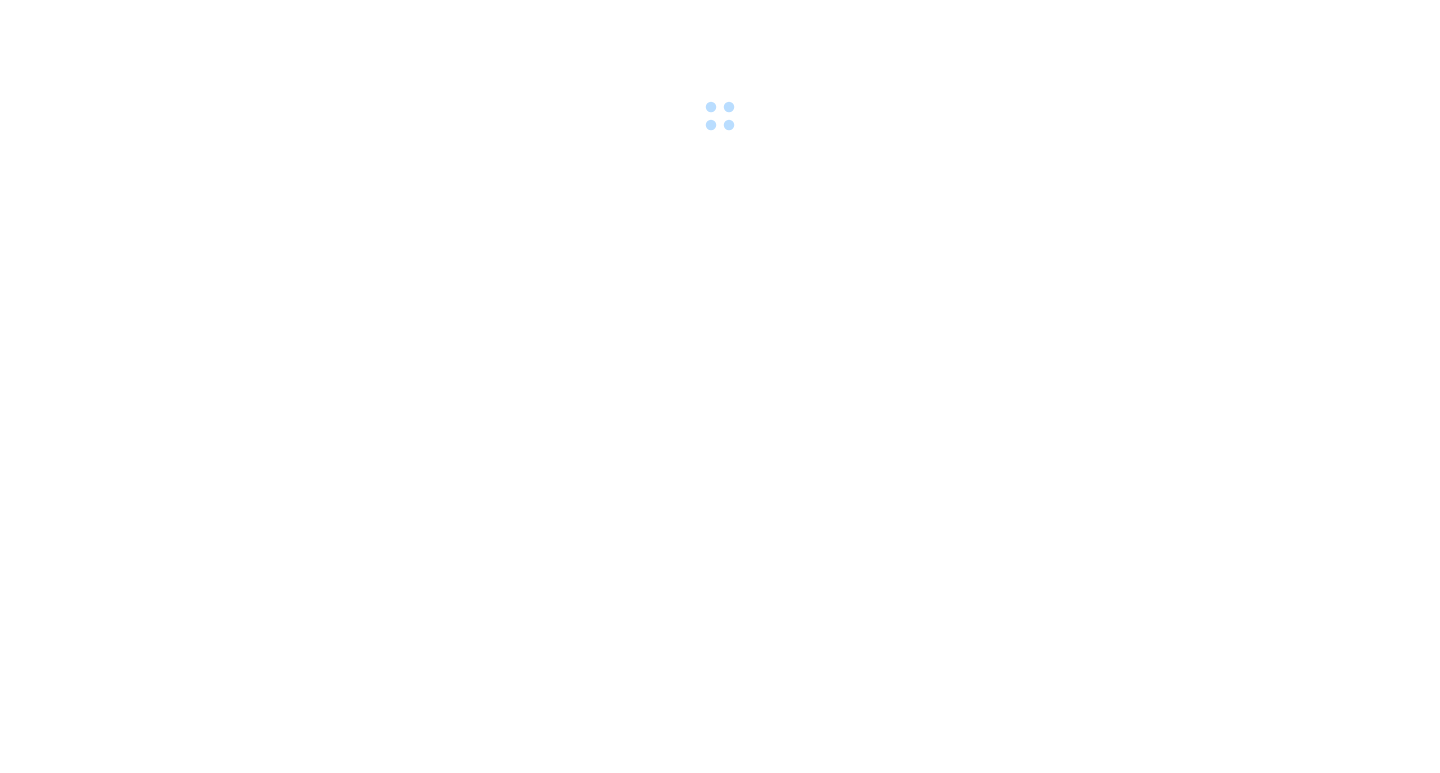 scroll, scrollTop: 0, scrollLeft: 0, axis: both 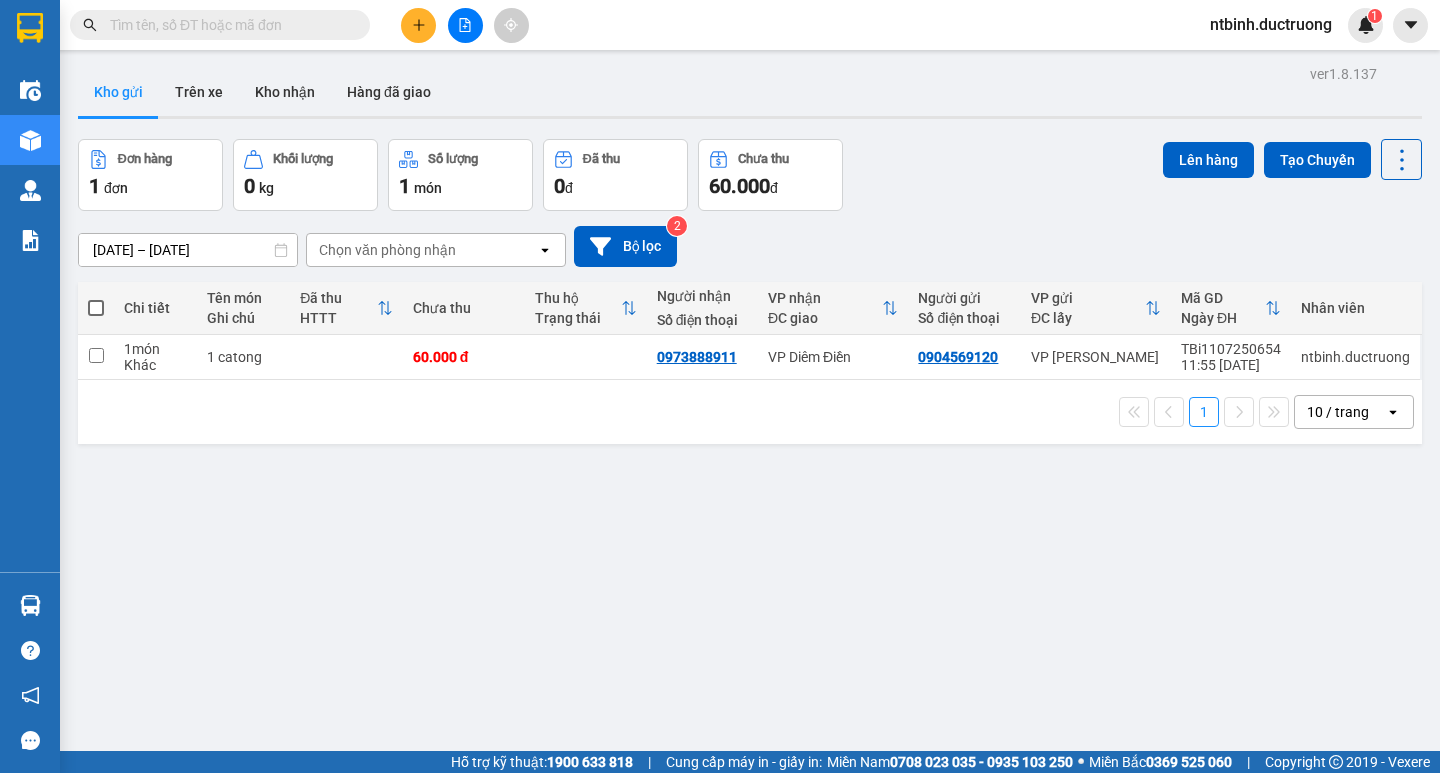 click at bounding box center [418, 25] 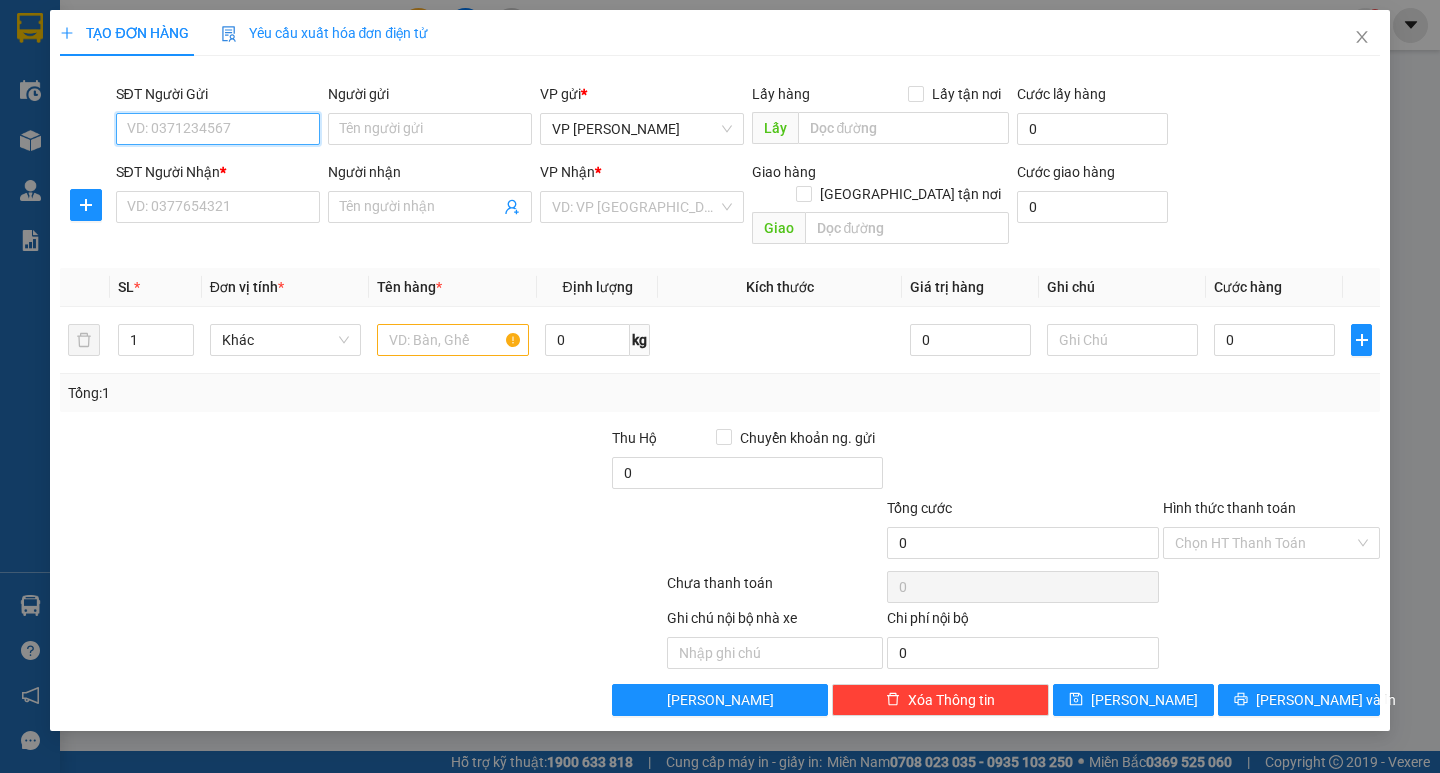 type on "3" 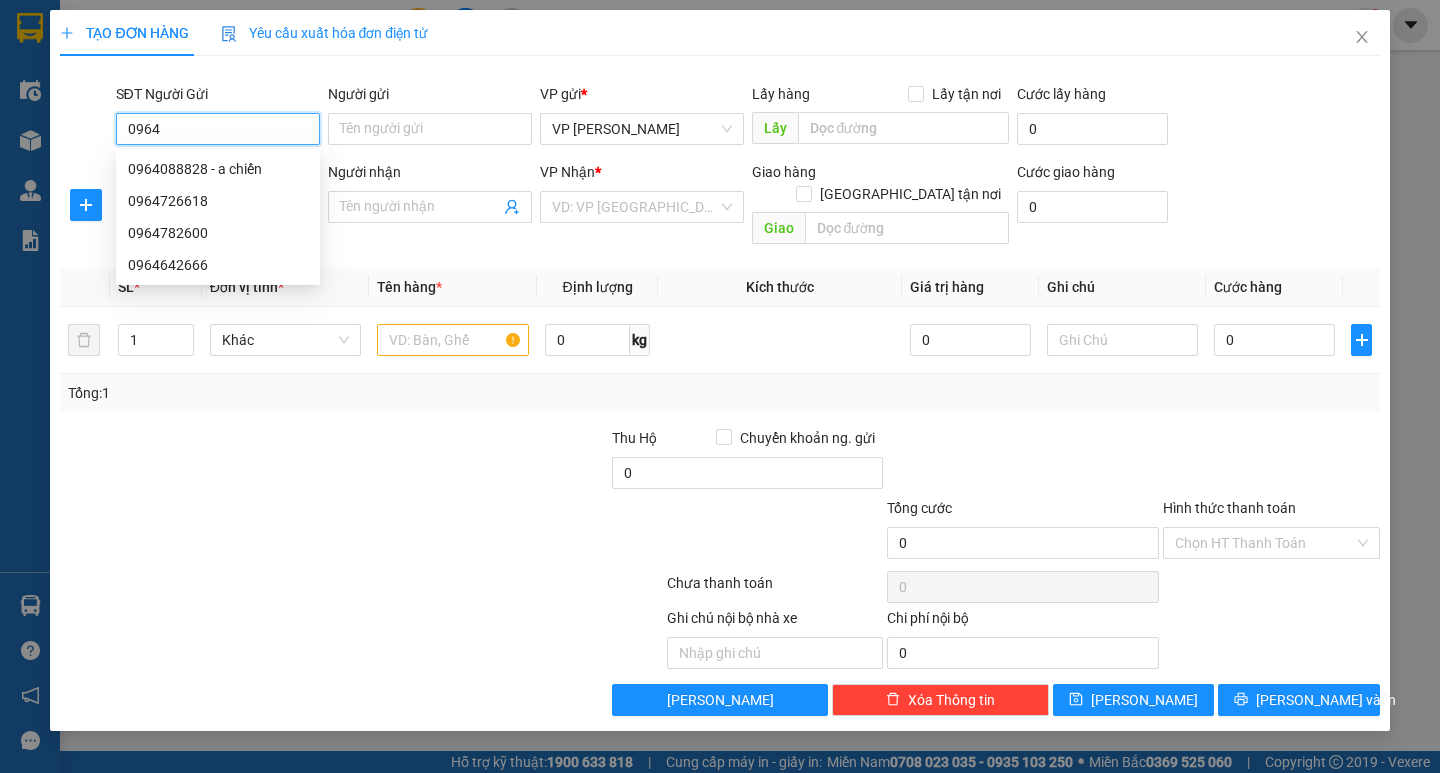 click on "0964782600" at bounding box center [218, 233] 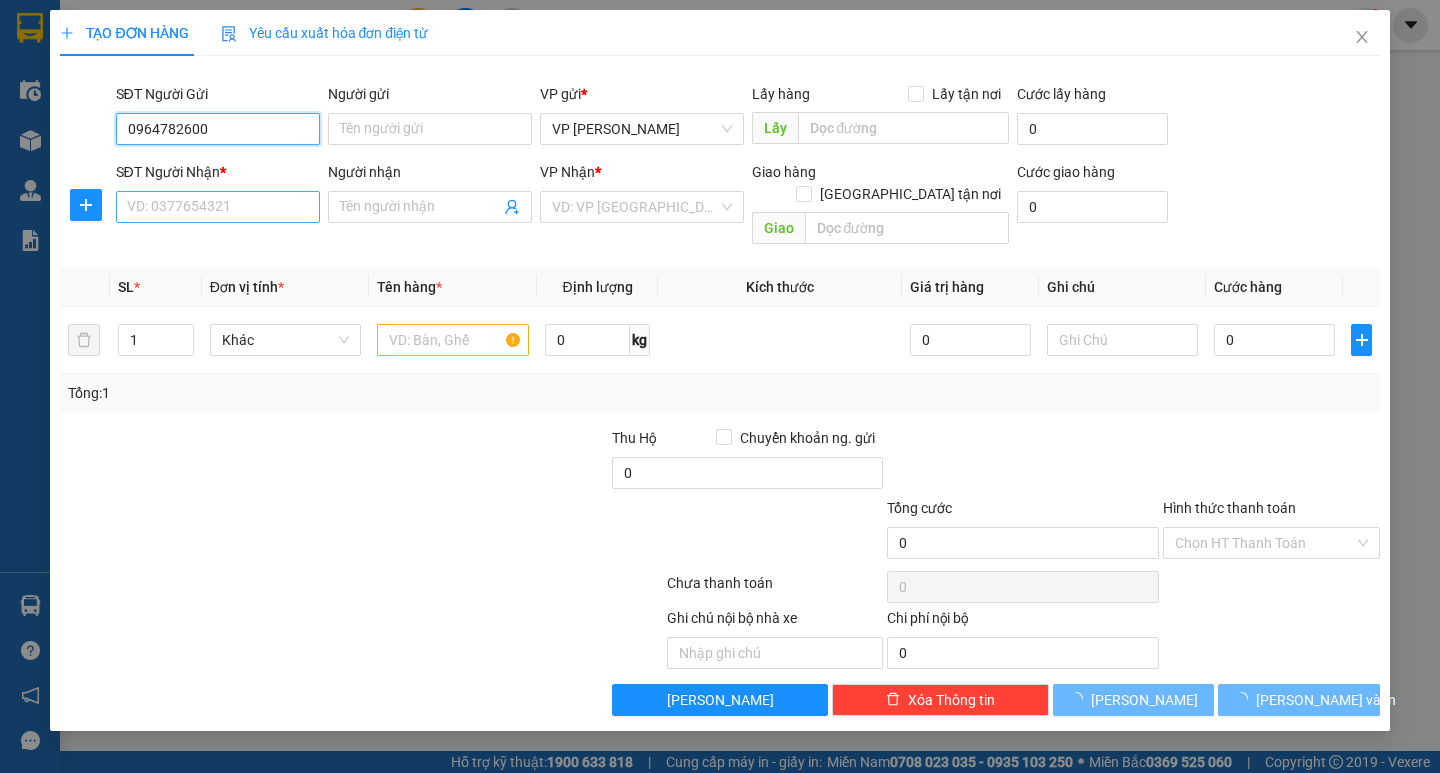type on "0964782600" 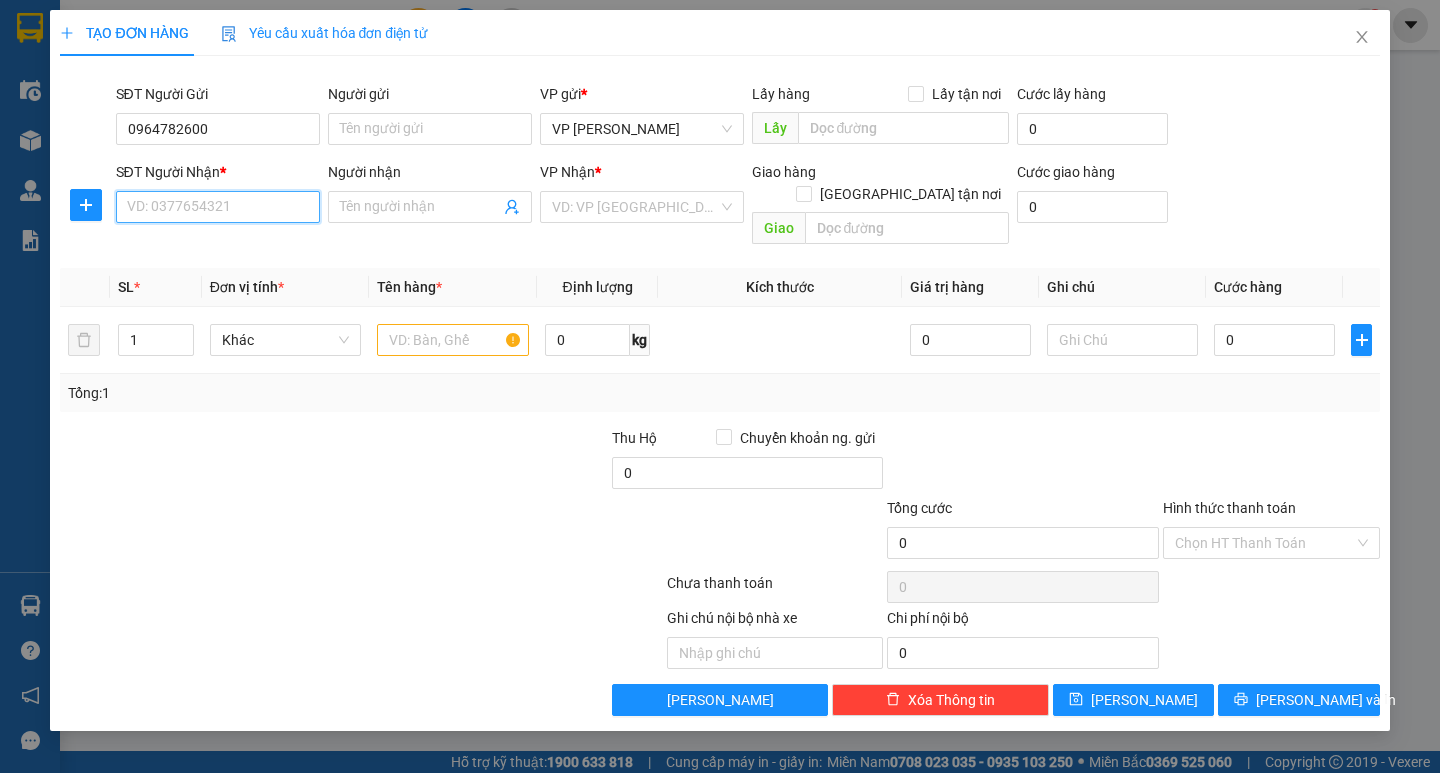 click on "SĐT Người Nhận  *" at bounding box center [218, 207] 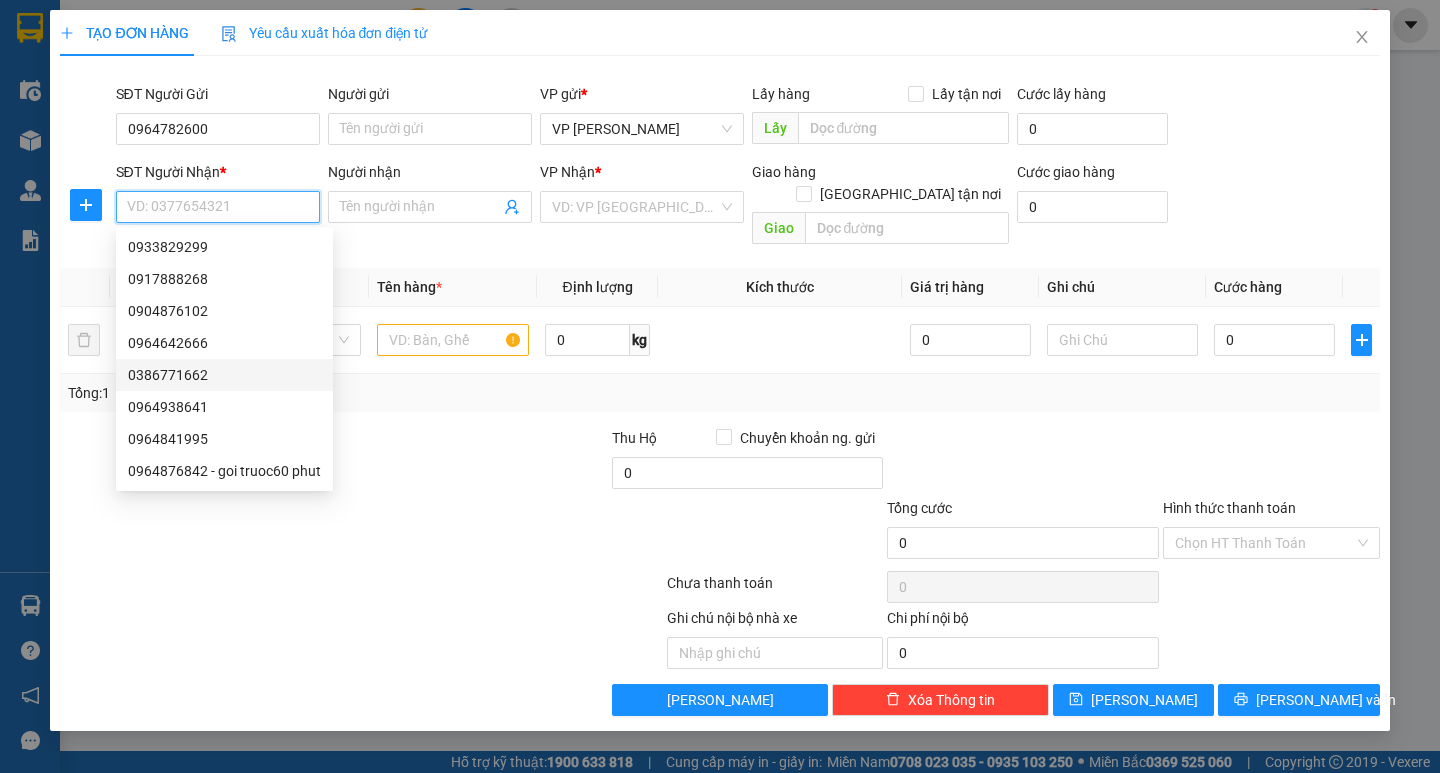 click on "0386771662" at bounding box center [224, 375] 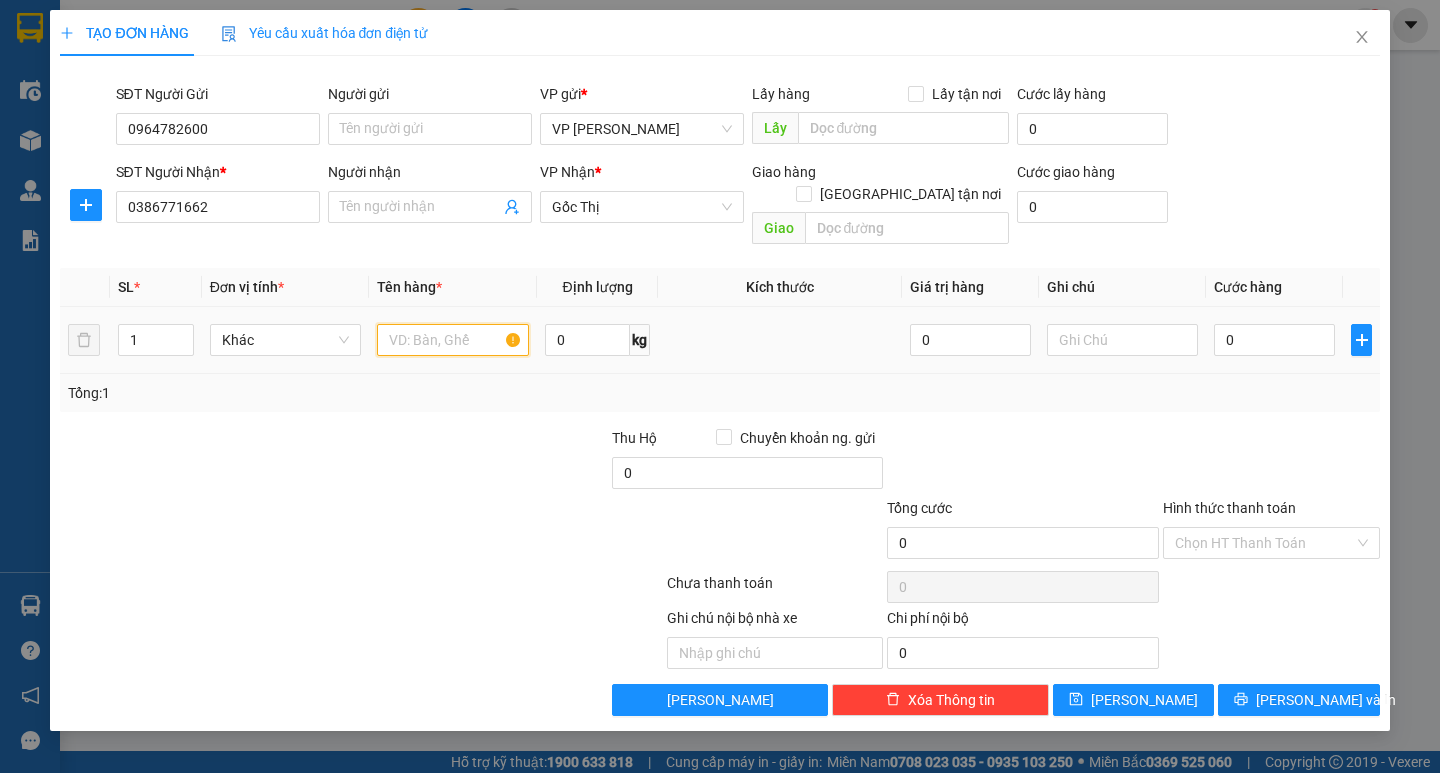 click at bounding box center (452, 340) 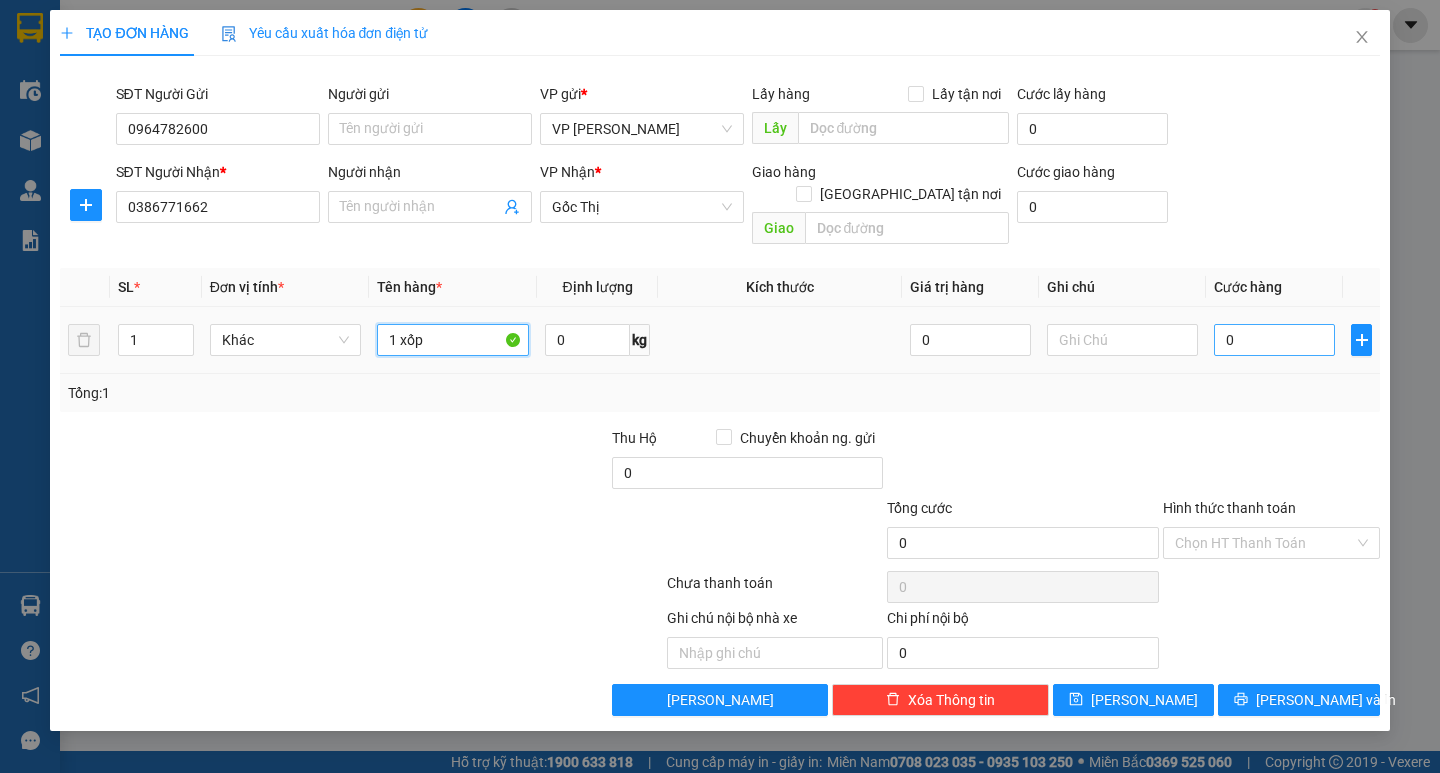 type on "1 xốp" 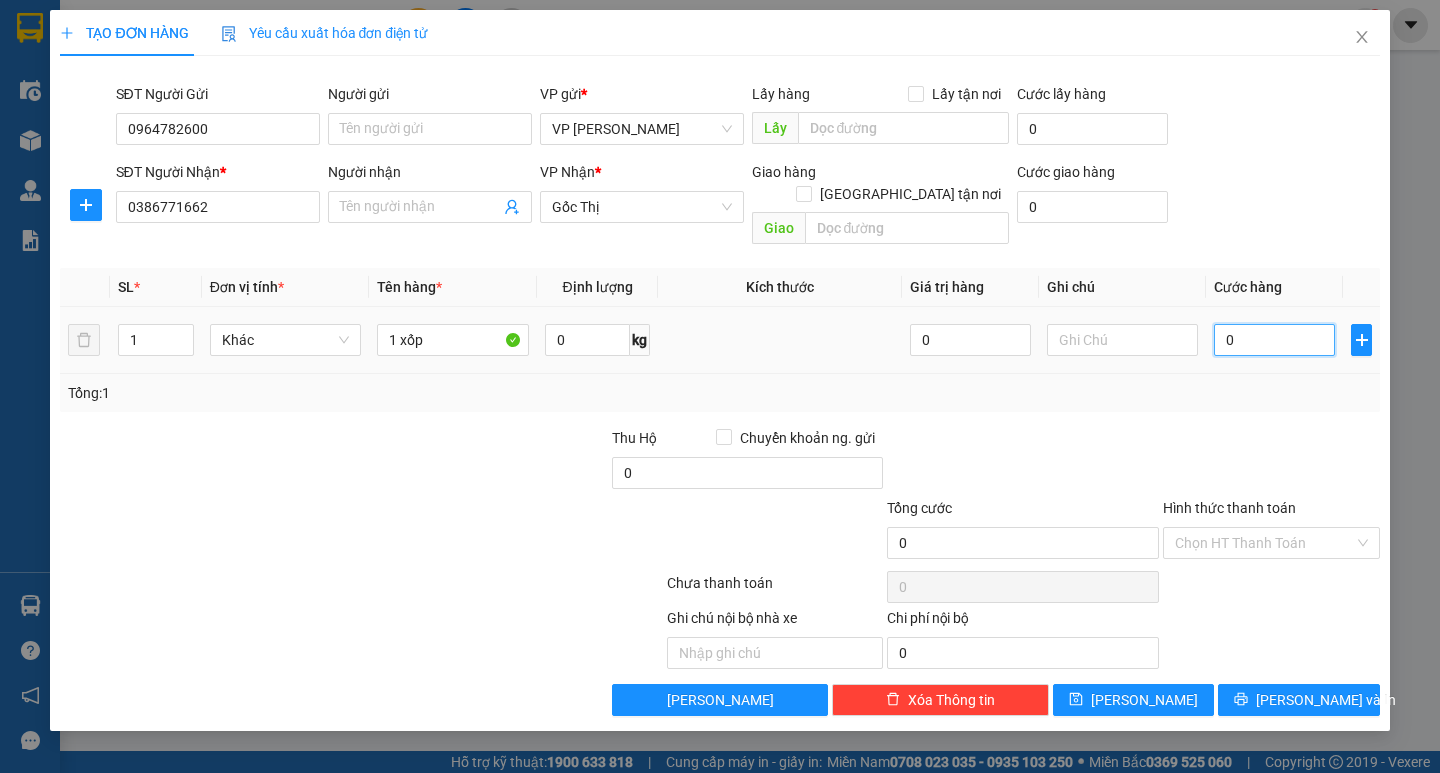click on "0" at bounding box center (1274, 340) 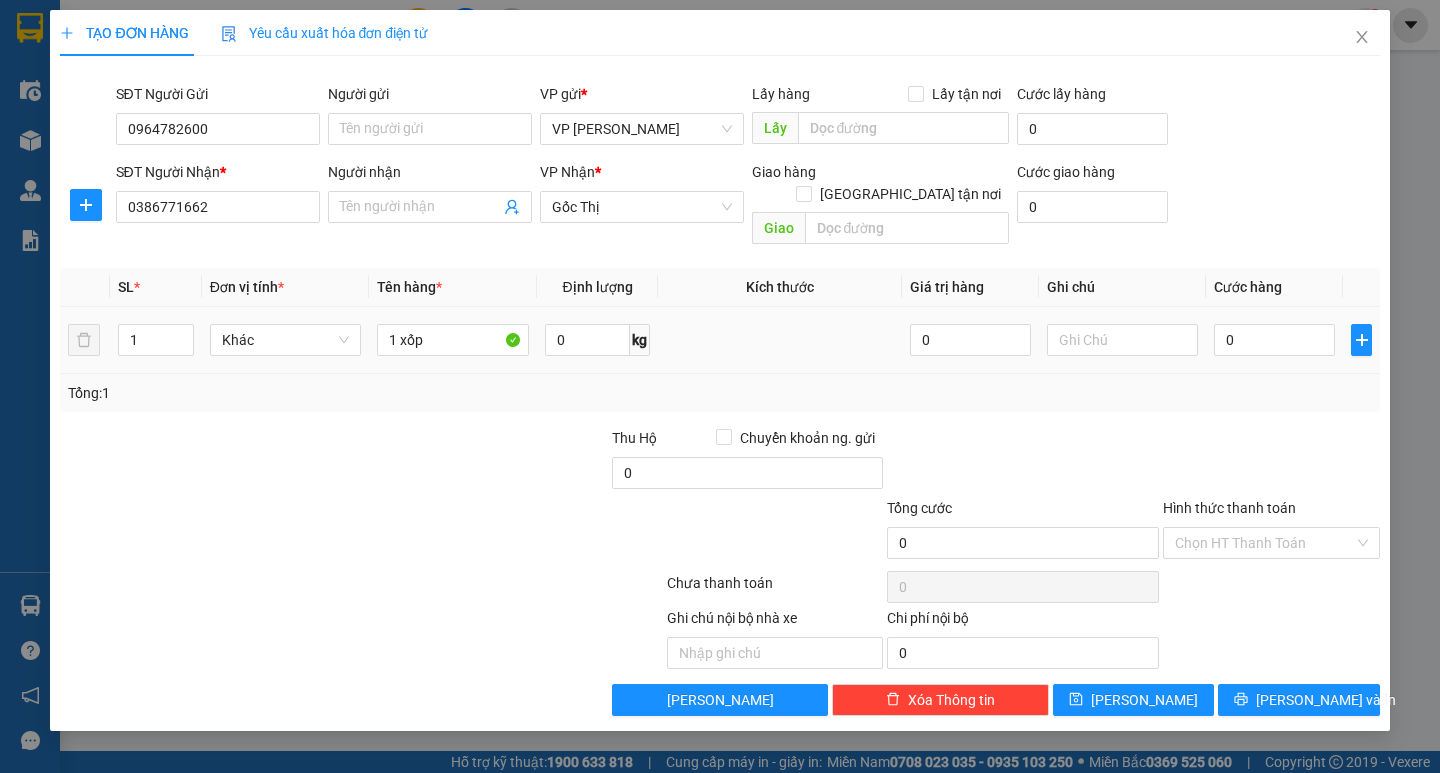 click on "0" at bounding box center [1274, 340] 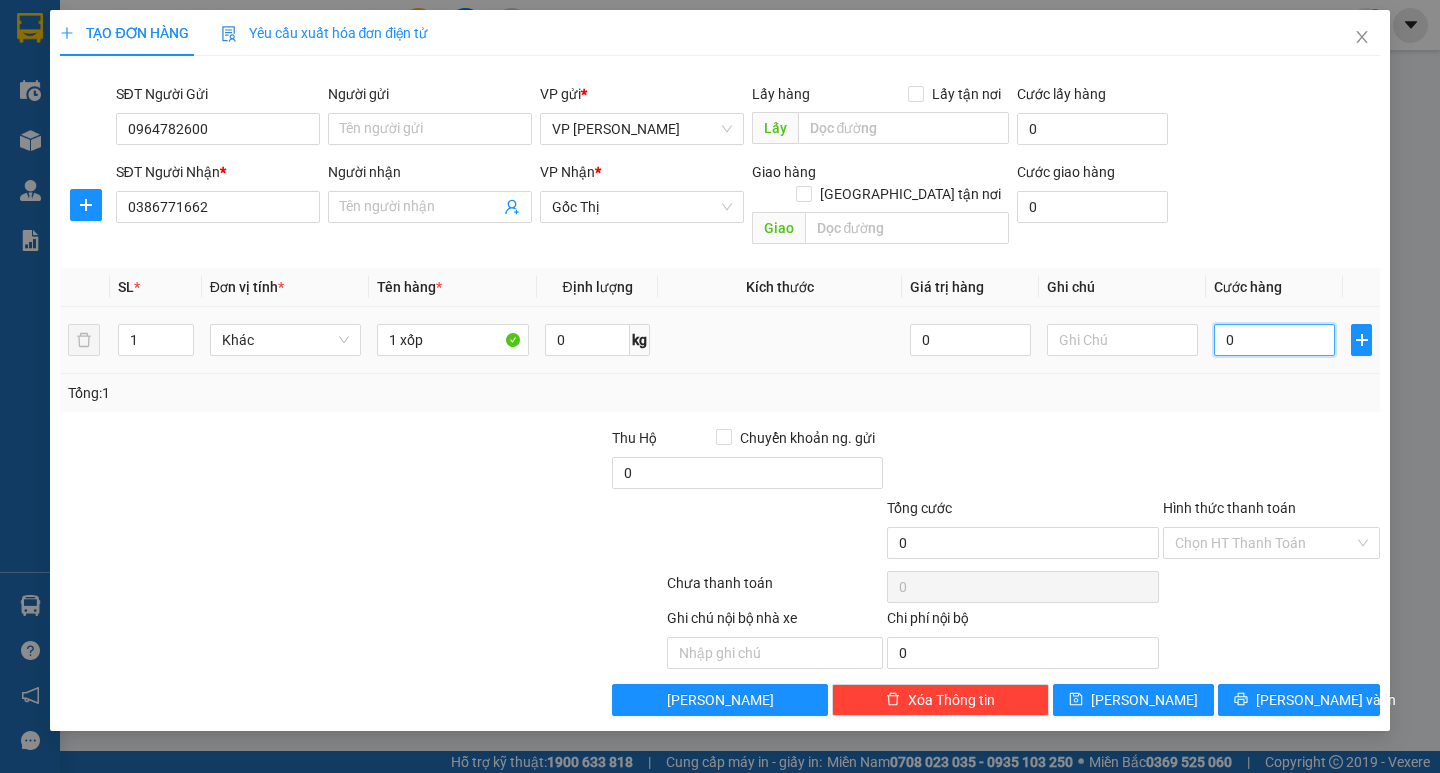 click on "0" at bounding box center [1274, 340] 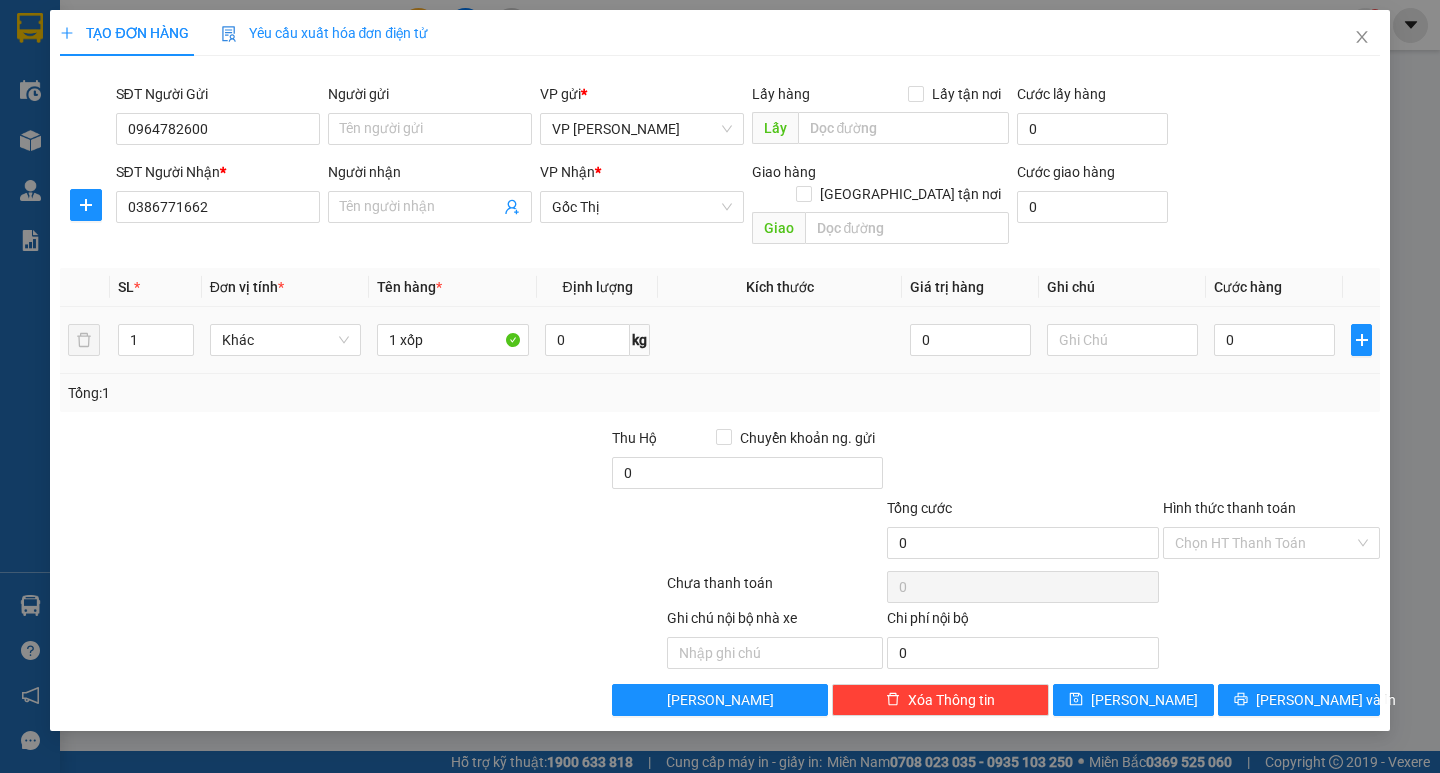click at bounding box center [1122, 340] 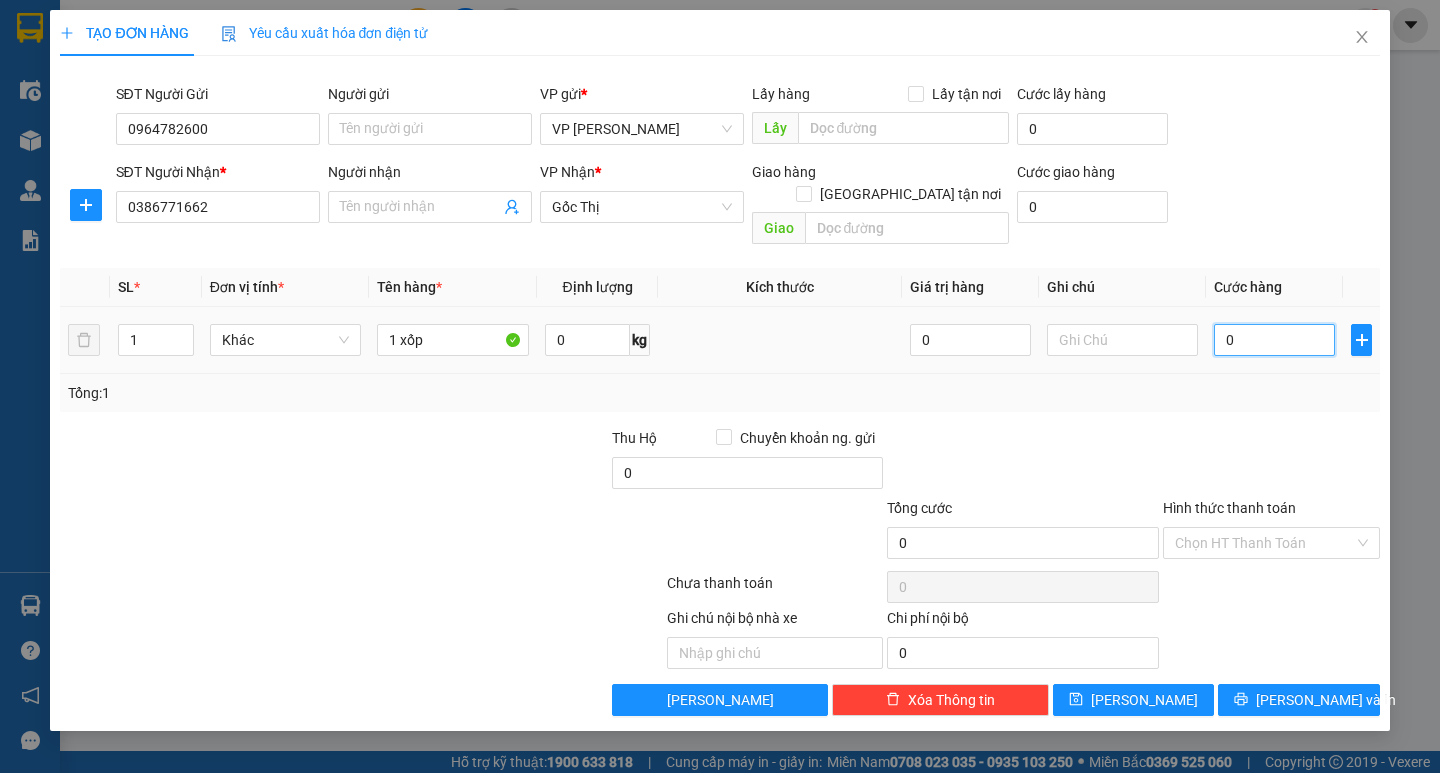 click on "0" at bounding box center (1274, 340) 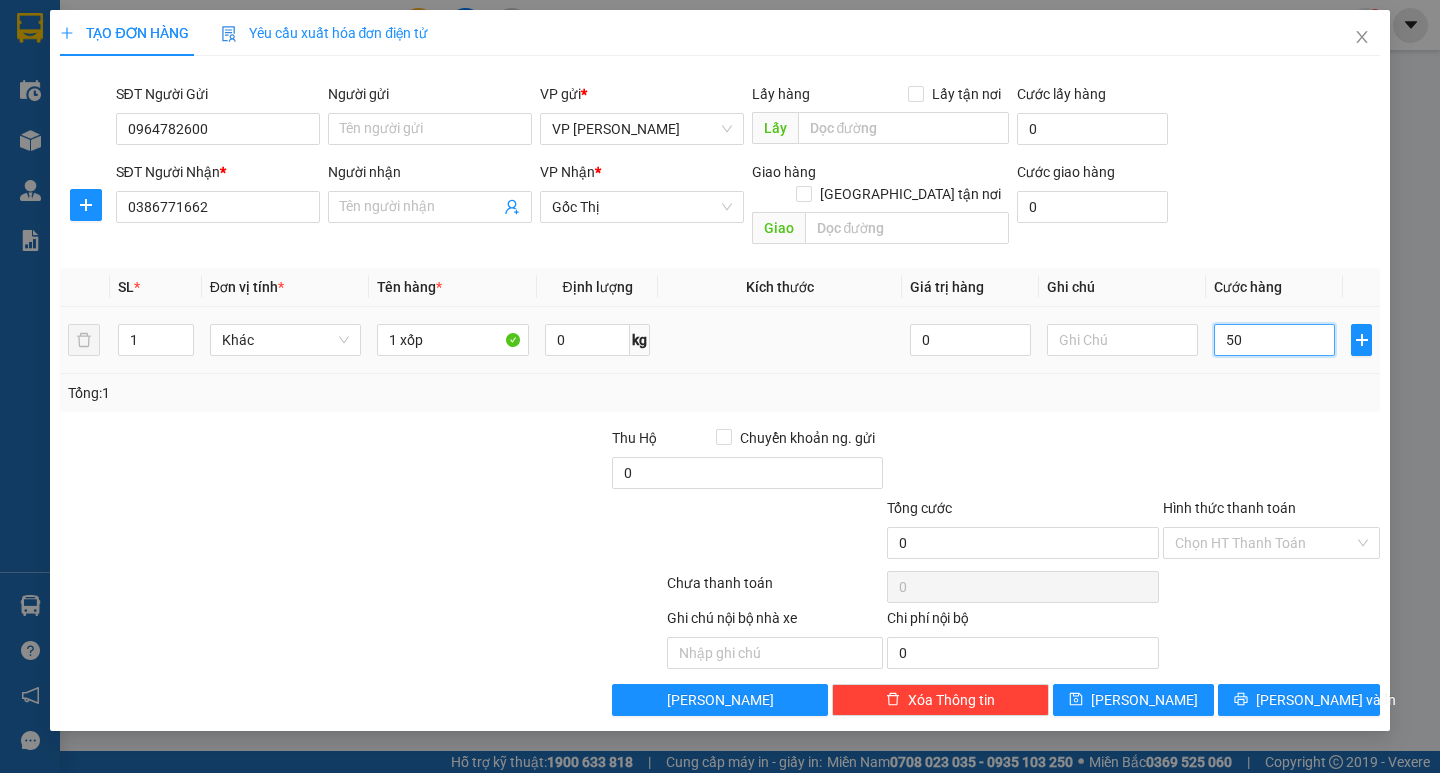 type on "50" 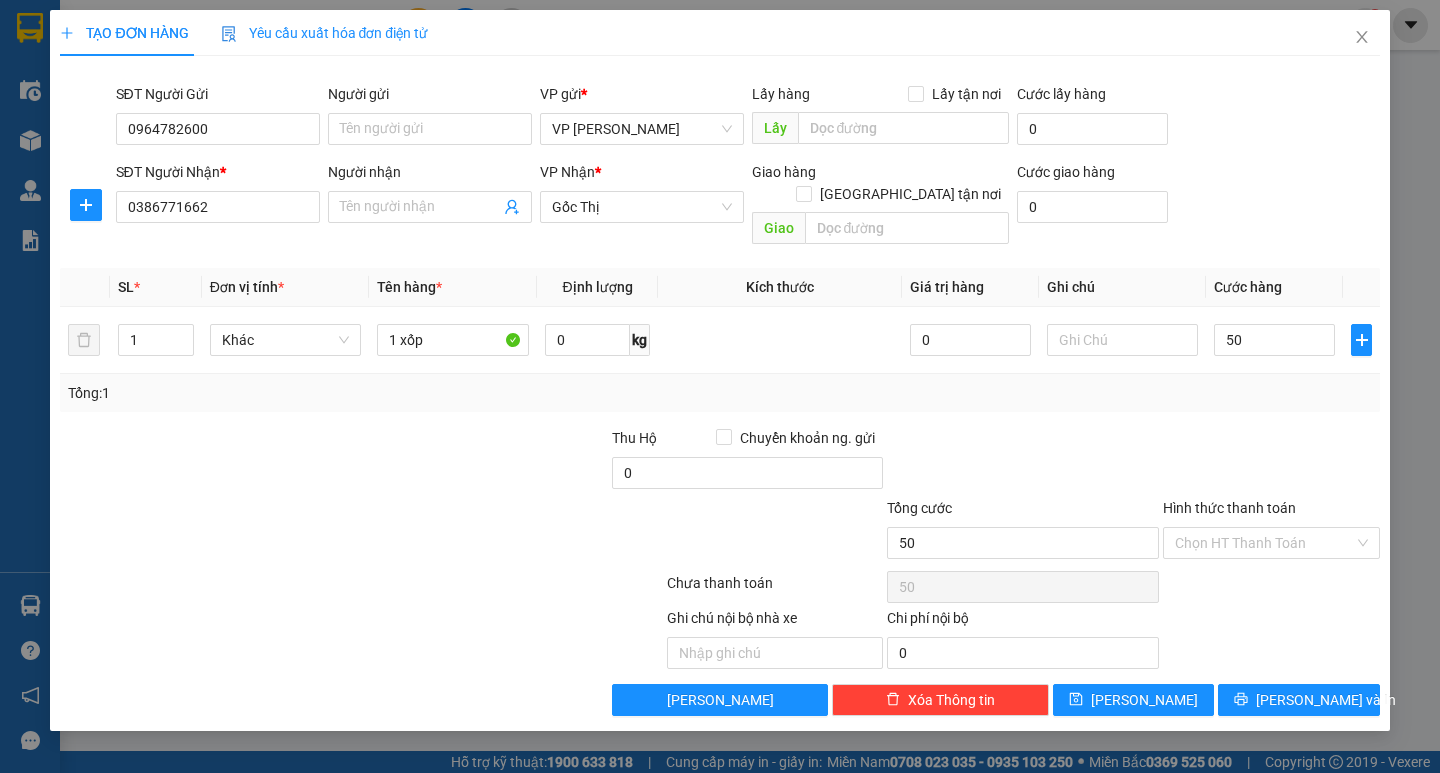 click at bounding box center (1271, 462) 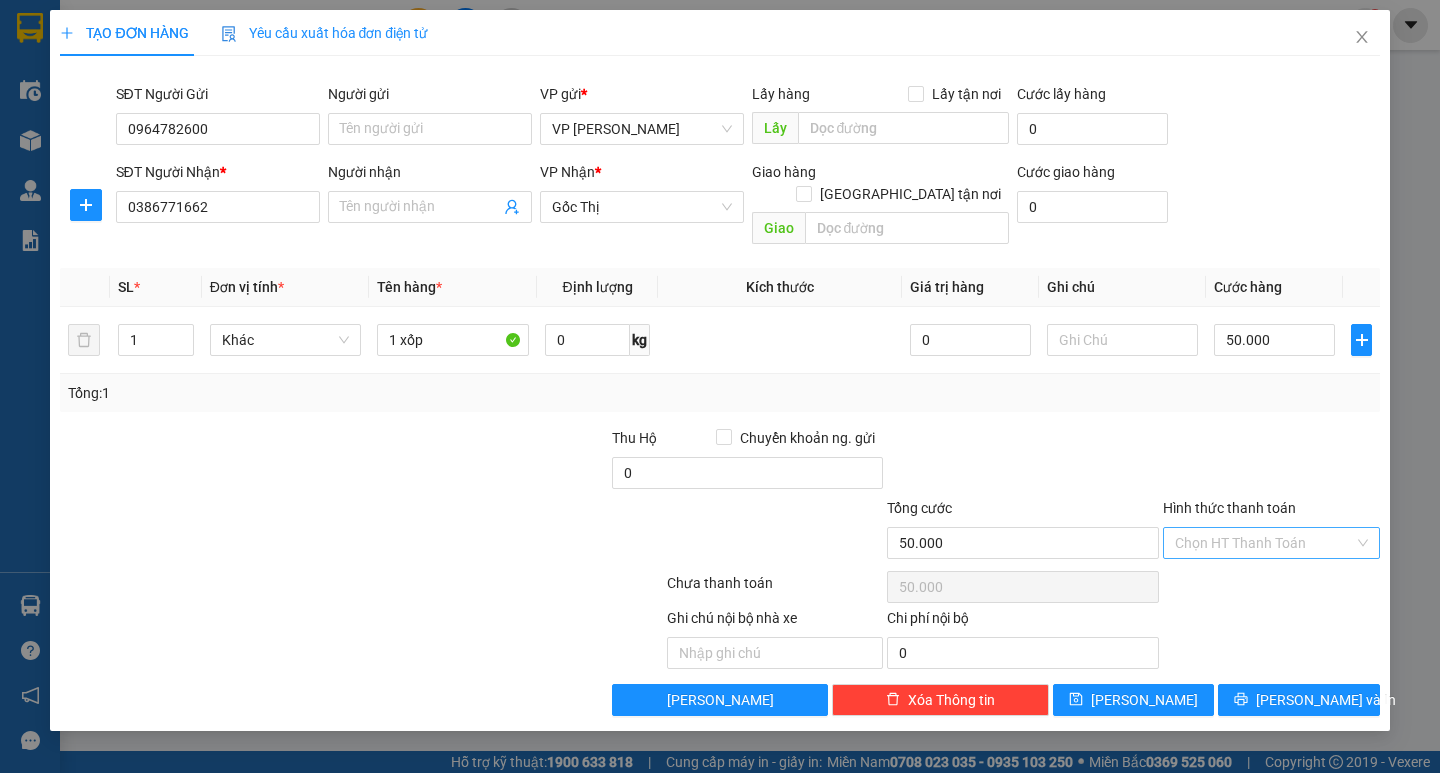 click on "Hình thức thanh toán" at bounding box center (1264, 543) 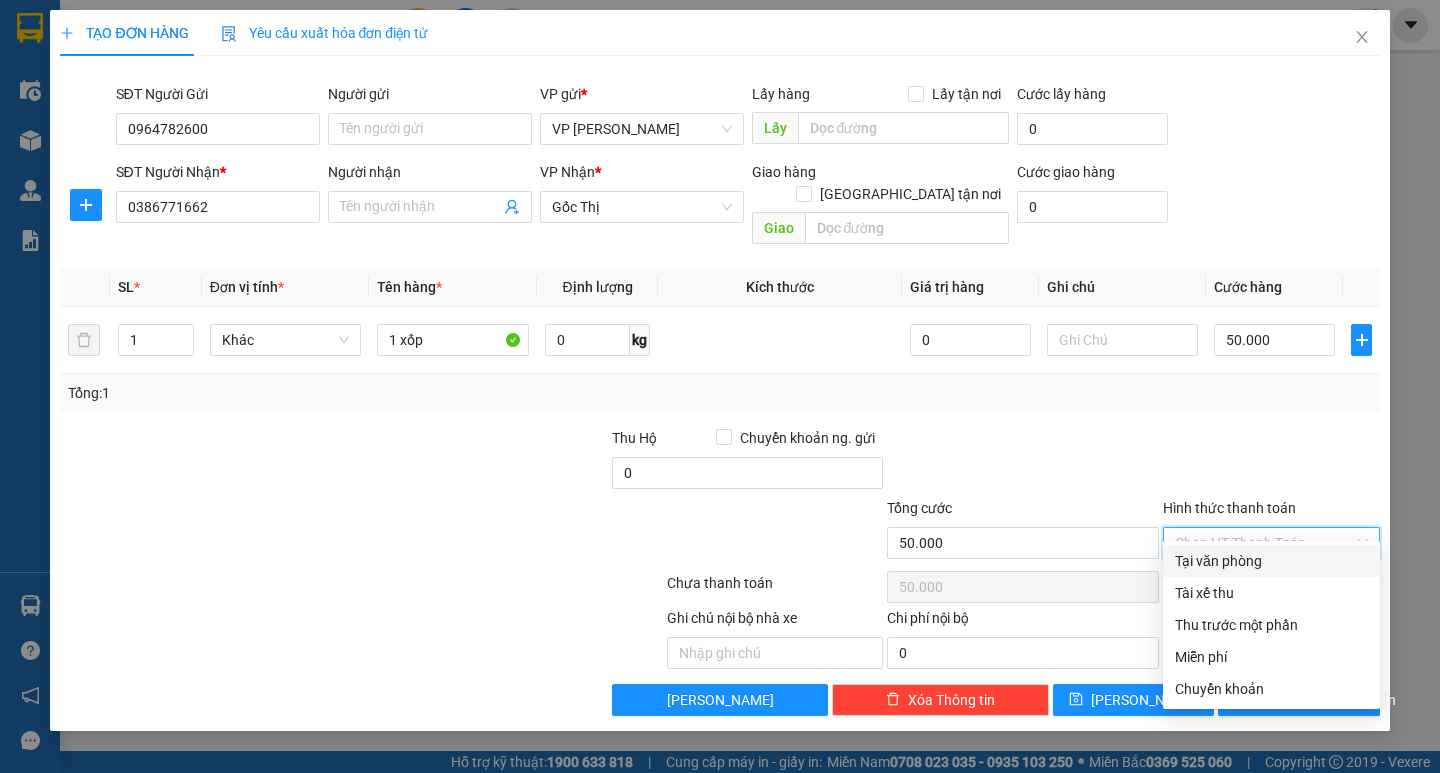 click on "Tại văn phòng" at bounding box center [1271, 561] 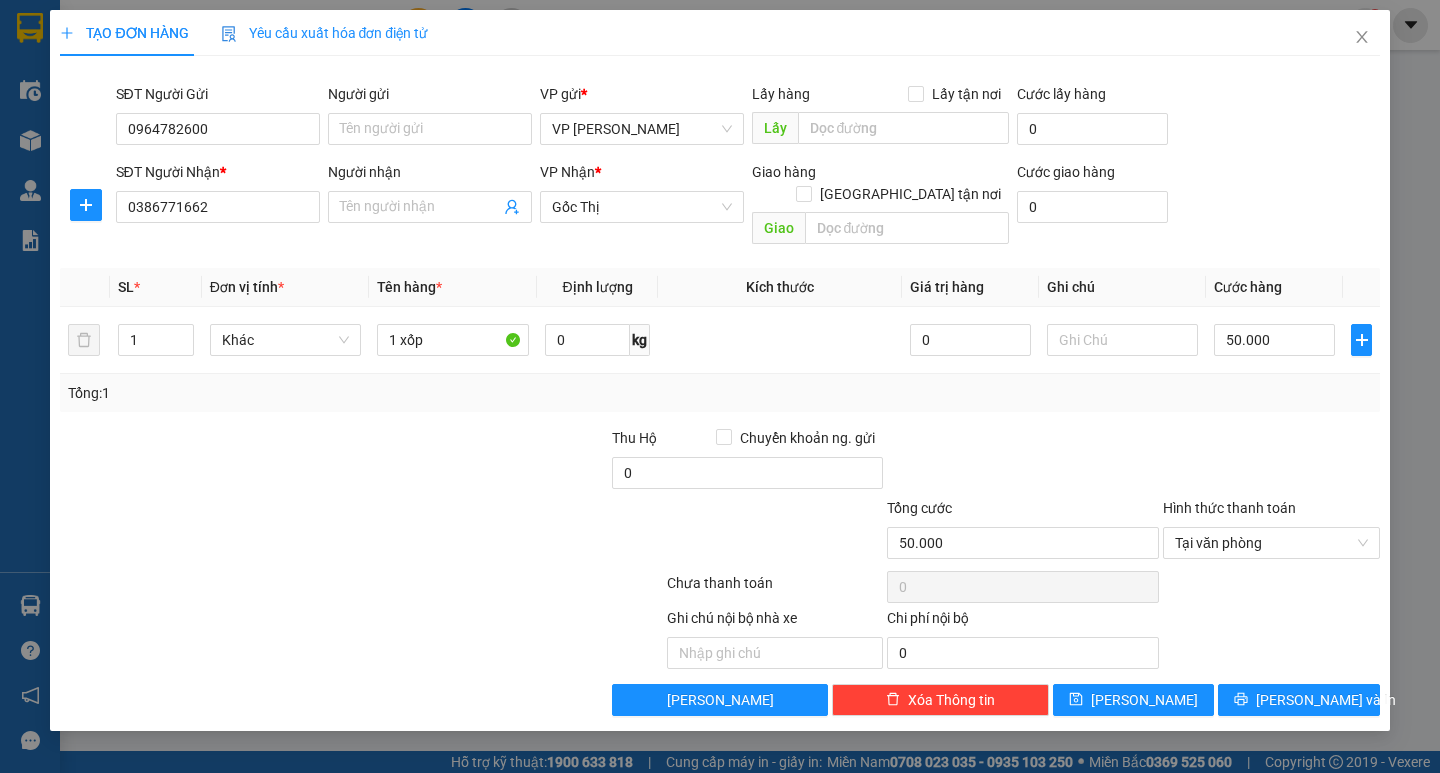 click on "TẠO ĐƠN HÀNG Yêu cầu xuất hóa đơn điện tử Transit Pickup Surcharge Ids Transit Deliver Surcharge Ids Transit Deliver Surcharge Transit Deliver Surcharge SĐT Người Gửi 0964782600 Người gửi Tên người gửi VP gửi  * VP [PERSON_NAME] Lấy hàng Lấy tận nơi Lấy Cước lấy hàng 0 SĐT Người Nhận  * 0386771662 Người nhận Tên người nhận VP Nhận  * Gốc Thị Giao hàng [GEOGRAPHIC_DATA] tận nơi Giao Cước giao hàng 0 SL  * Đơn vị tính  * Tên hàng  * Định lượng Kích thước Giá trị hàng Ghi chú Cước hàng                     1 Khác 1 xốp 0 kg 0 50.000 Tổng:  1 Thu Hộ Chuyển khoản ng. gửi 0 Tổng cước 50.000 Hình thức thanh toán Tại văn phòng Số tiền thu trước 0 Tại văn phòng Chưa thanh toán 0 Ghi chú nội bộ nhà xe Chi phí nội bộ 0 Lưu nháp Xóa Thông tin [PERSON_NAME] và In Tại văn phòng Tài xế thu Tại văn phòng Tài xế thu Thu trước một phần Miễn phí" at bounding box center [719, 370] 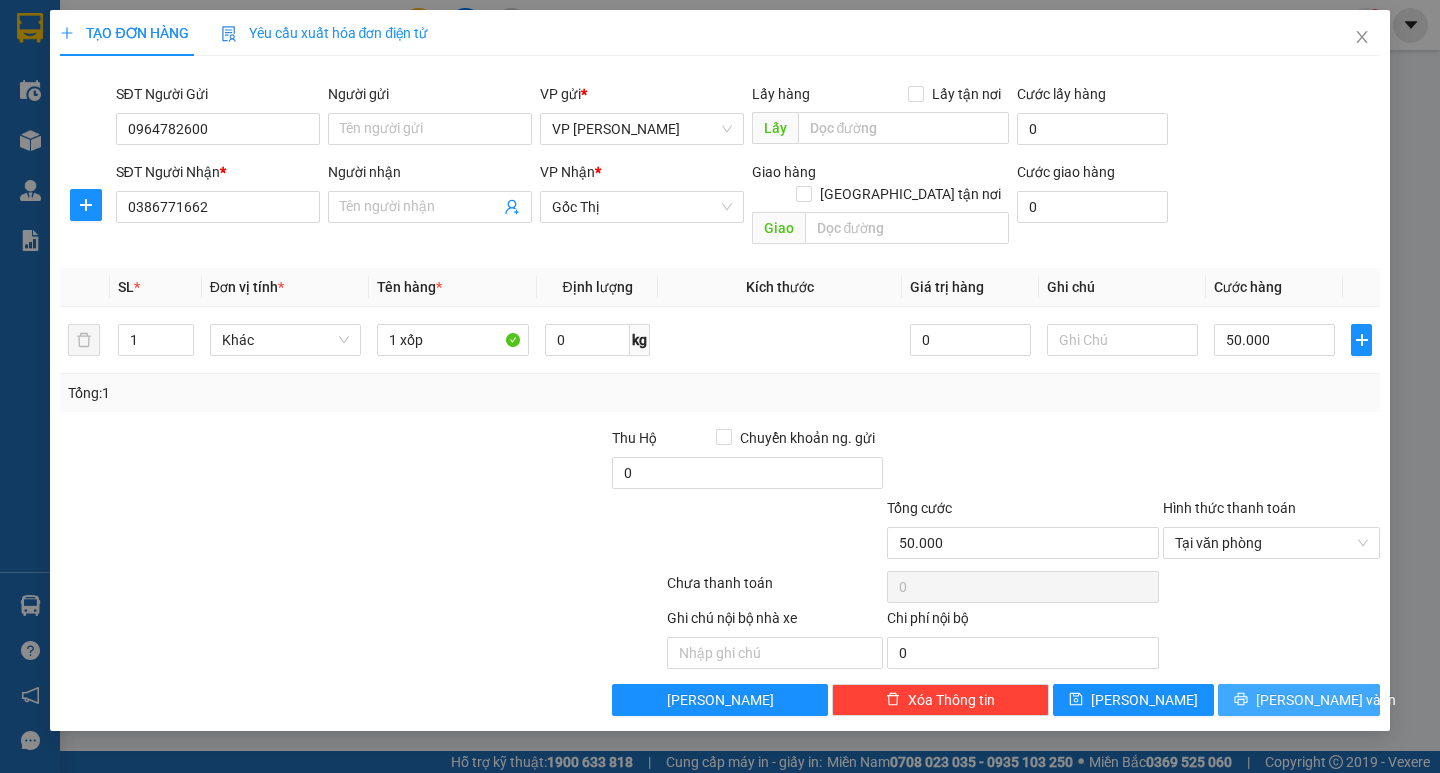 click on "[PERSON_NAME] và In" at bounding box center (1326, 700) 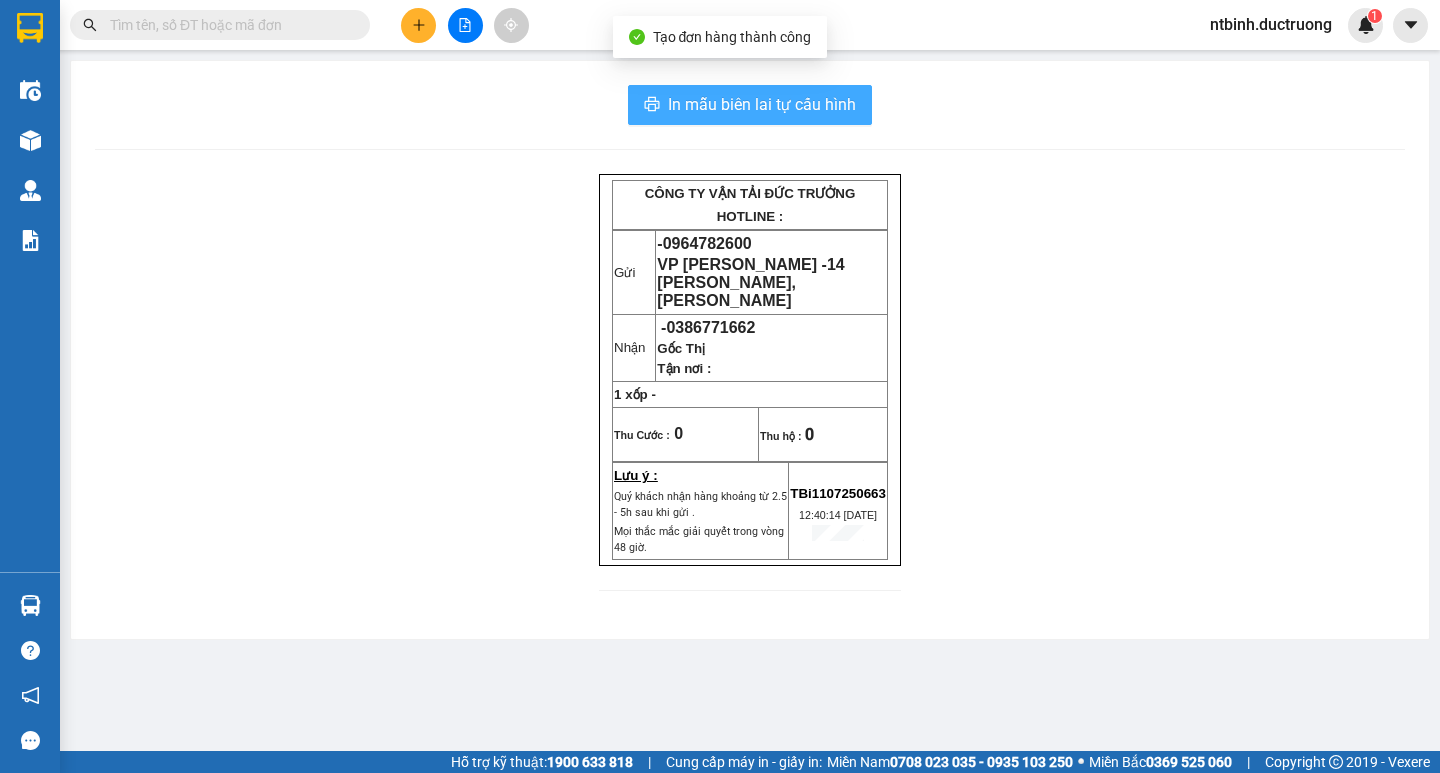 click on "In mẫu biên lai tự cấu hình" at bounding box center (762, 104) 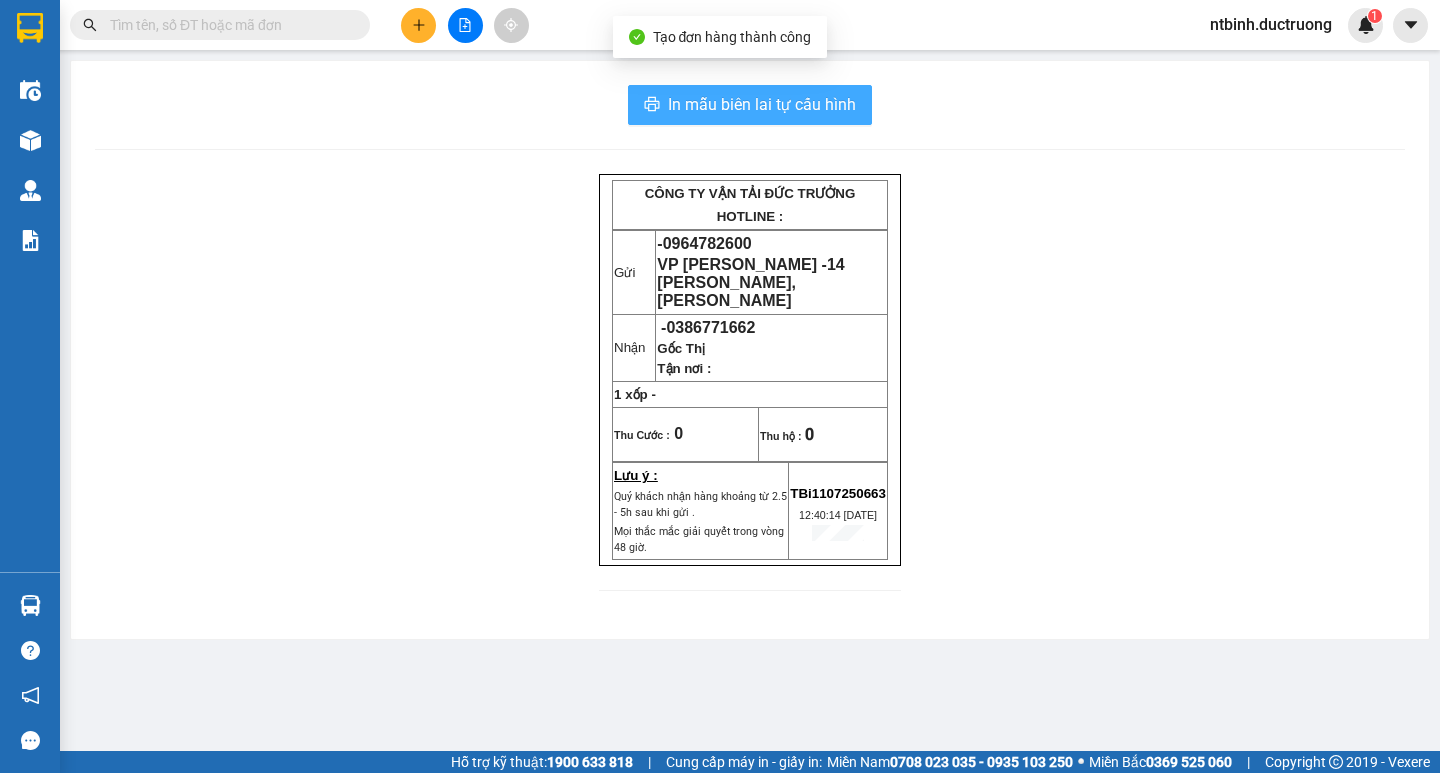 scroll, scrollTop: 0, scrollLeft: 0, axis: both 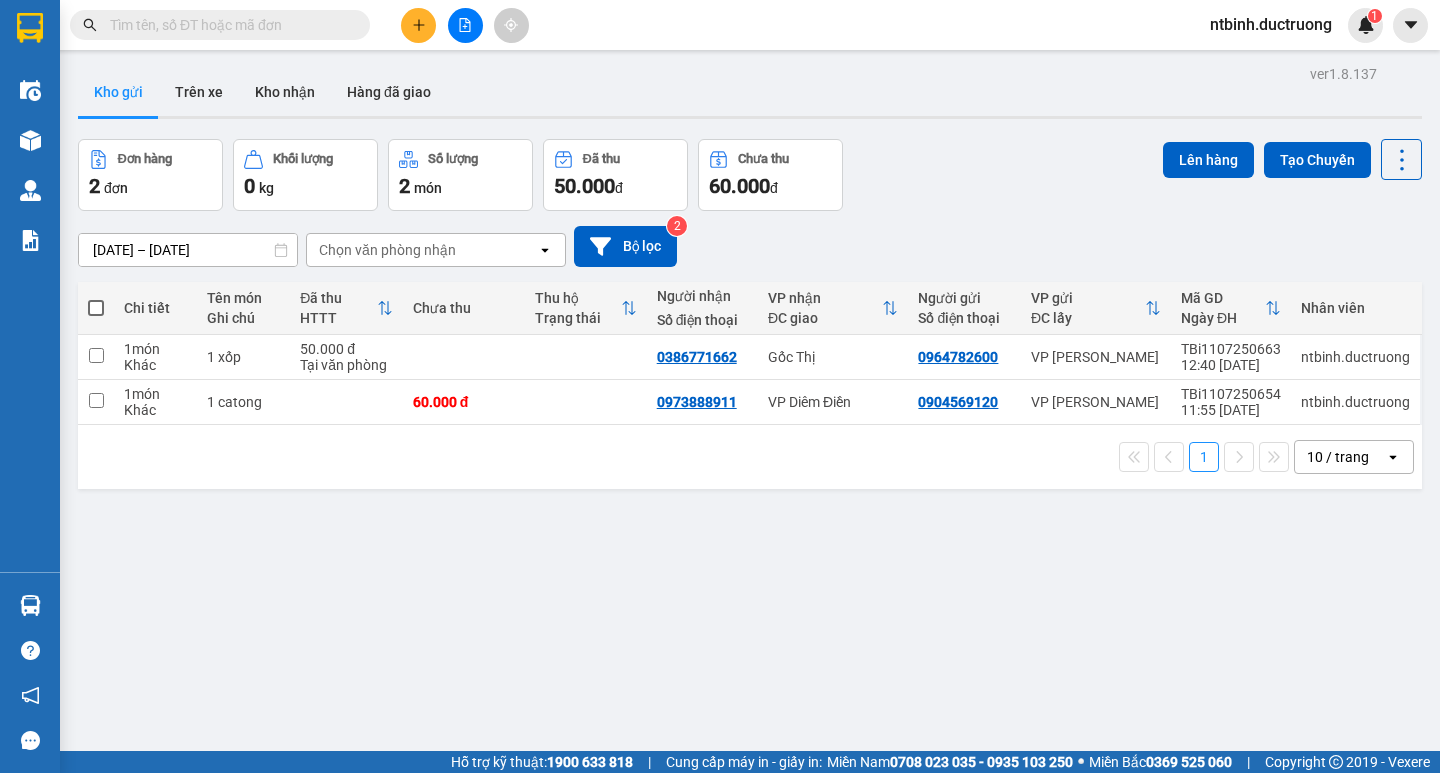 drag, startPoint x: 1003, startPoint y: 552, endPoint x: 876, endPoint y: 505, distance: 135.41788 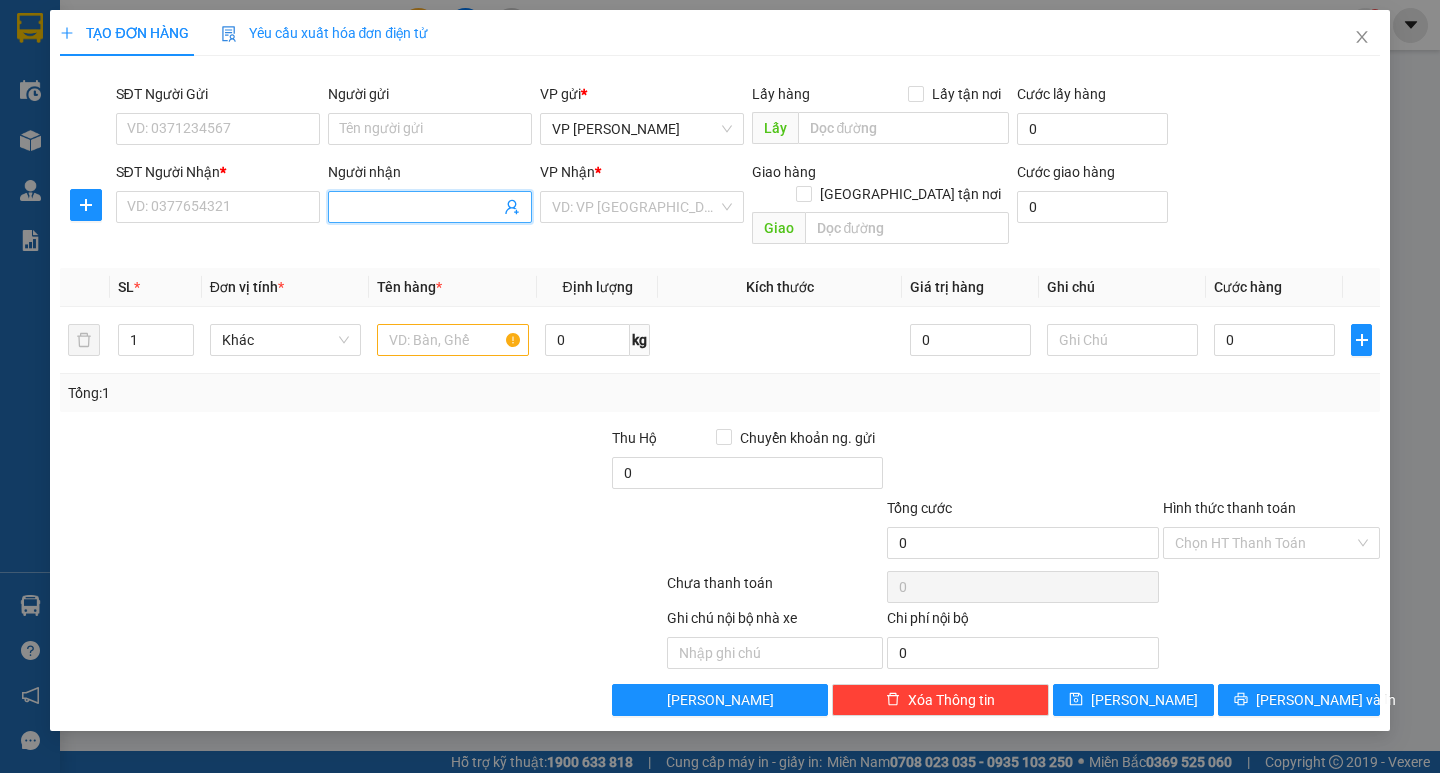 click on "Người nhận" at bounding box center [420, 207] 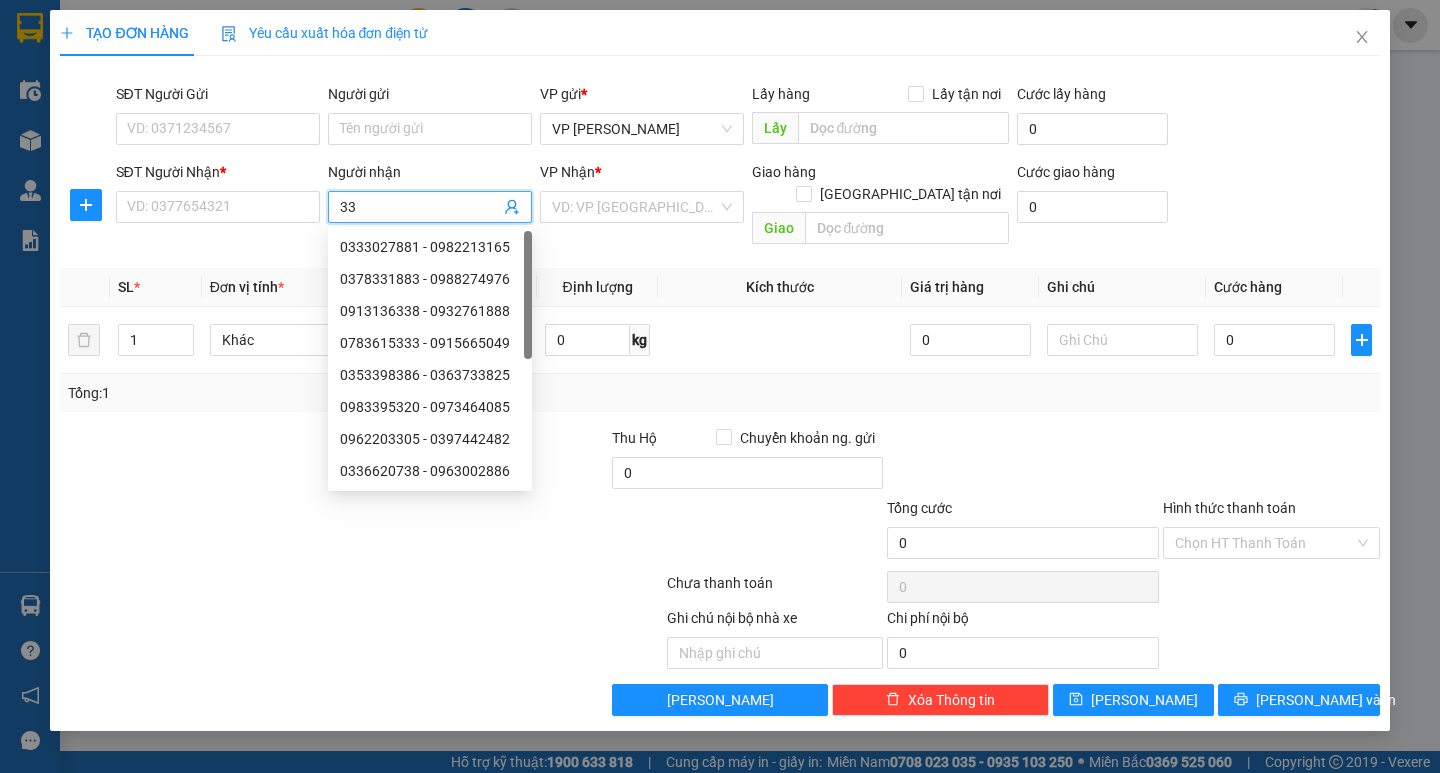 type on "3" 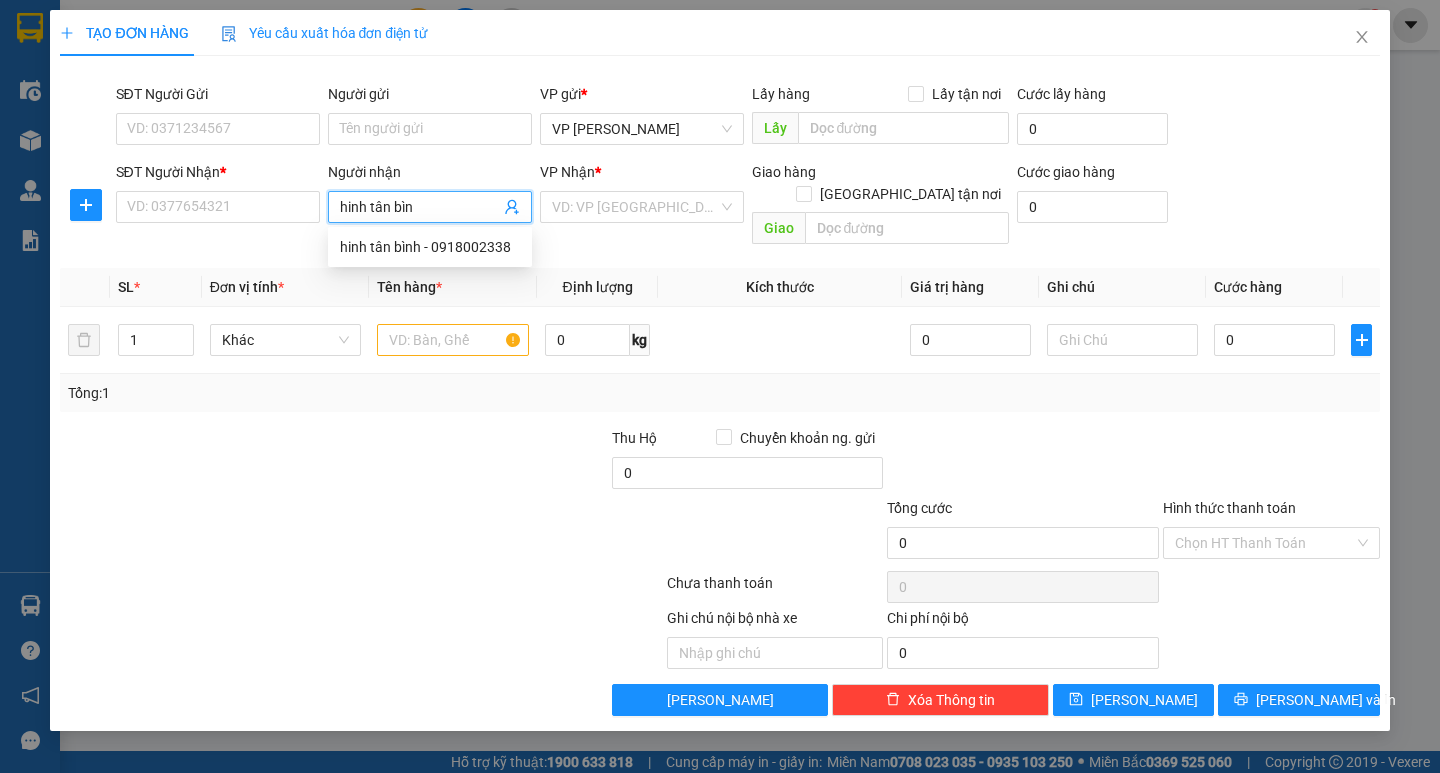 type on "hinh tân bình" 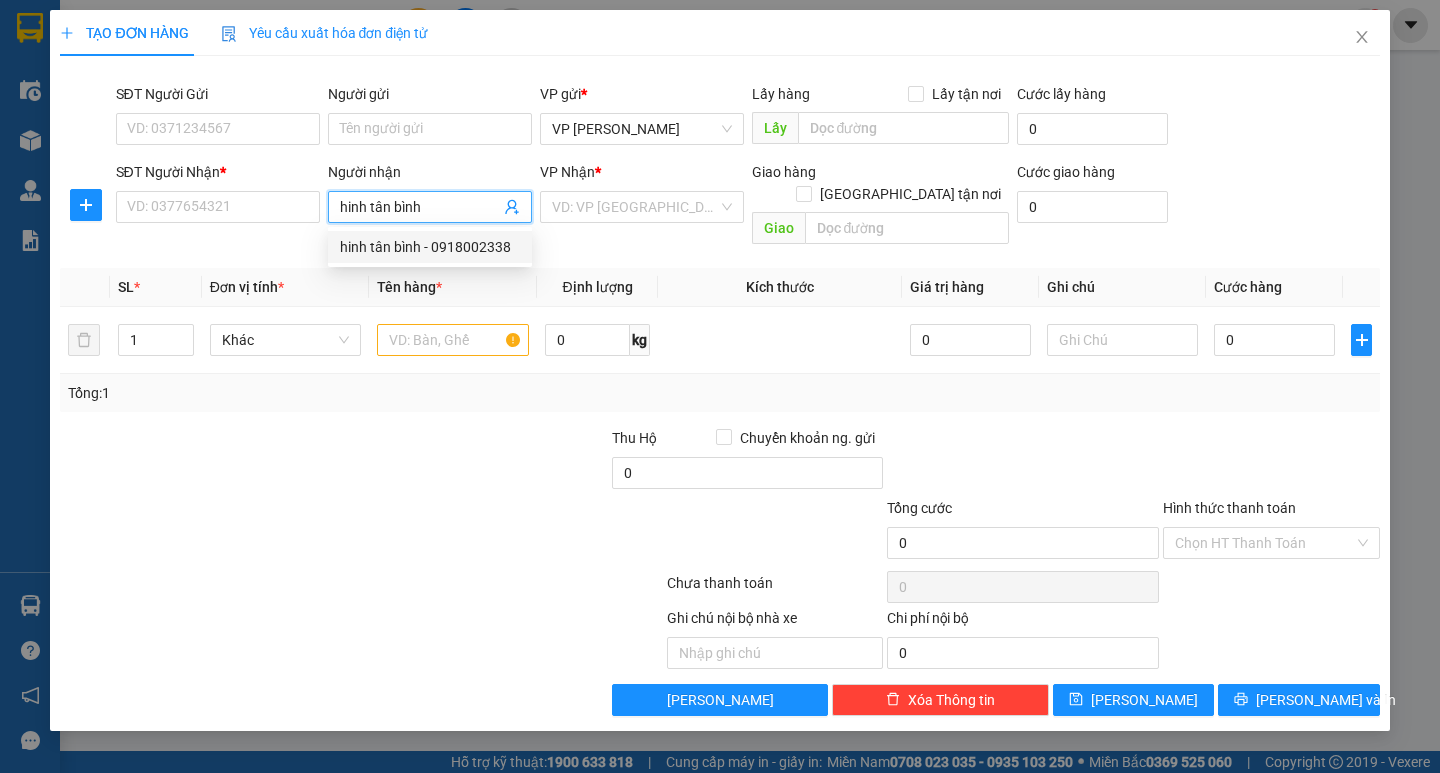 click on "hinh tân bình  - 0918002338" at bounding box center [430, 247] 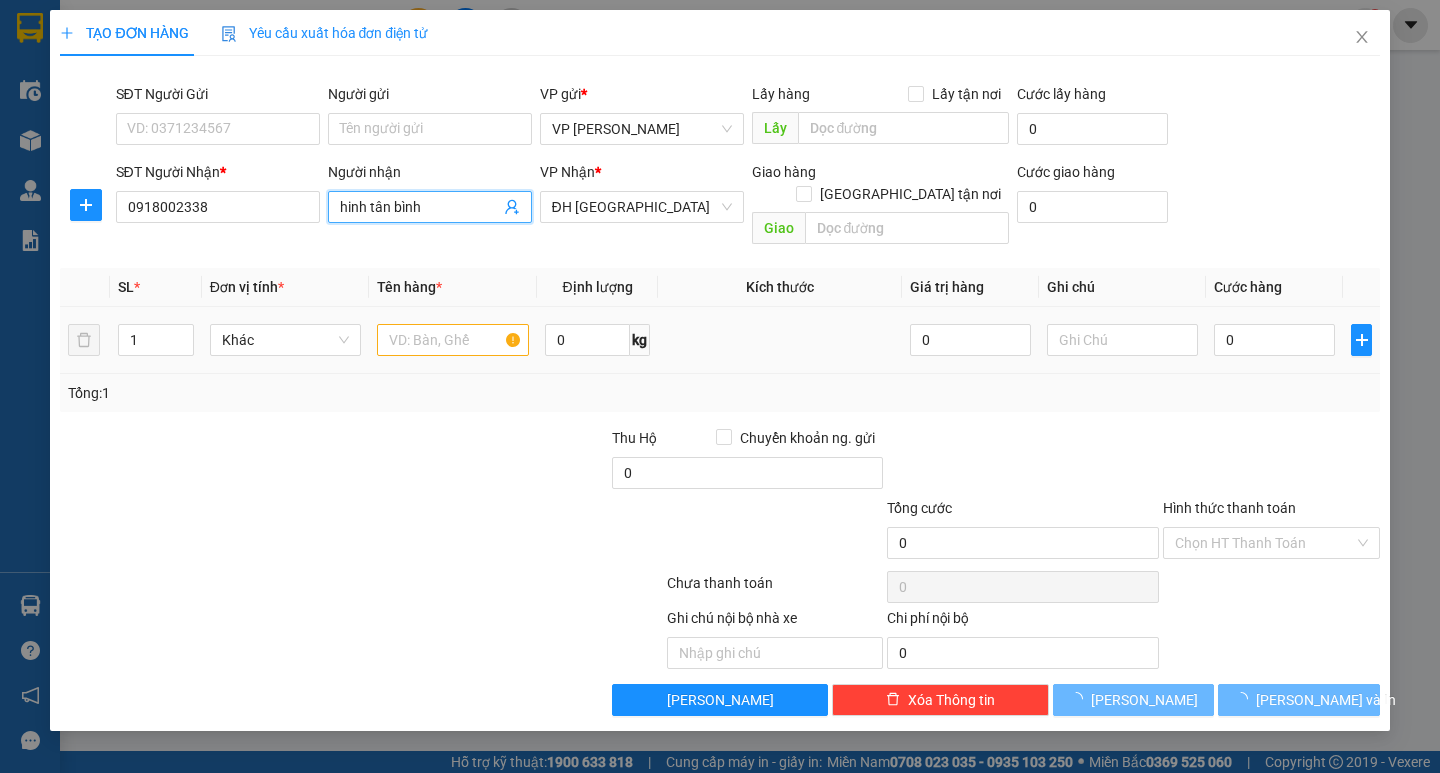 type on "hinh tân bình" 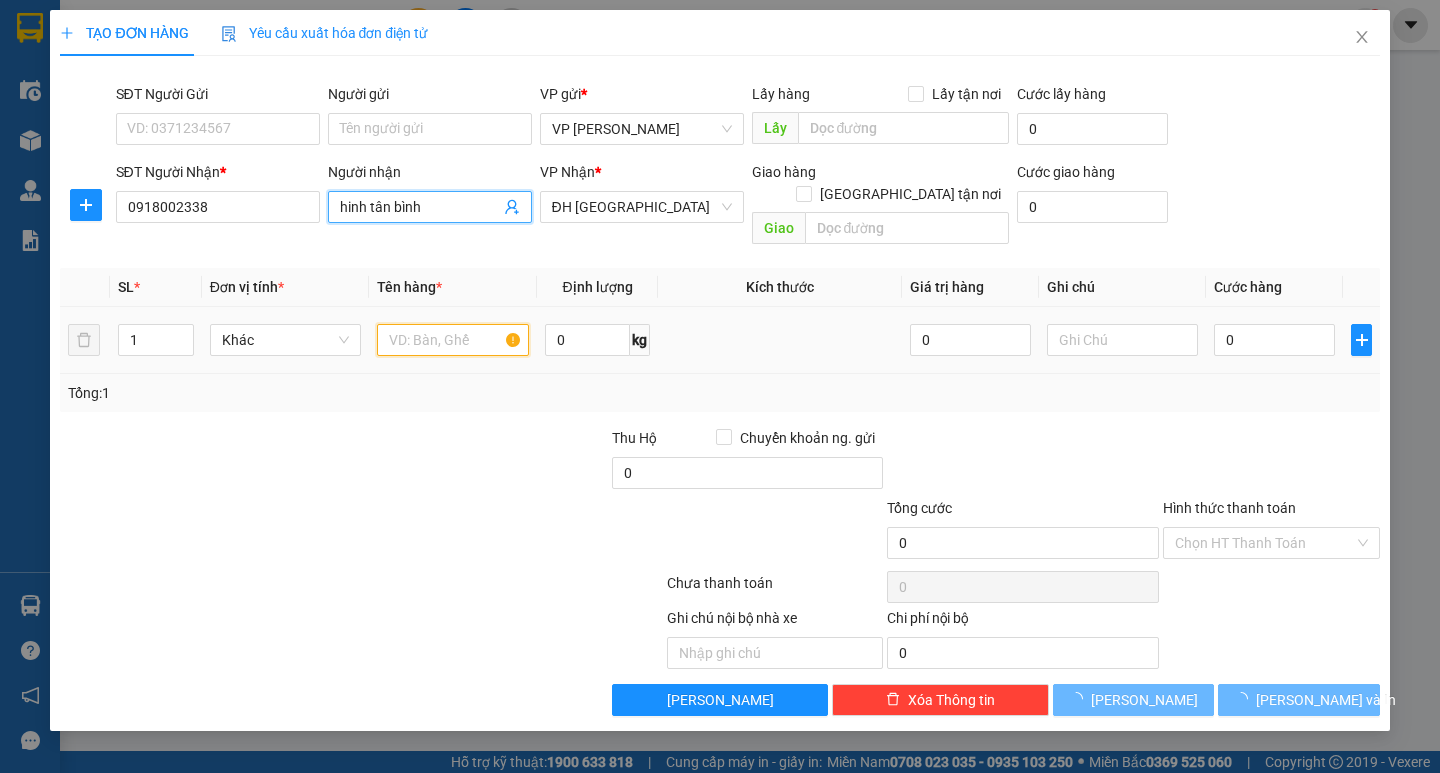 click at bounding box center (452, 340) 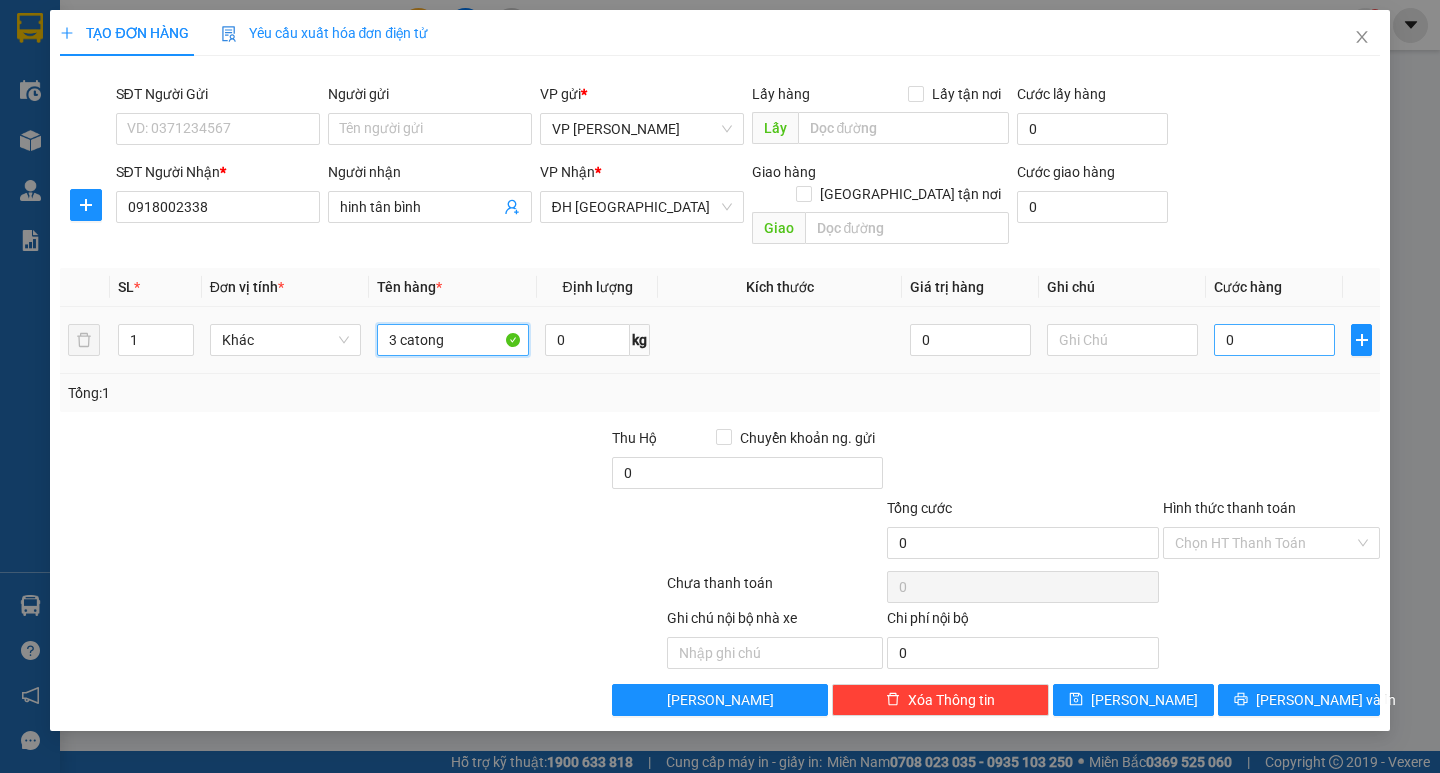 type on "3 catong" 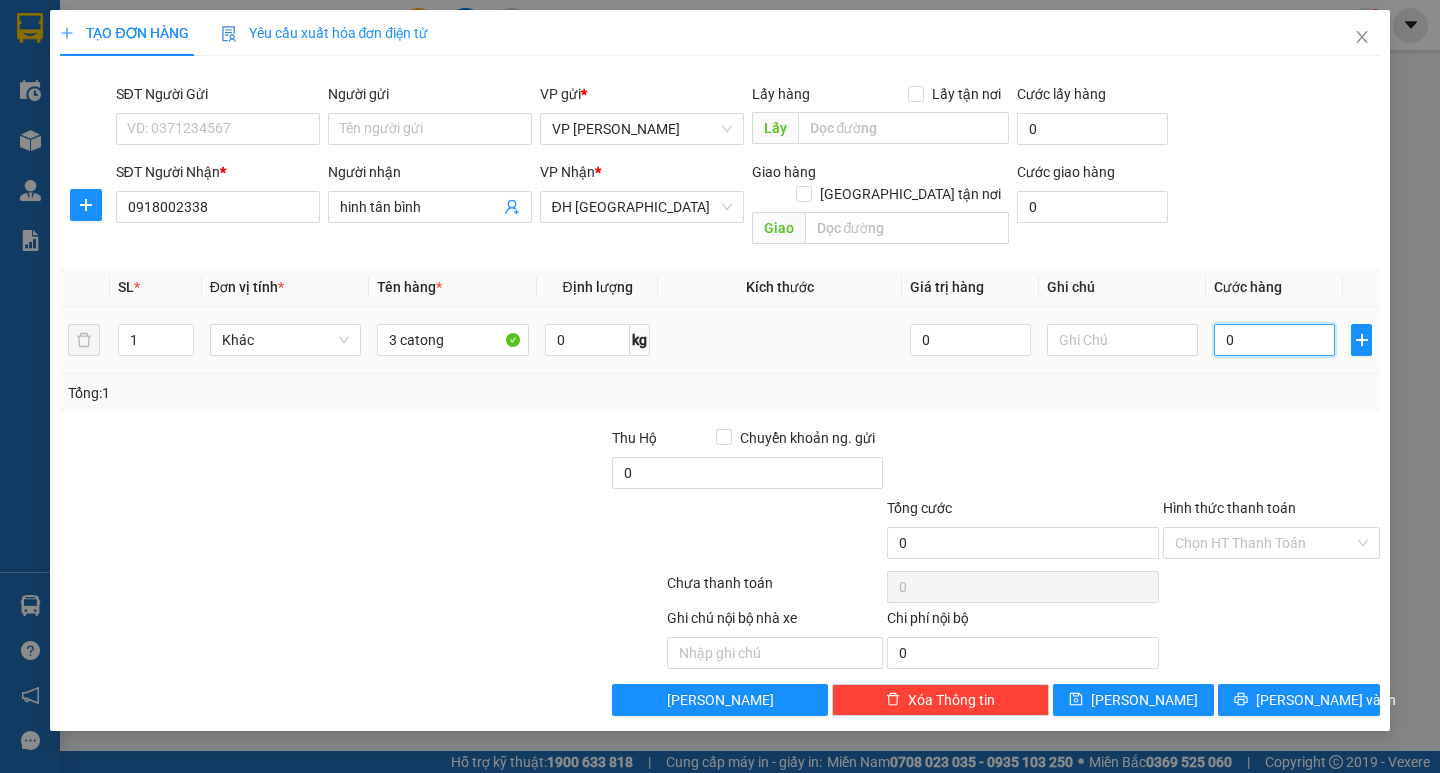 click on "0" at bounding box center (1274, 340) 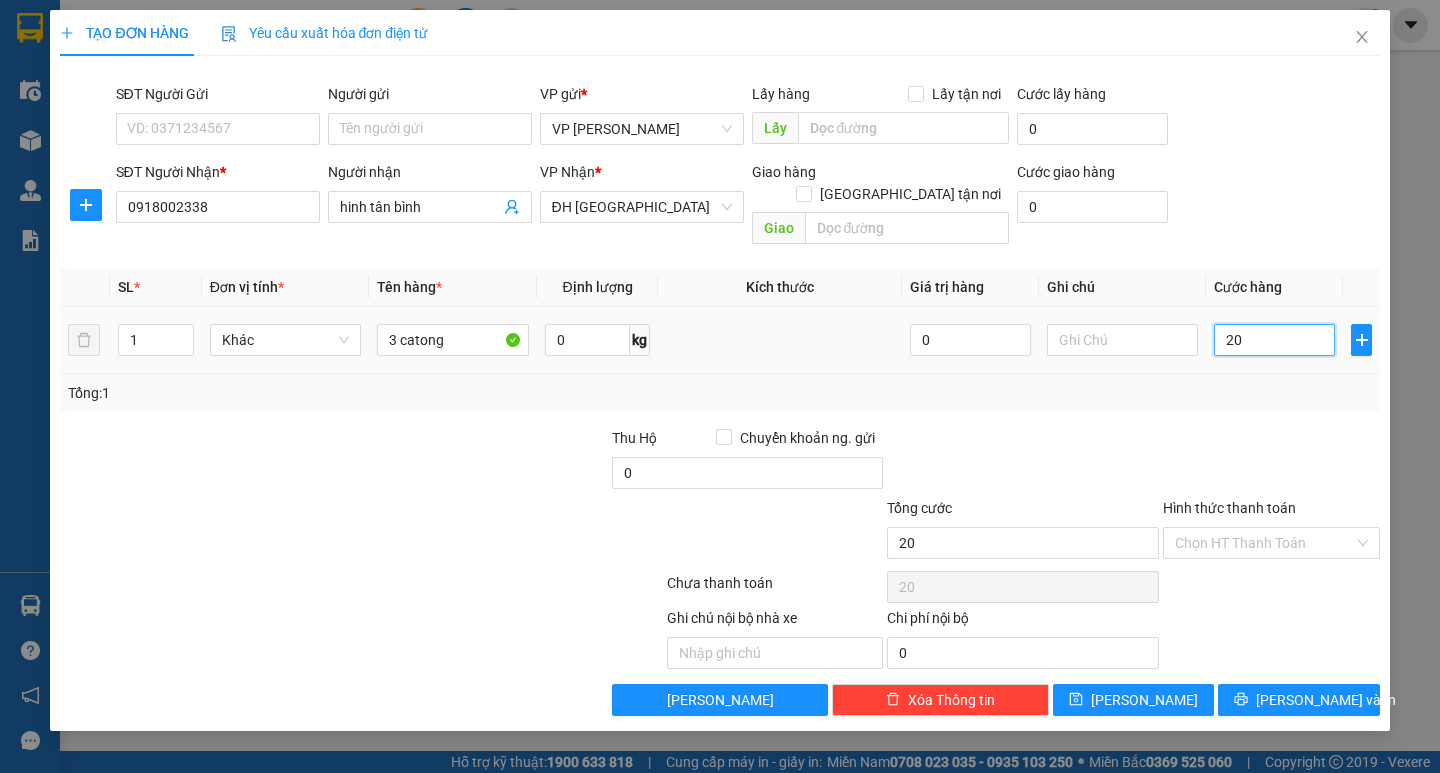 type on "210" 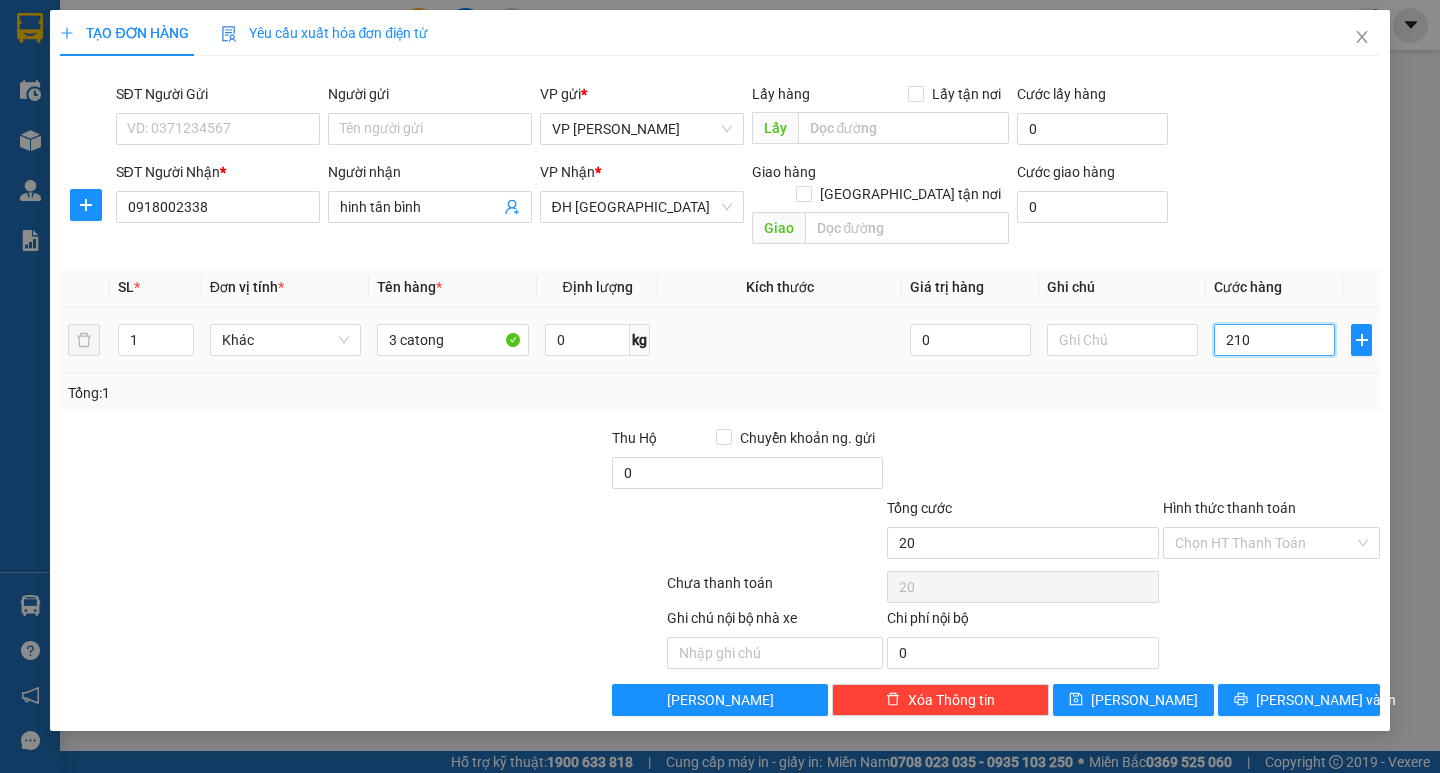 type on "210" 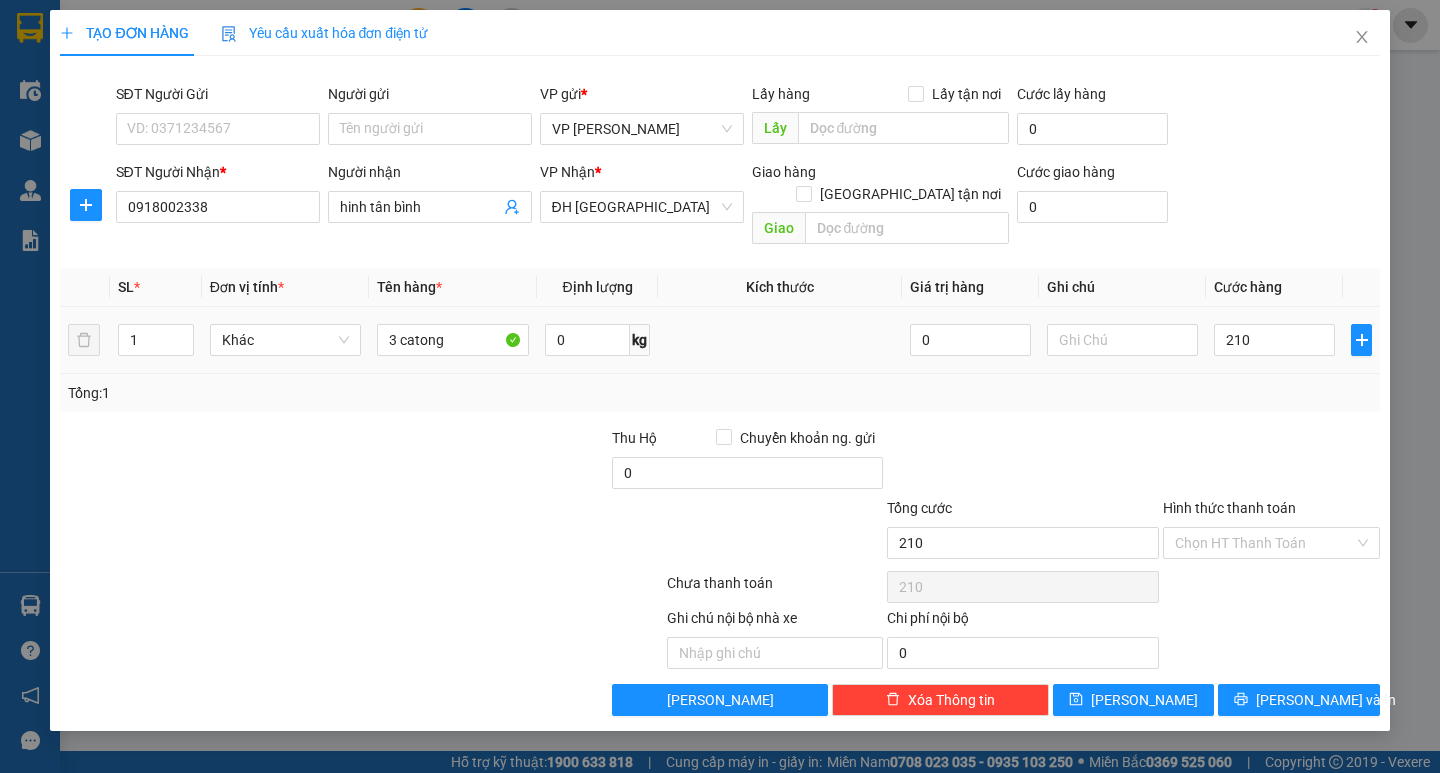 click on "210" at bounding box center [1274, 340] 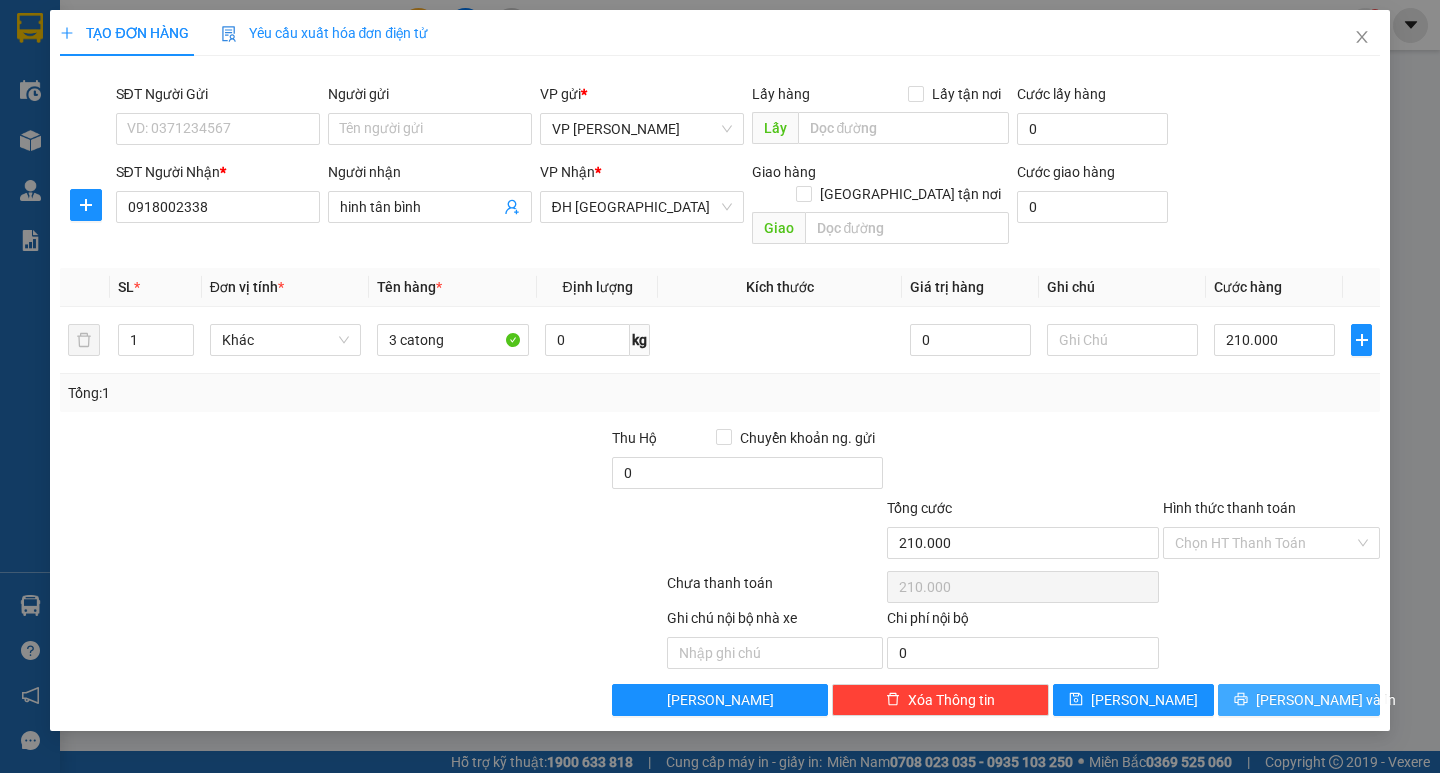 click on "[PERSON_NAME] và In" at bounding box center [1326, 700] 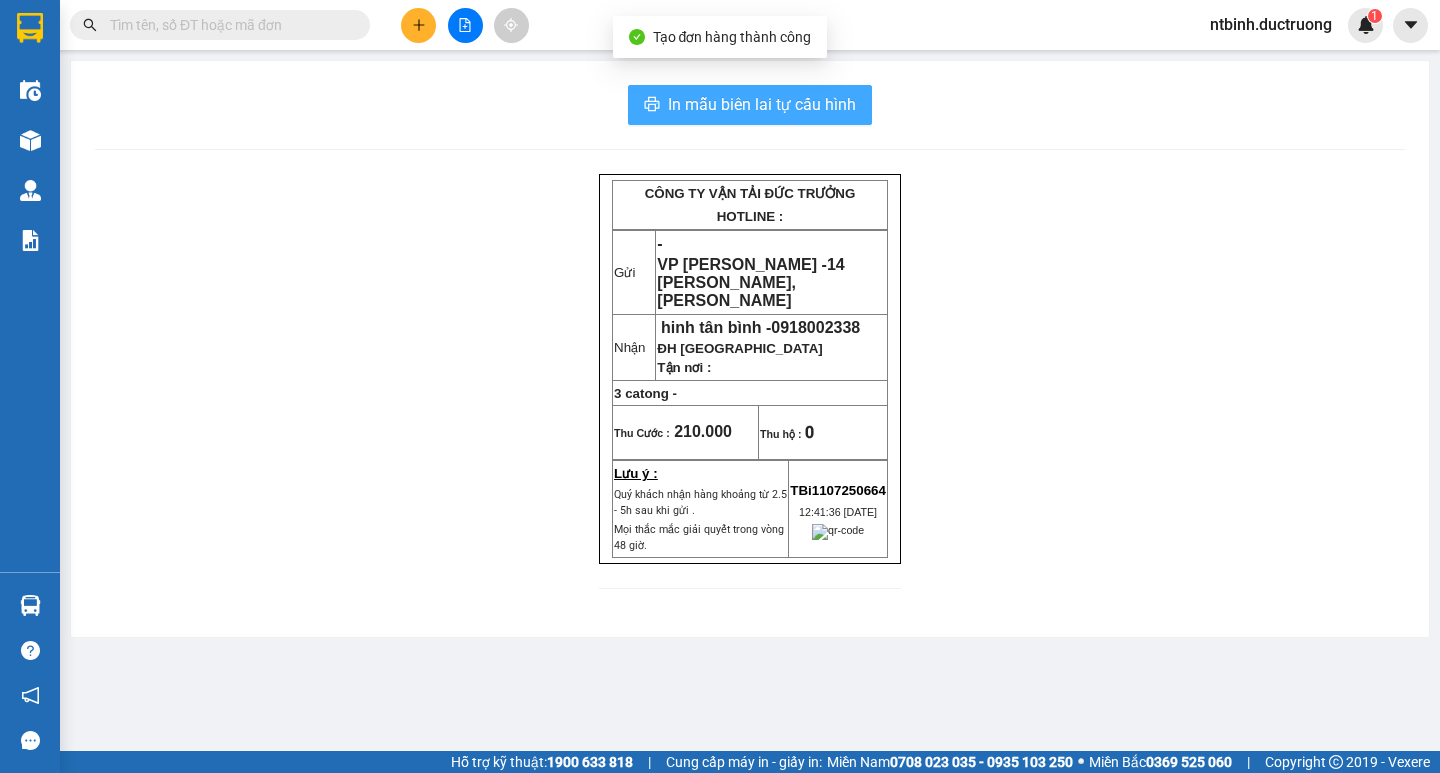 click on "In mẫu biên lai tự cấu hình" at bounding box center (762, 104) 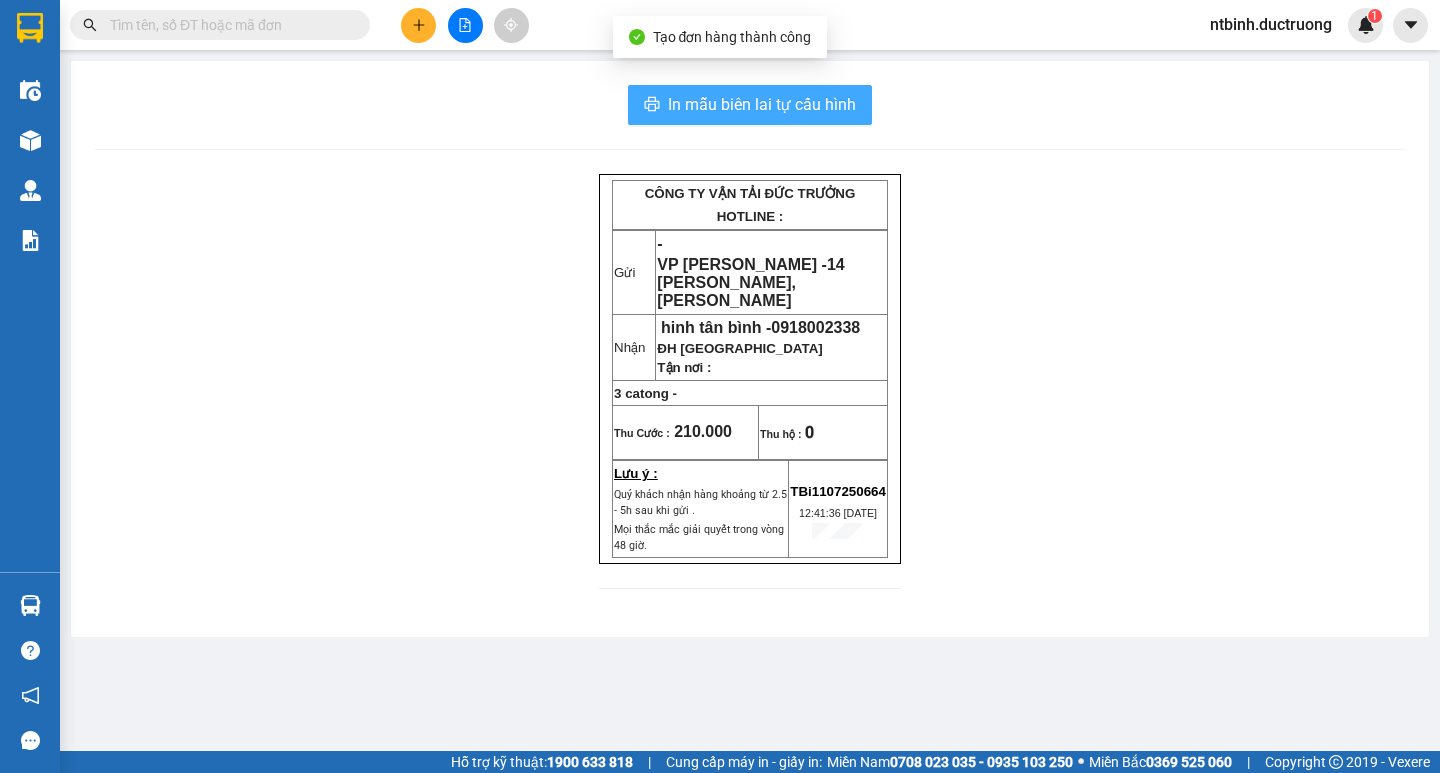 scroll, scrollTop: 0, scrollLeft: 0, axis: both 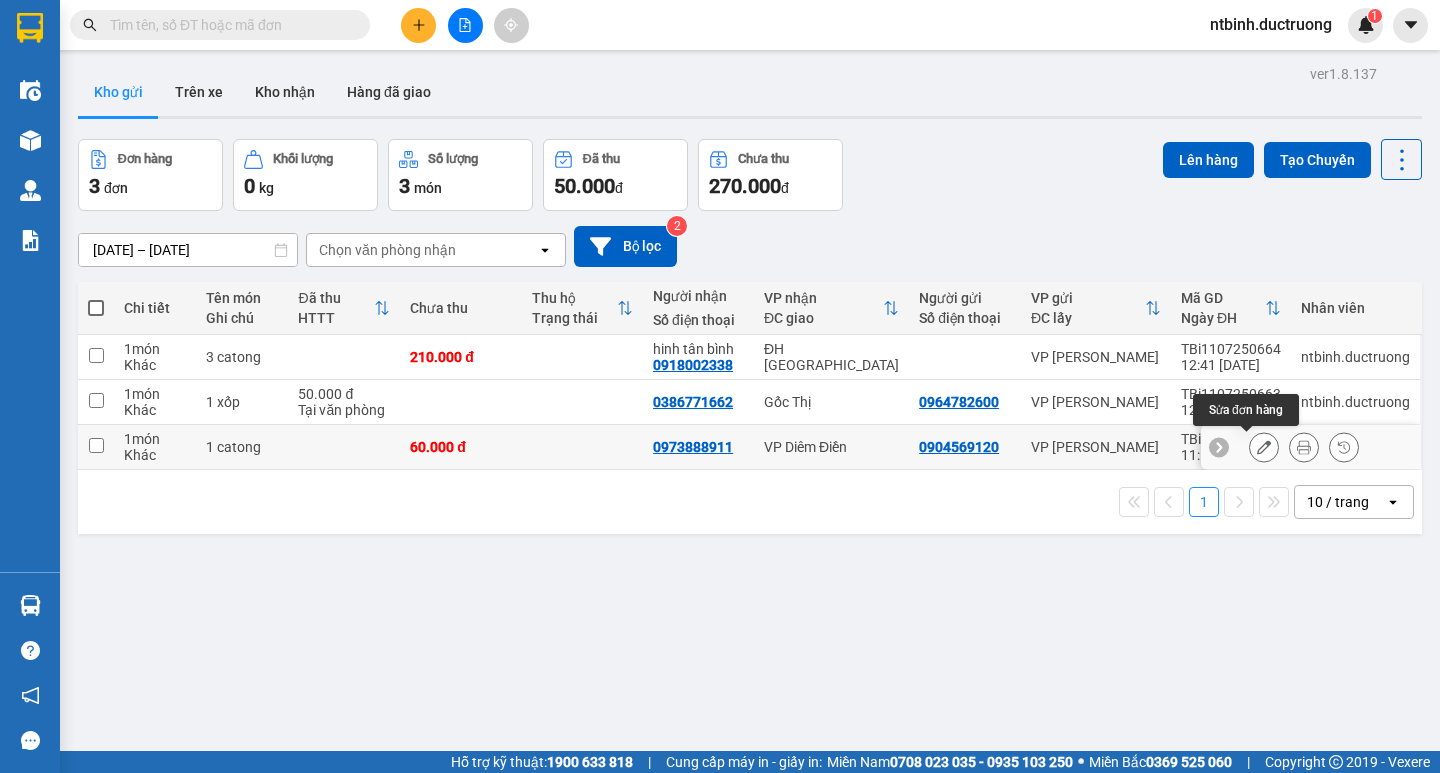 click 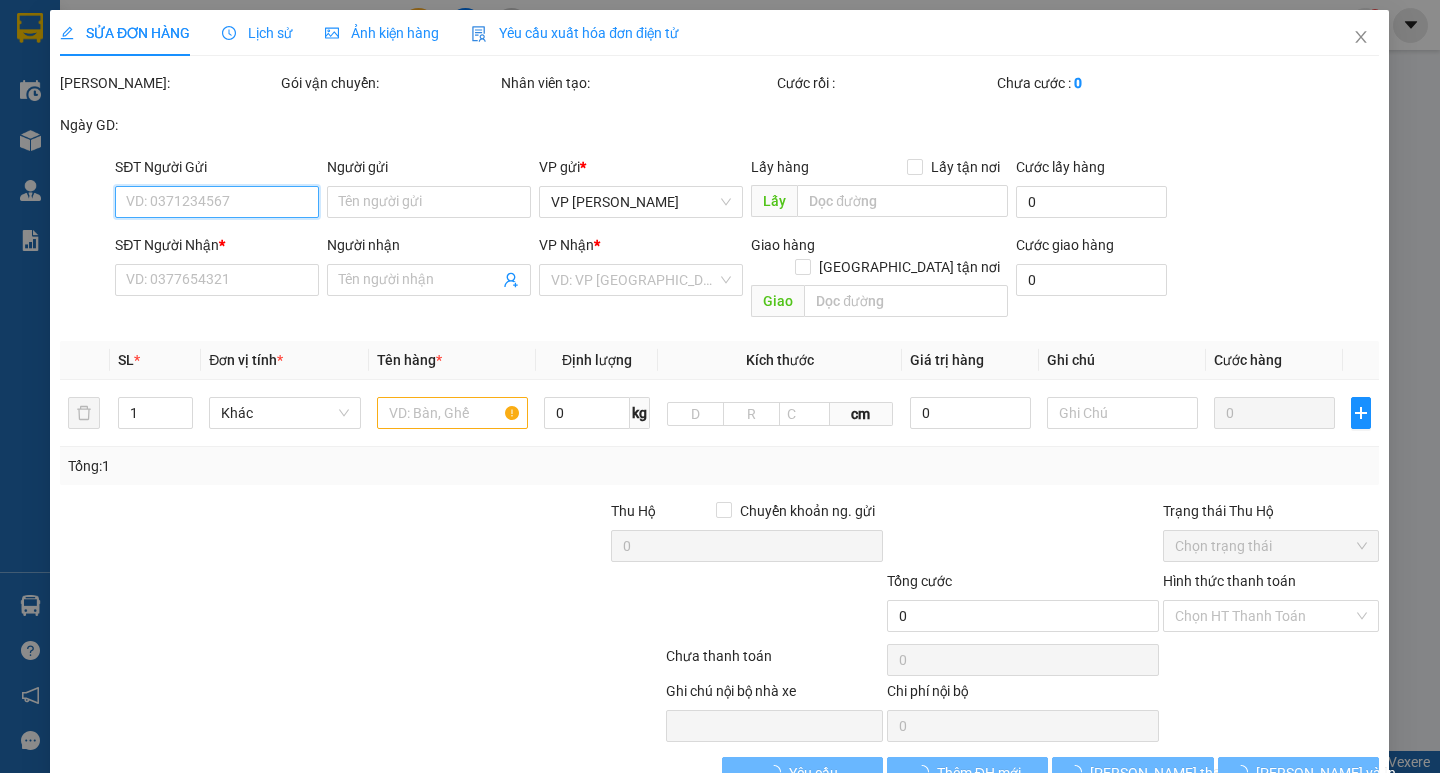 type on "0904569120" 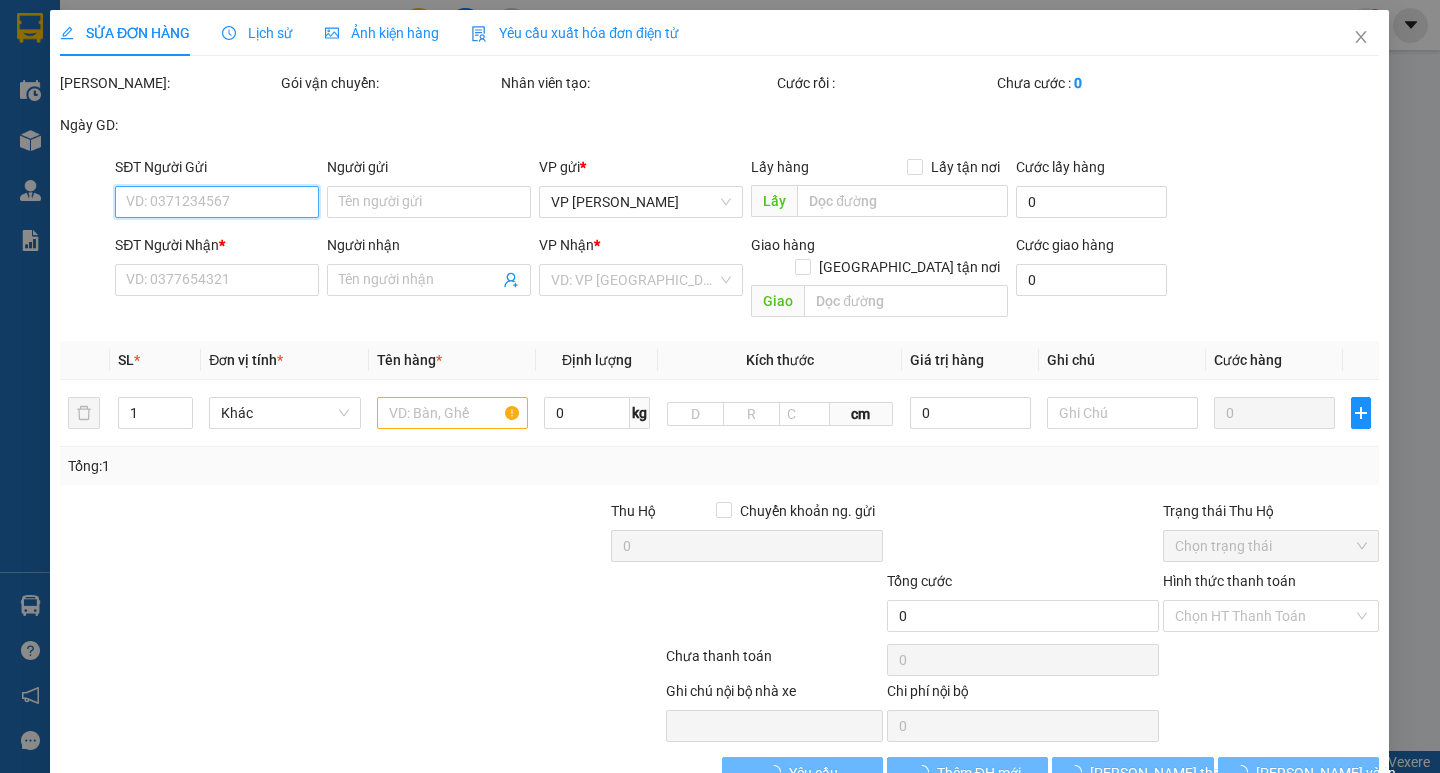 type on "0973888911" 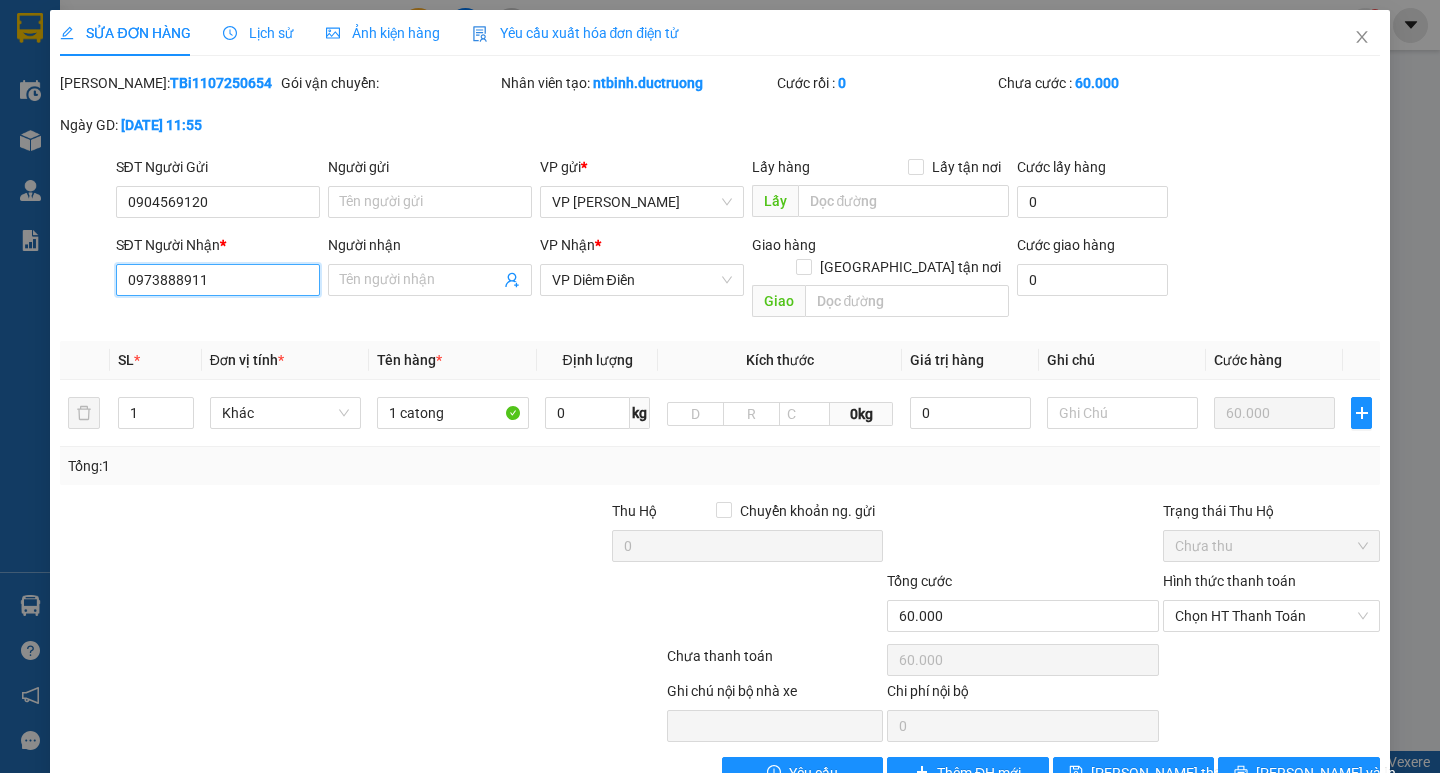 drag, startPoint x: 225, startPoint y: 293, endPoint x: 207, endPoint y: 262, distance: 35.846897 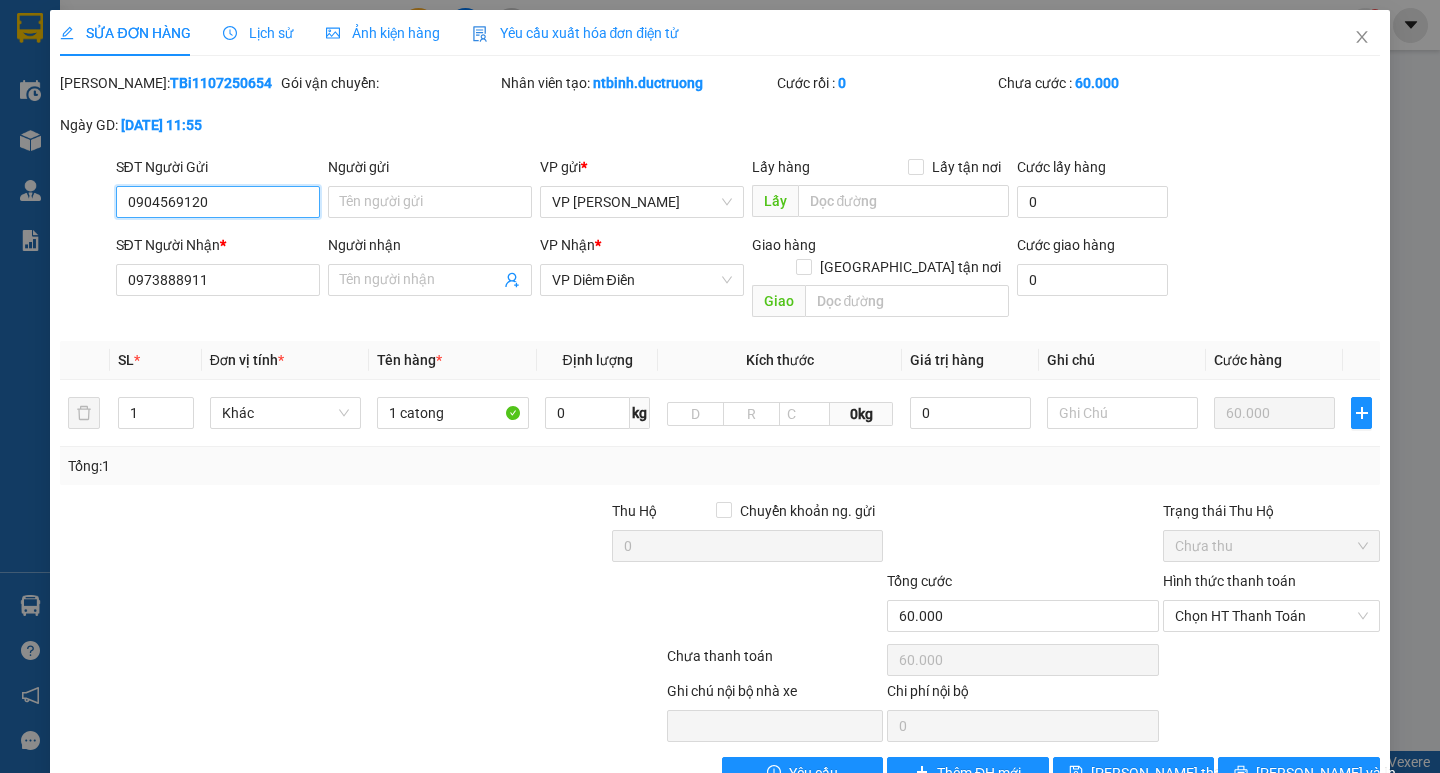 drag, startPoint x: 211, startPoint y: 210, endPoint x: 19, endPoint y: 218, distance: 192.1666 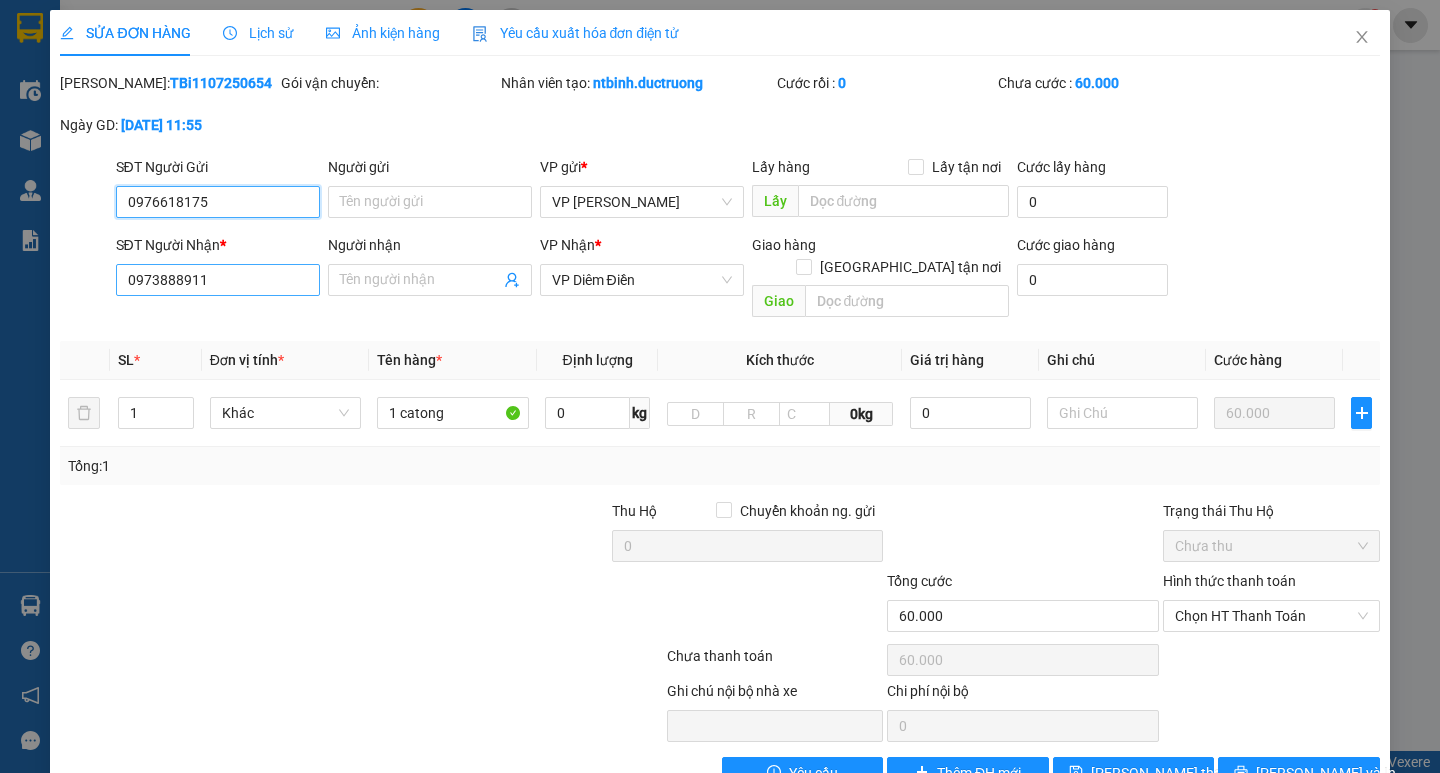 type on "0976618175" 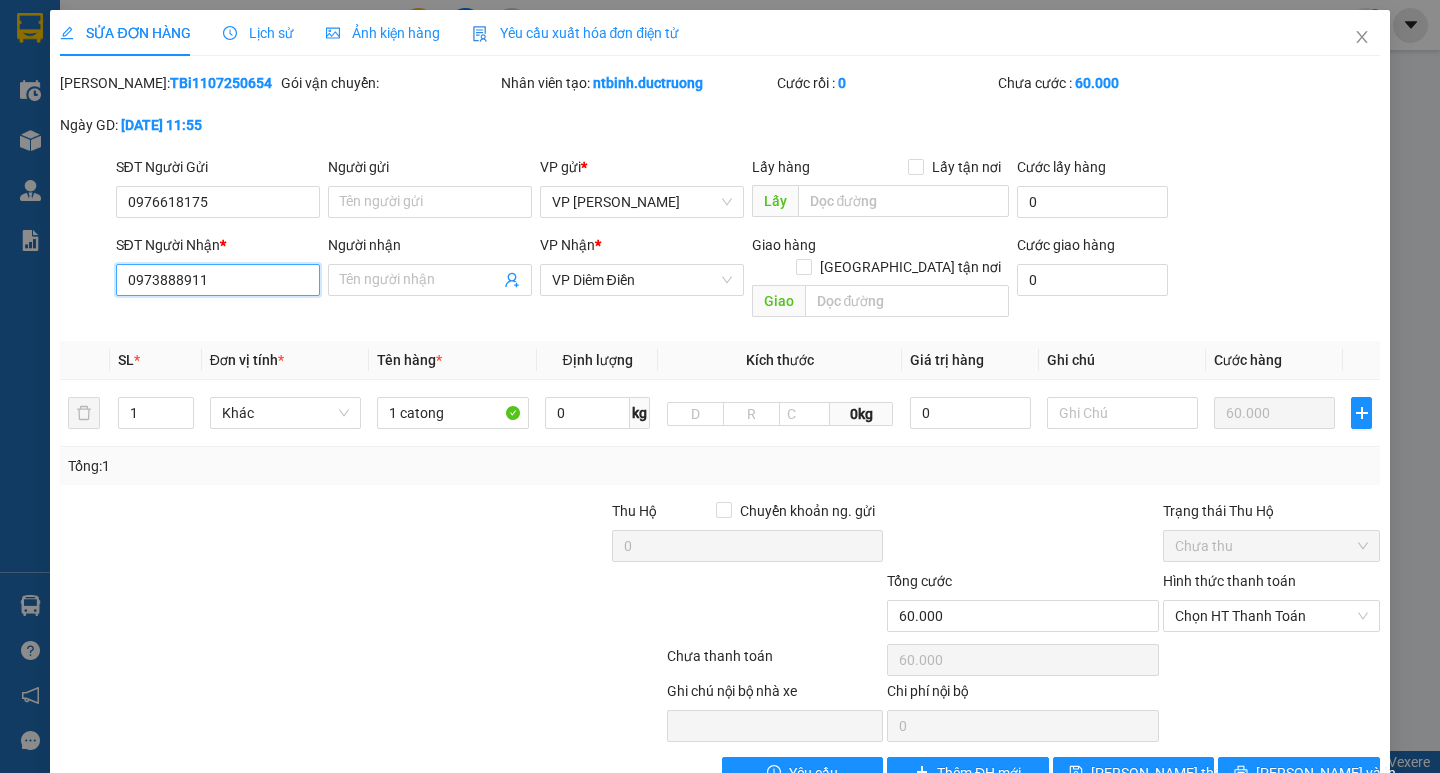 click on "0973888911" at bounding box center [218, 280] 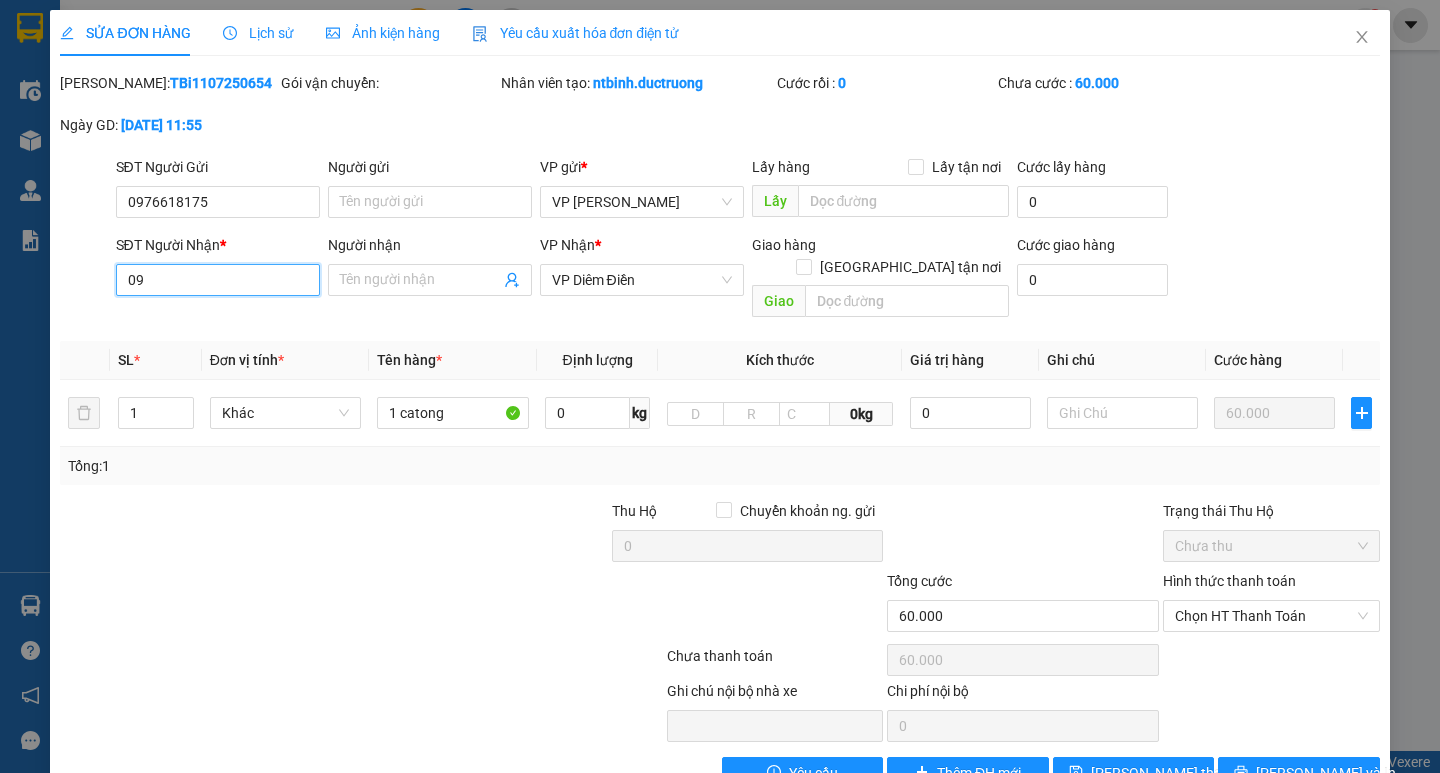 type on "0" 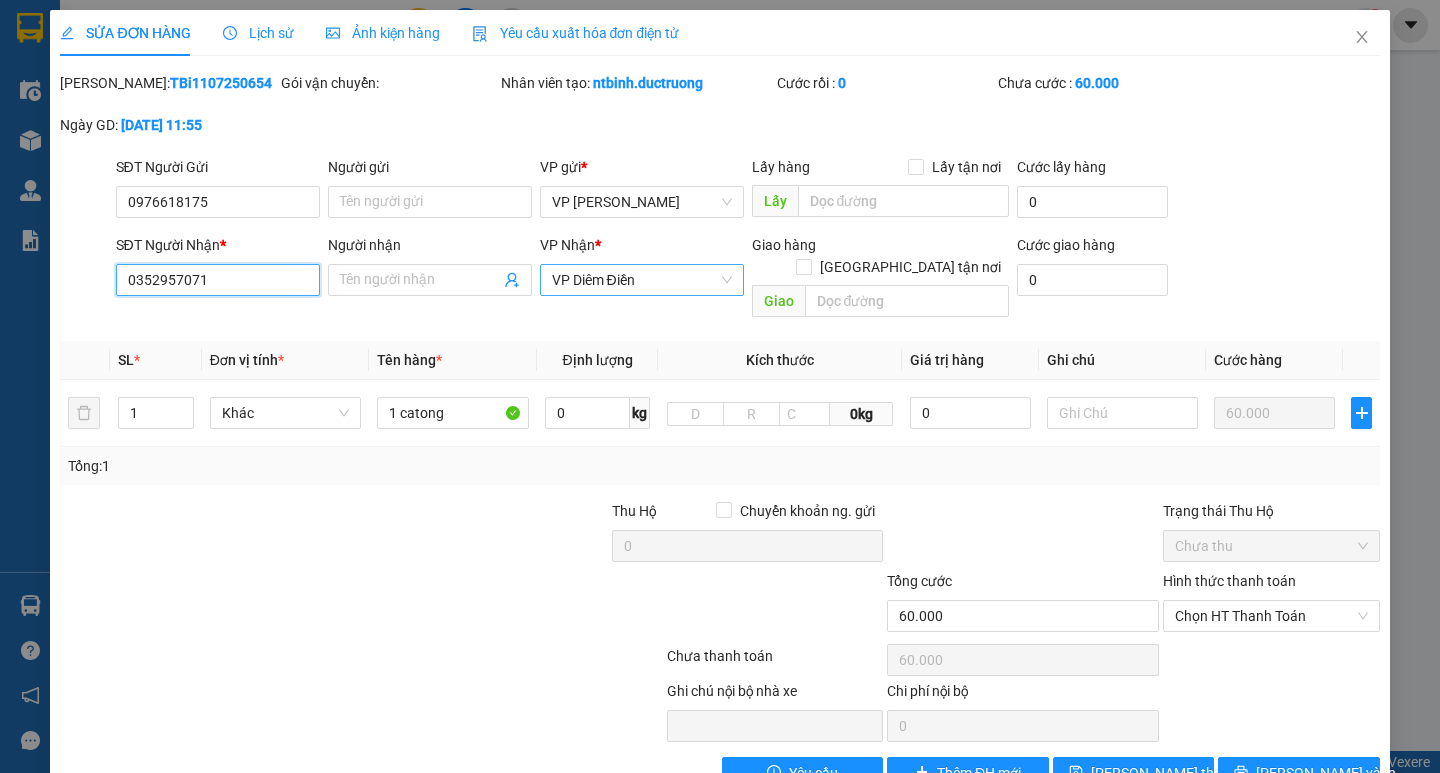 click on "VP Diêm Điền" at bounding box center (642, 280) 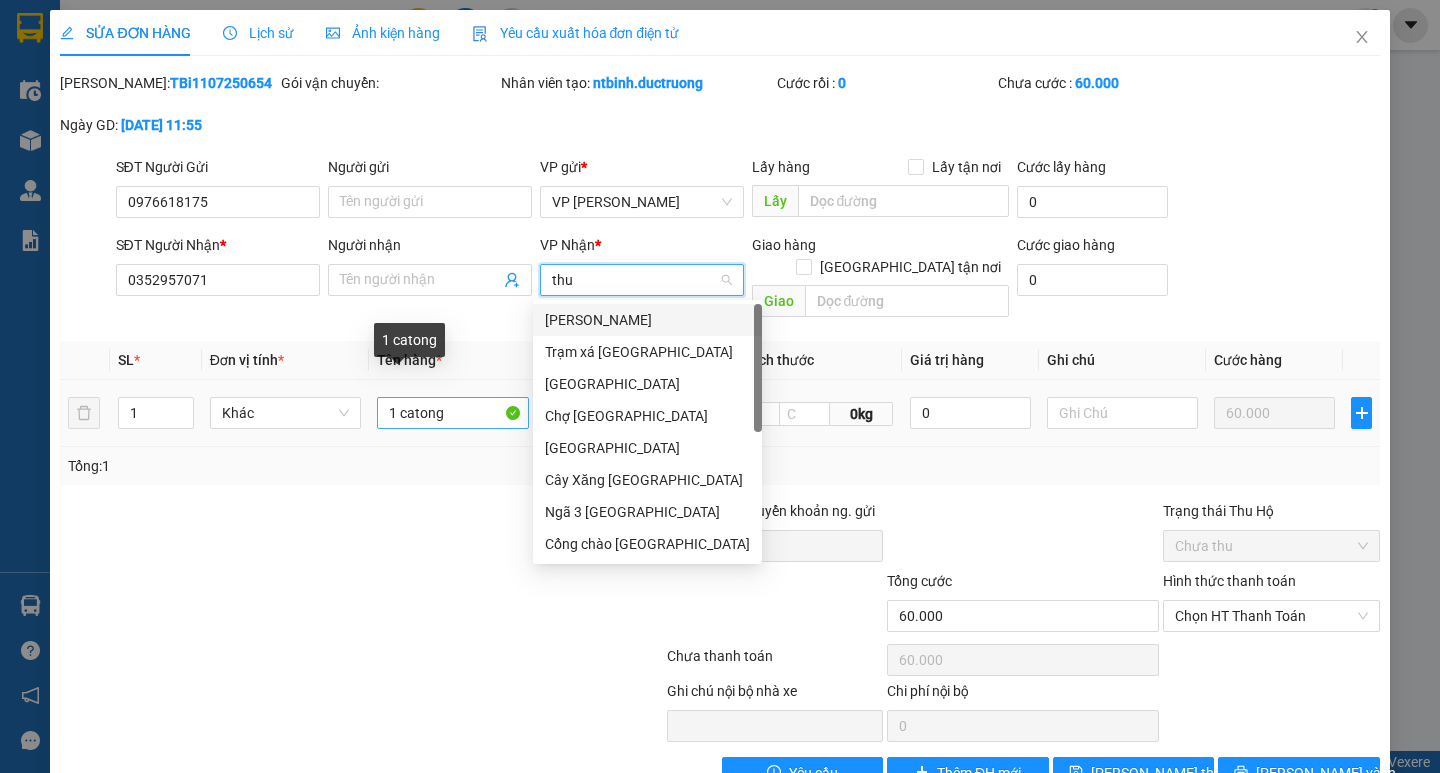 type on "thuy" 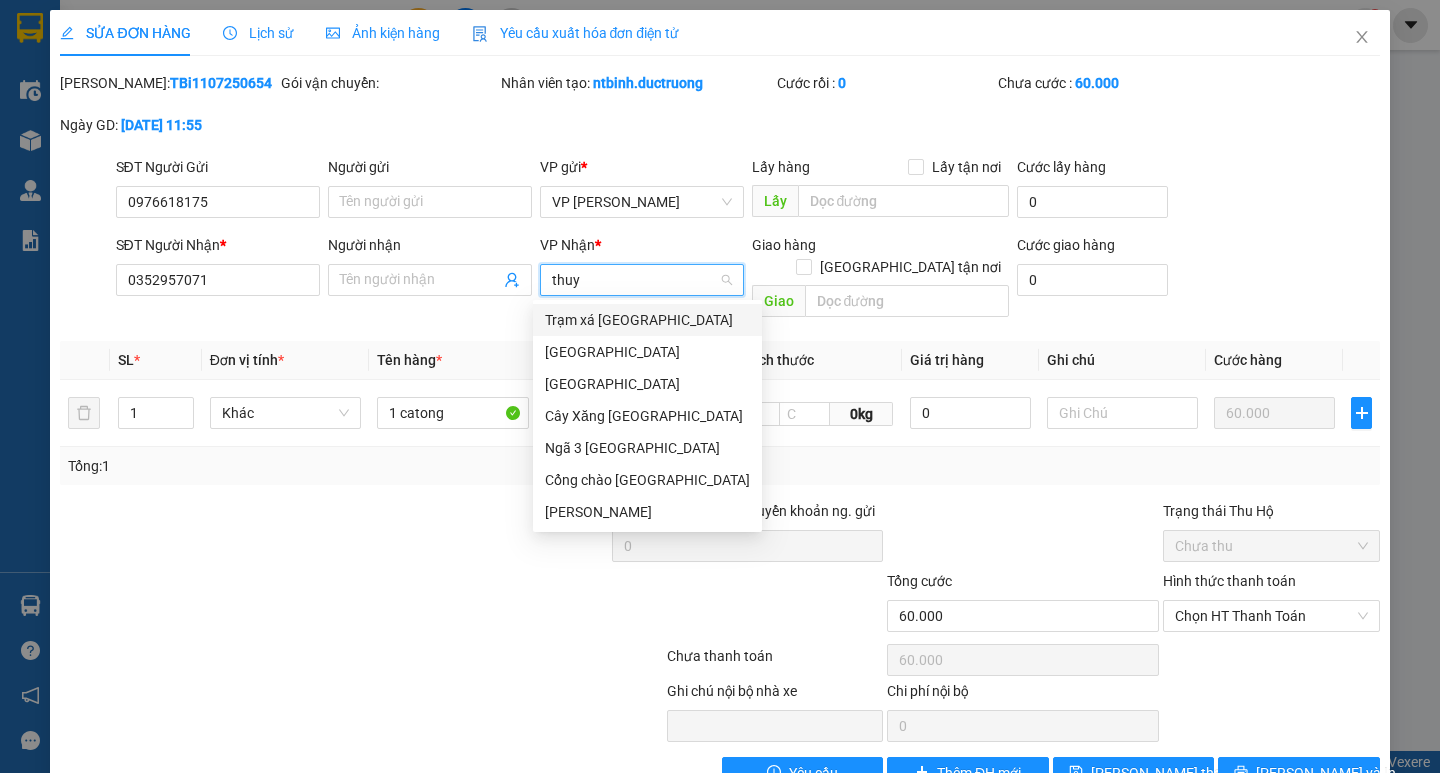 click on "[GEOGRAPHIC_DATA]" at bounding box center [647, 352] 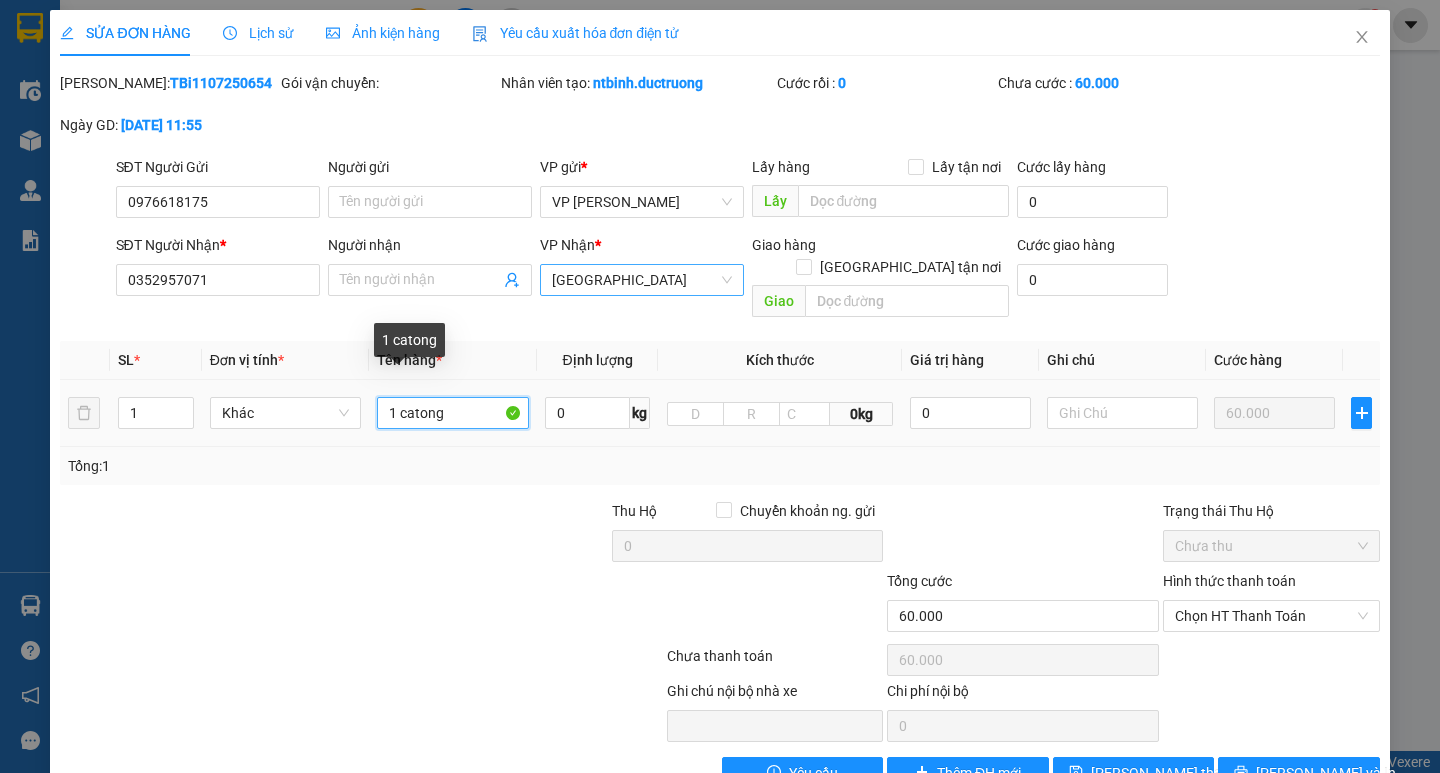 drag, startPoint x: 479, startPoint y: 403, endPoint x: 495, endPoint y: 431, distance: 32.24903 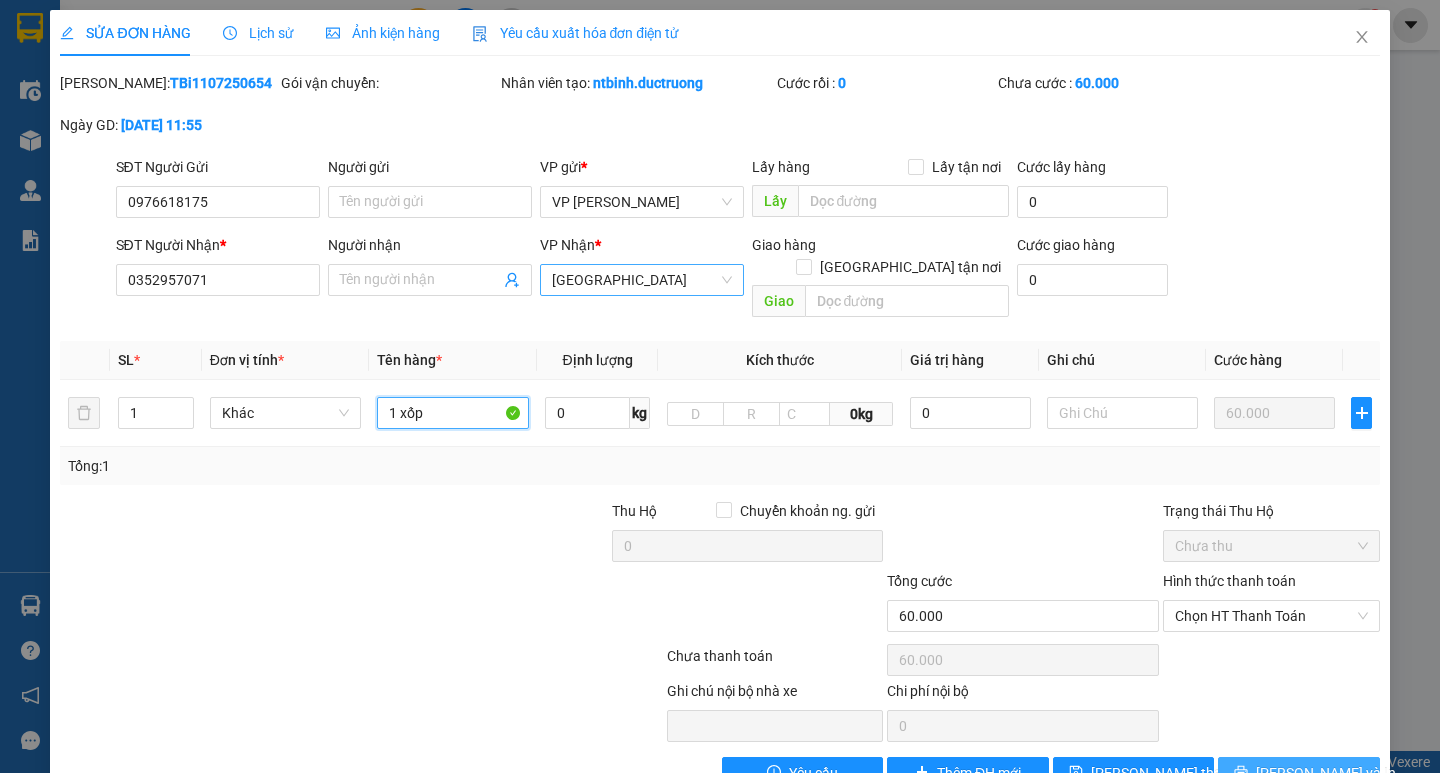 type on "1 xốp" 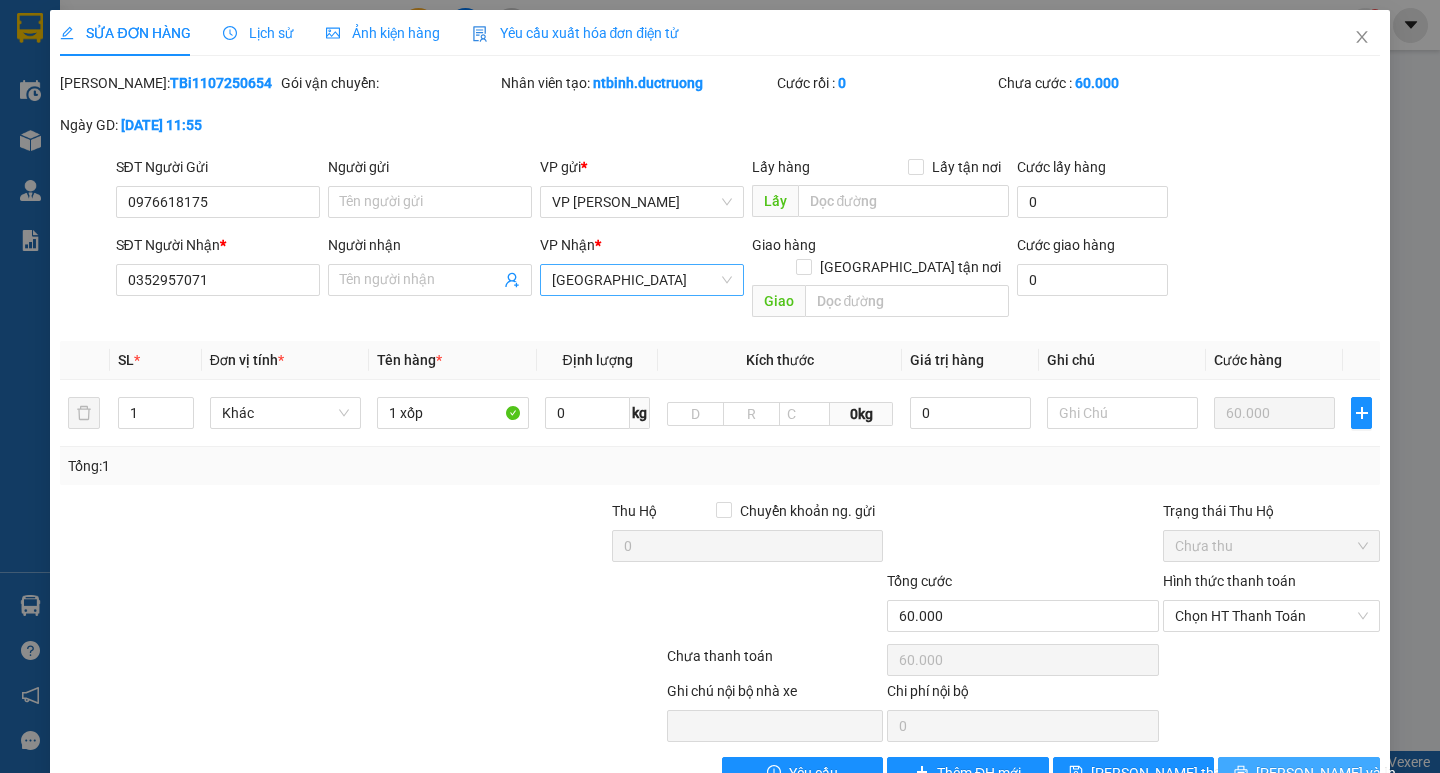 drag, startPoint x: 1270, startPoint y: 736, endPoint x: 1285, endPoint y: 752, distance: 21.931713 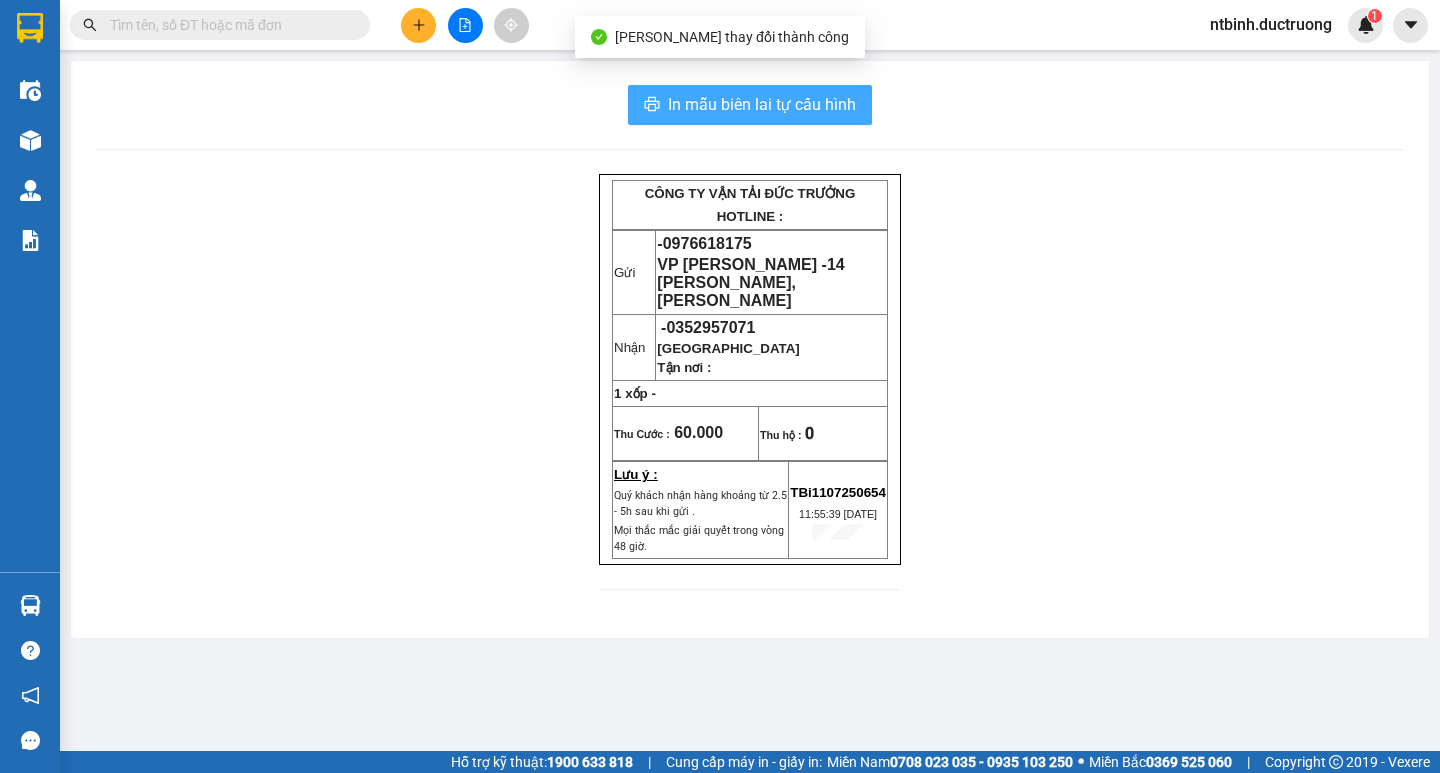 click on "In mẫu biên lai tự cấu hình" at bounding box center (750, 105) 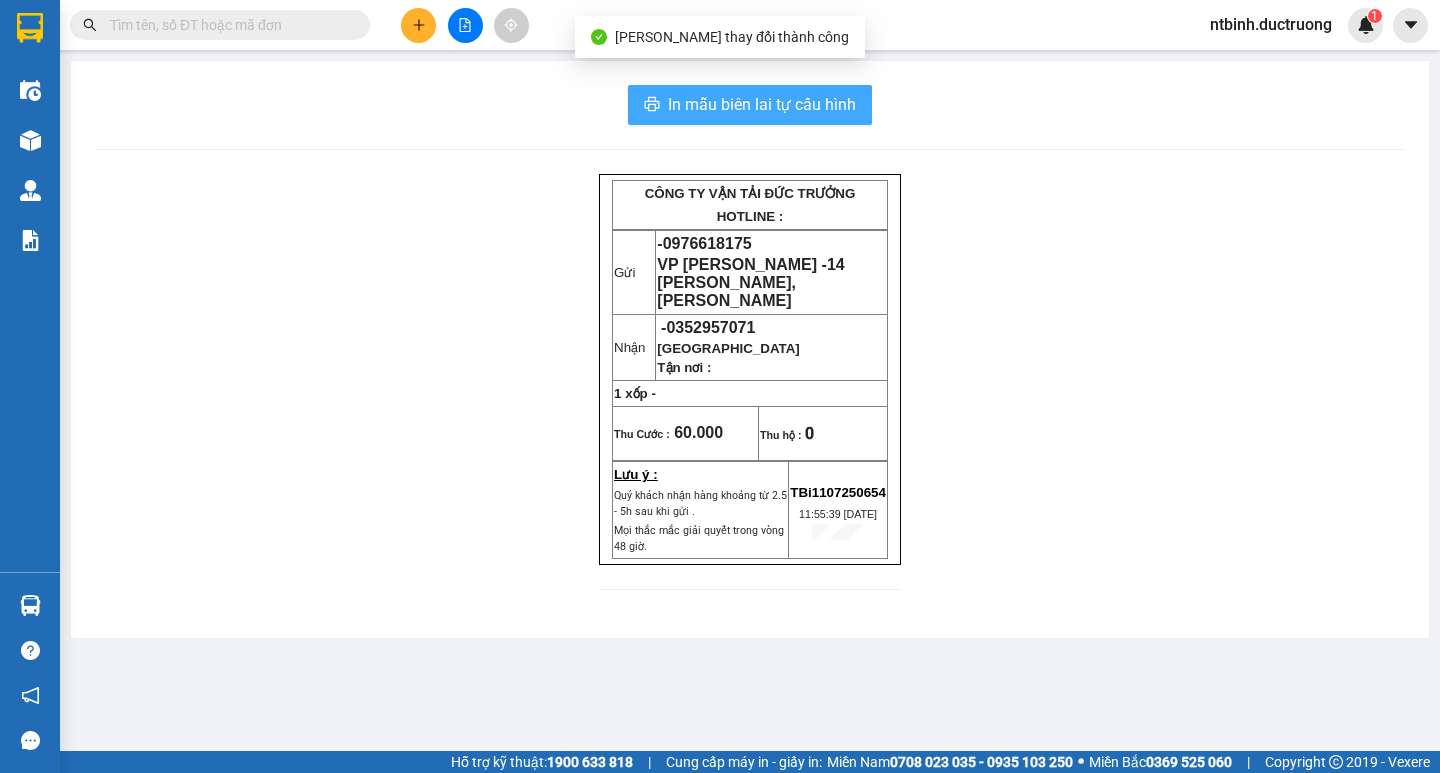 scroll, scrollTop: 0, scrollLeft: 0, axis: both 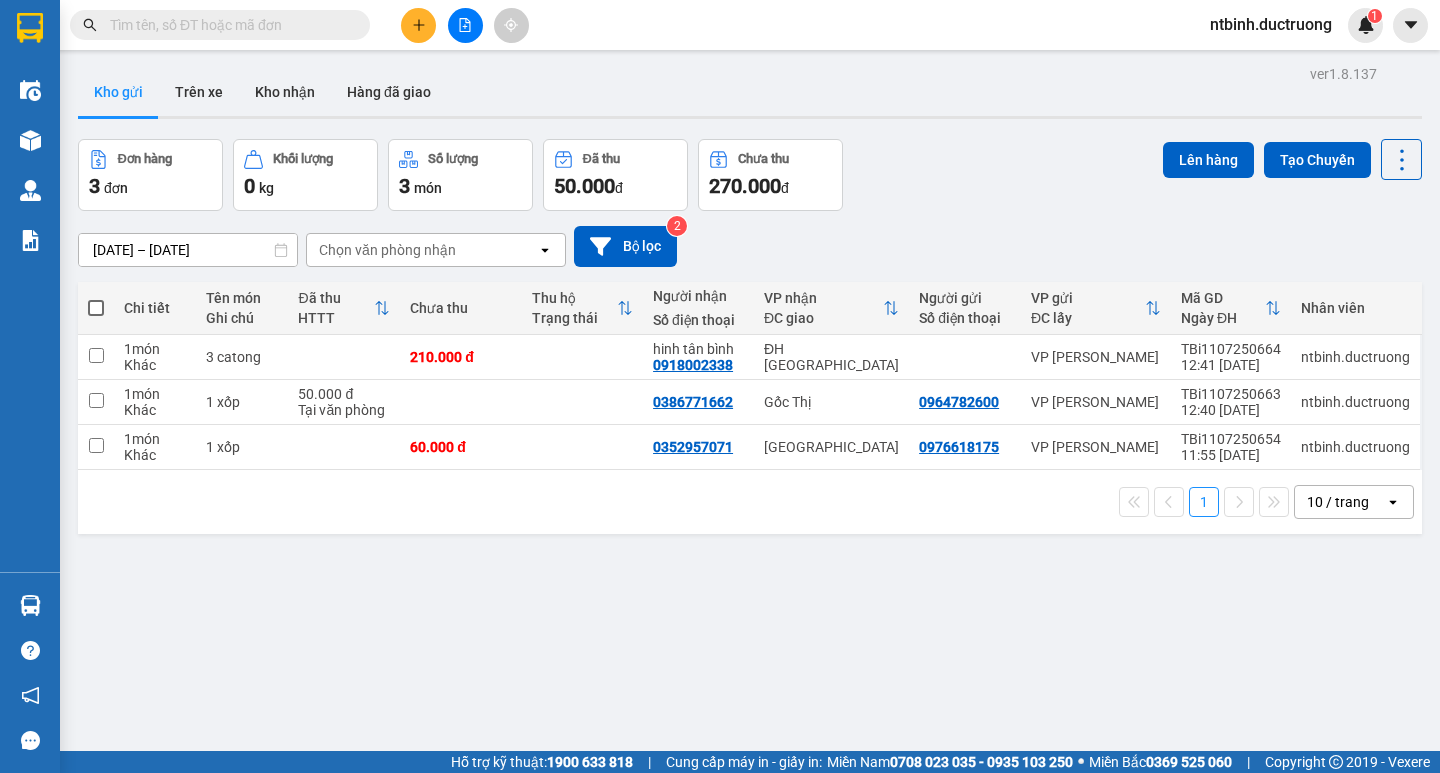click at bounding box center (465, 25) 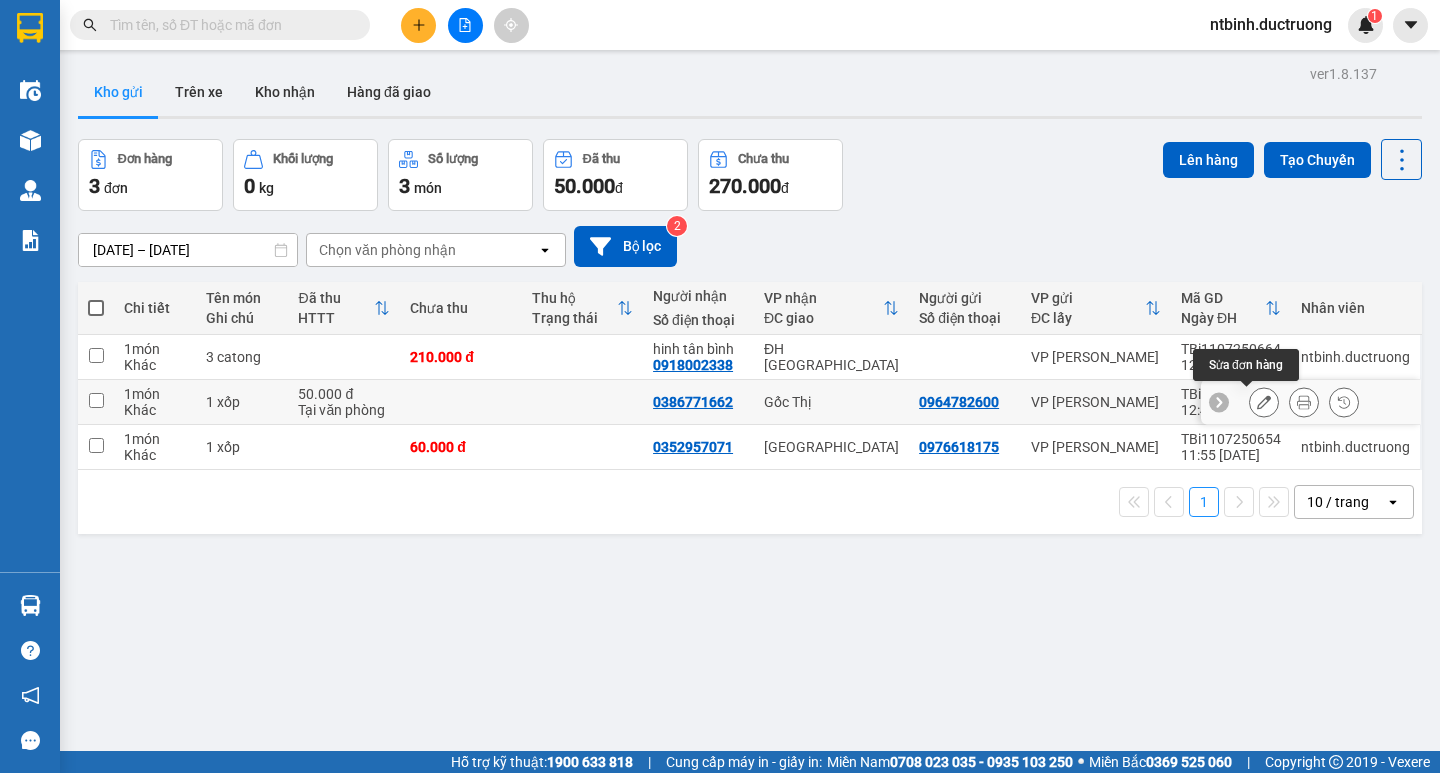 click 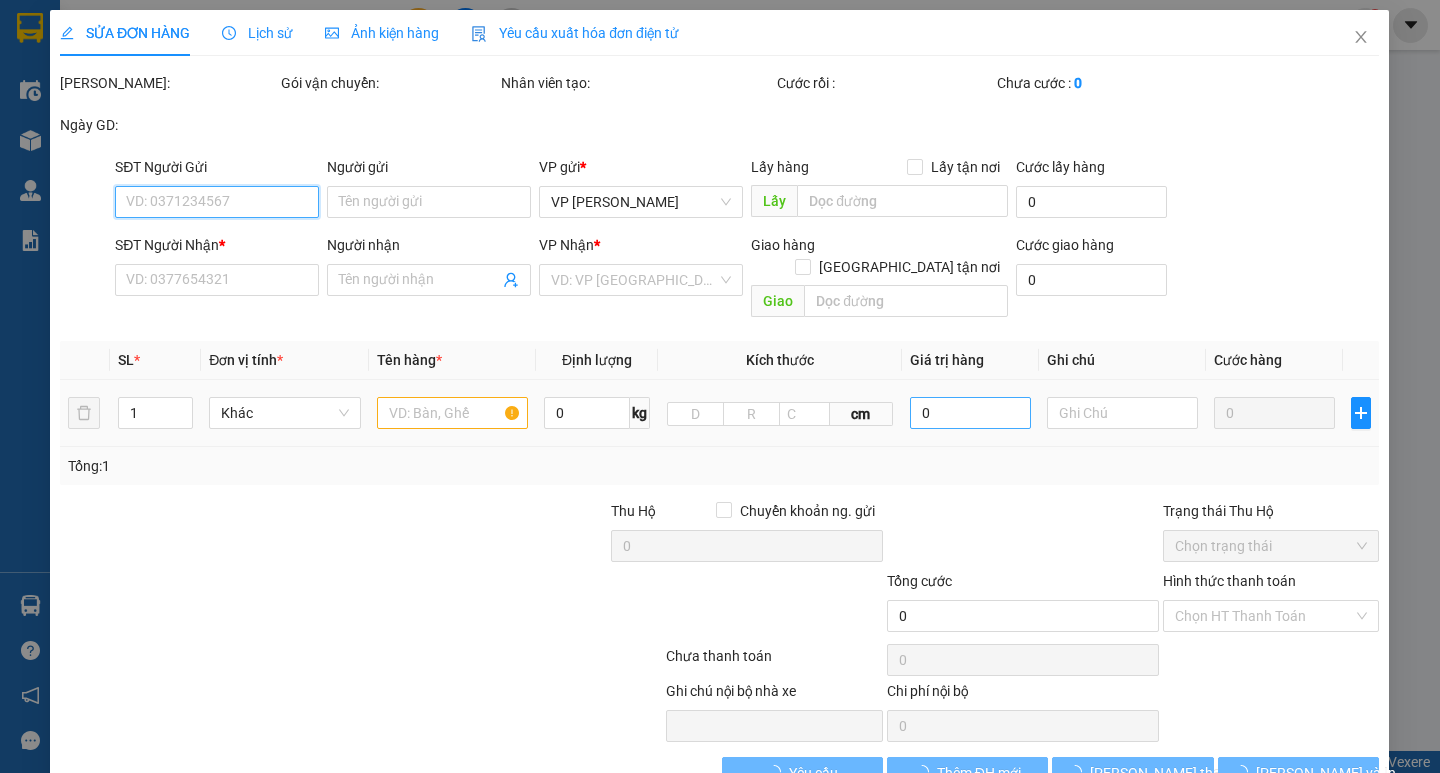 type on "0964782600" 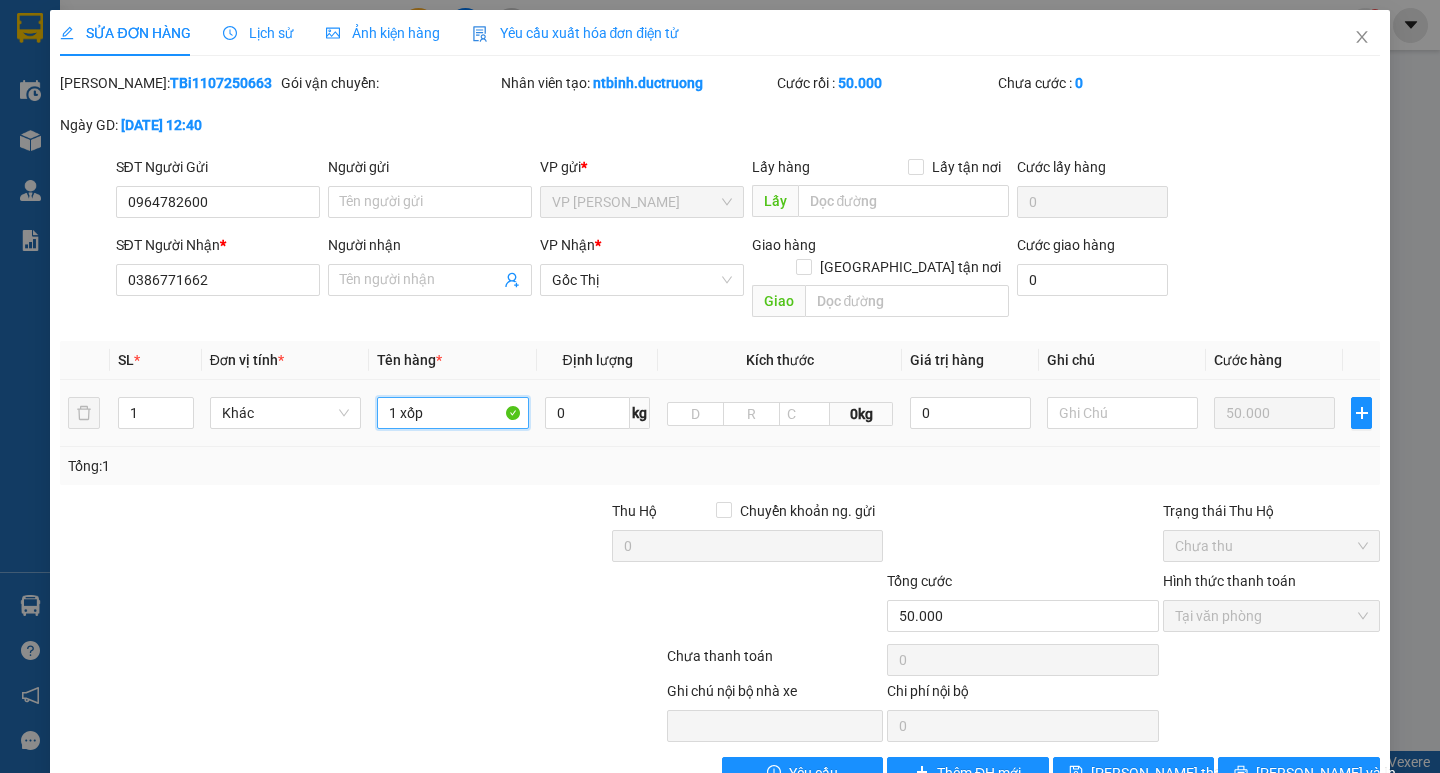 click on "1 xốp" at bounding box center (452, 413) 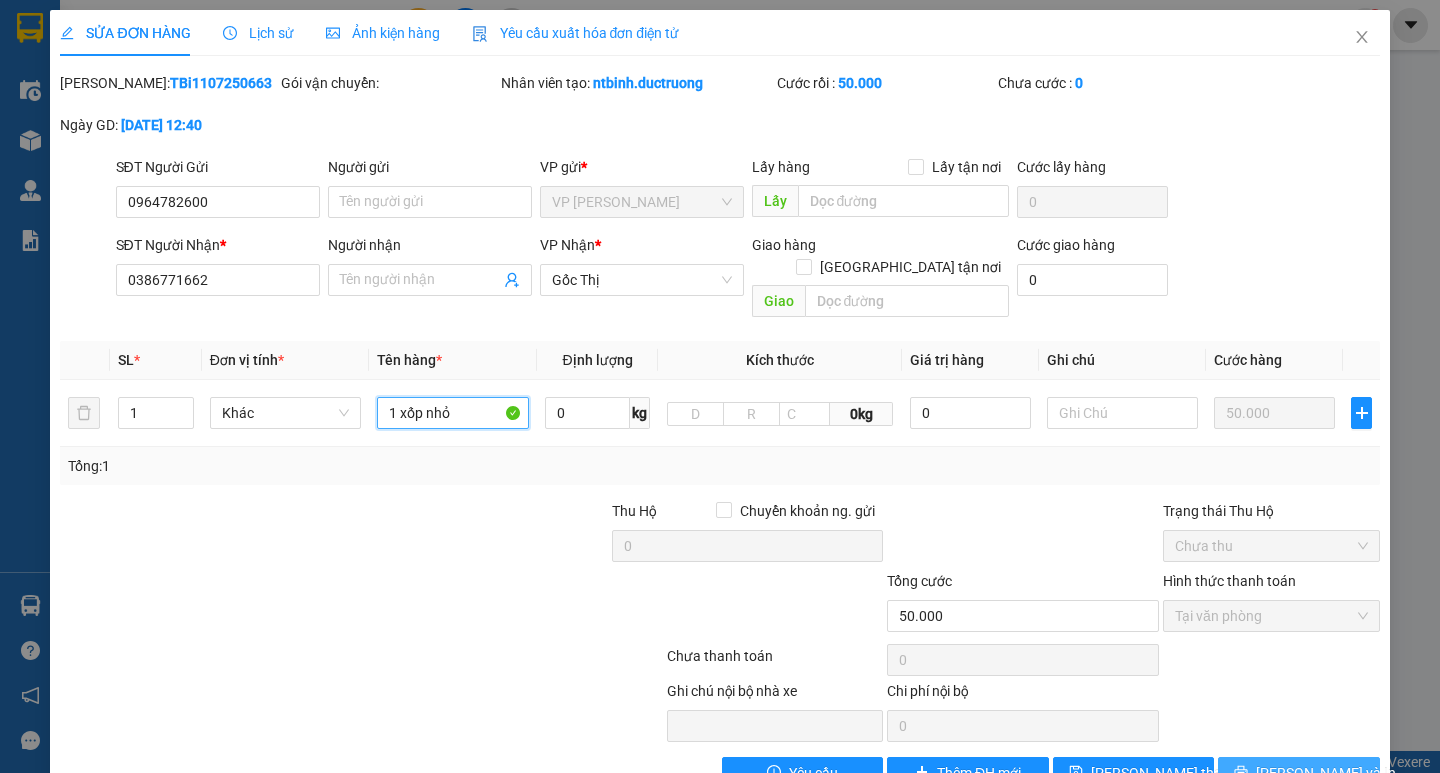 type on "1 xốp nhỏ" 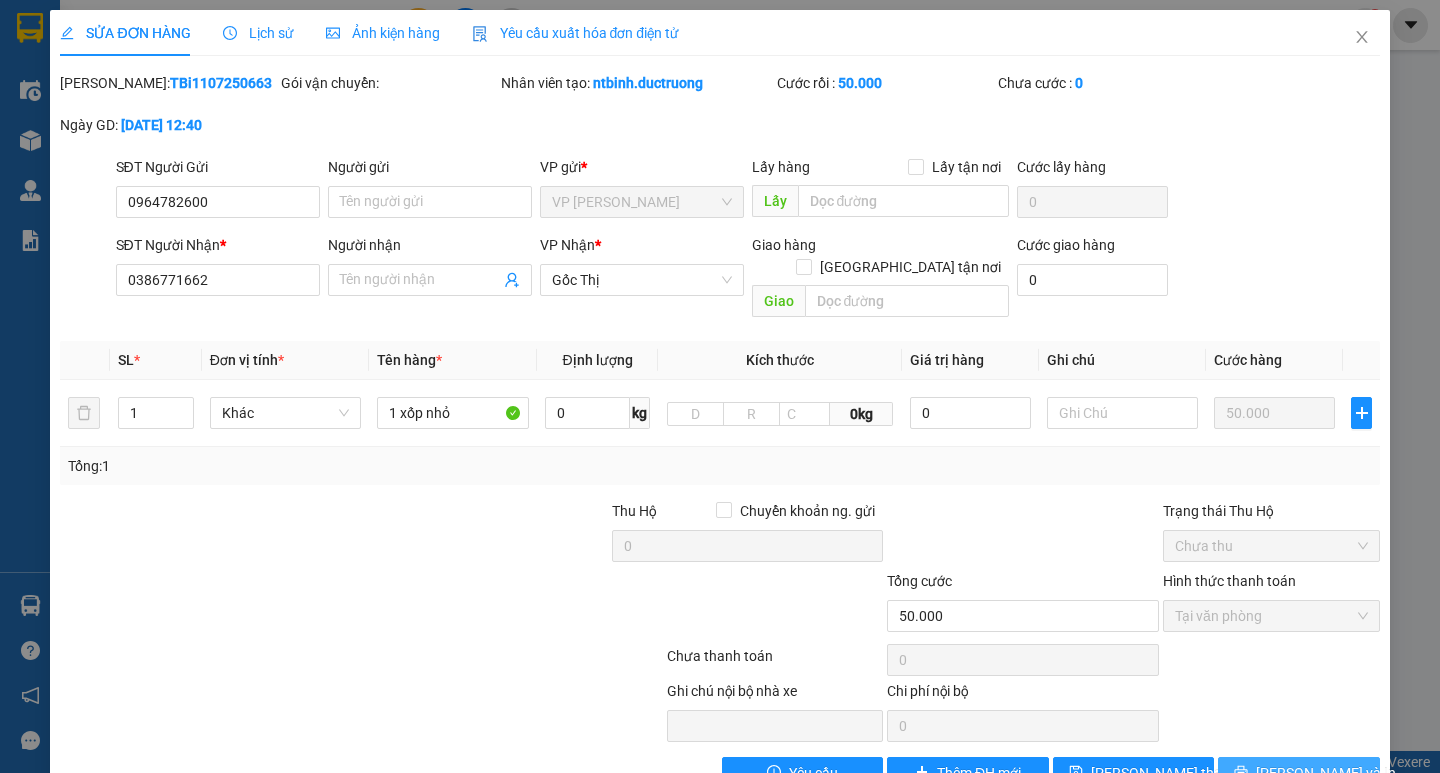 click on "[PERSON_NAME] và In" at bounding box center (1326, 773) 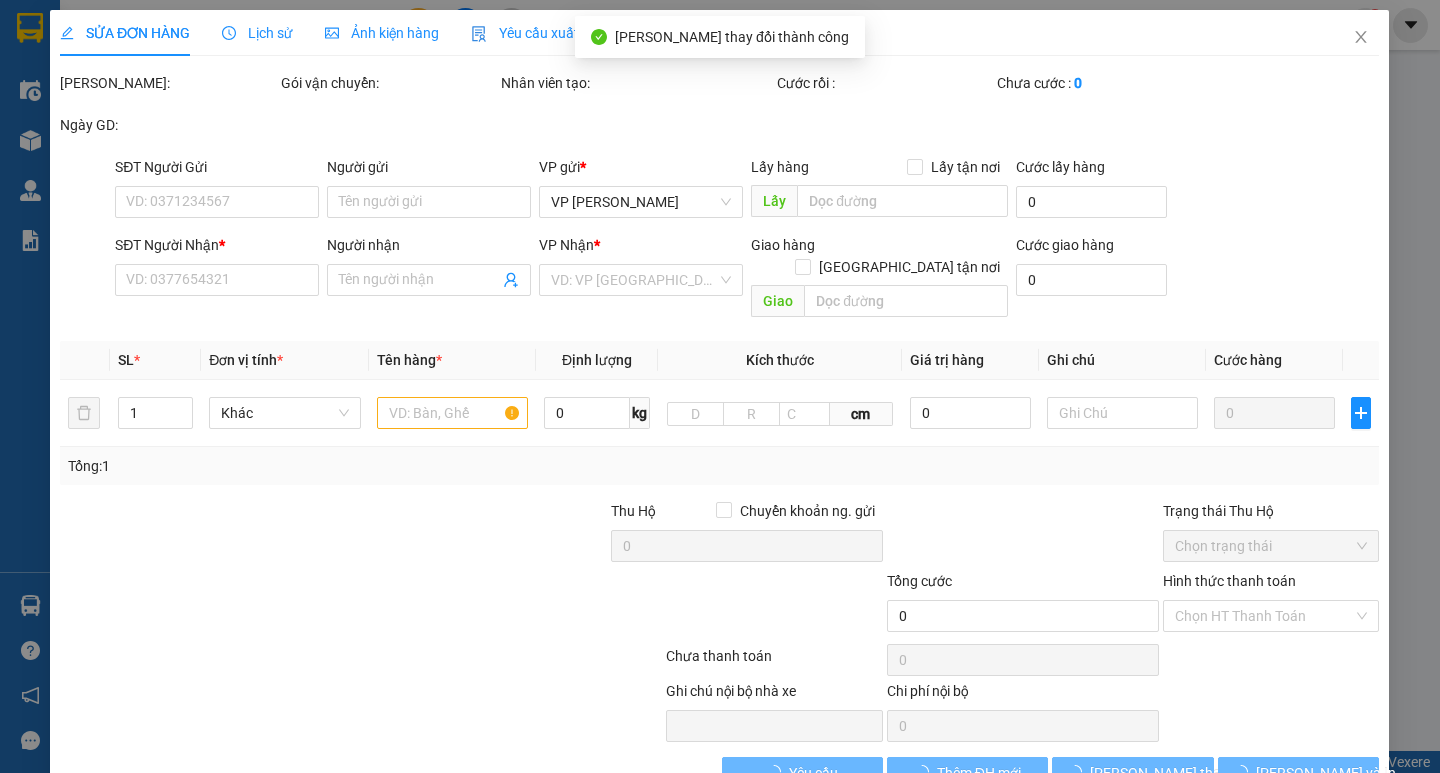 type on "0964782600" 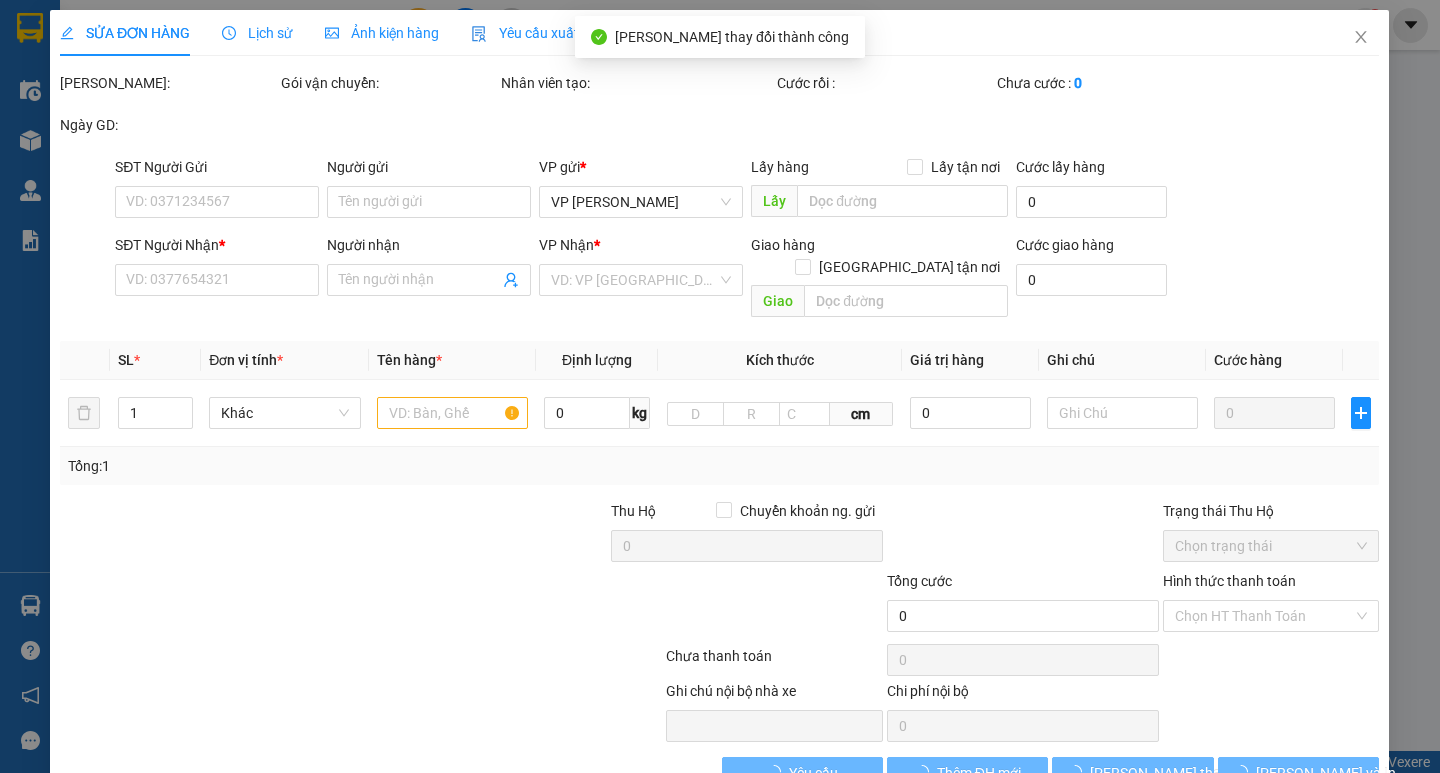 type on "0386771662" 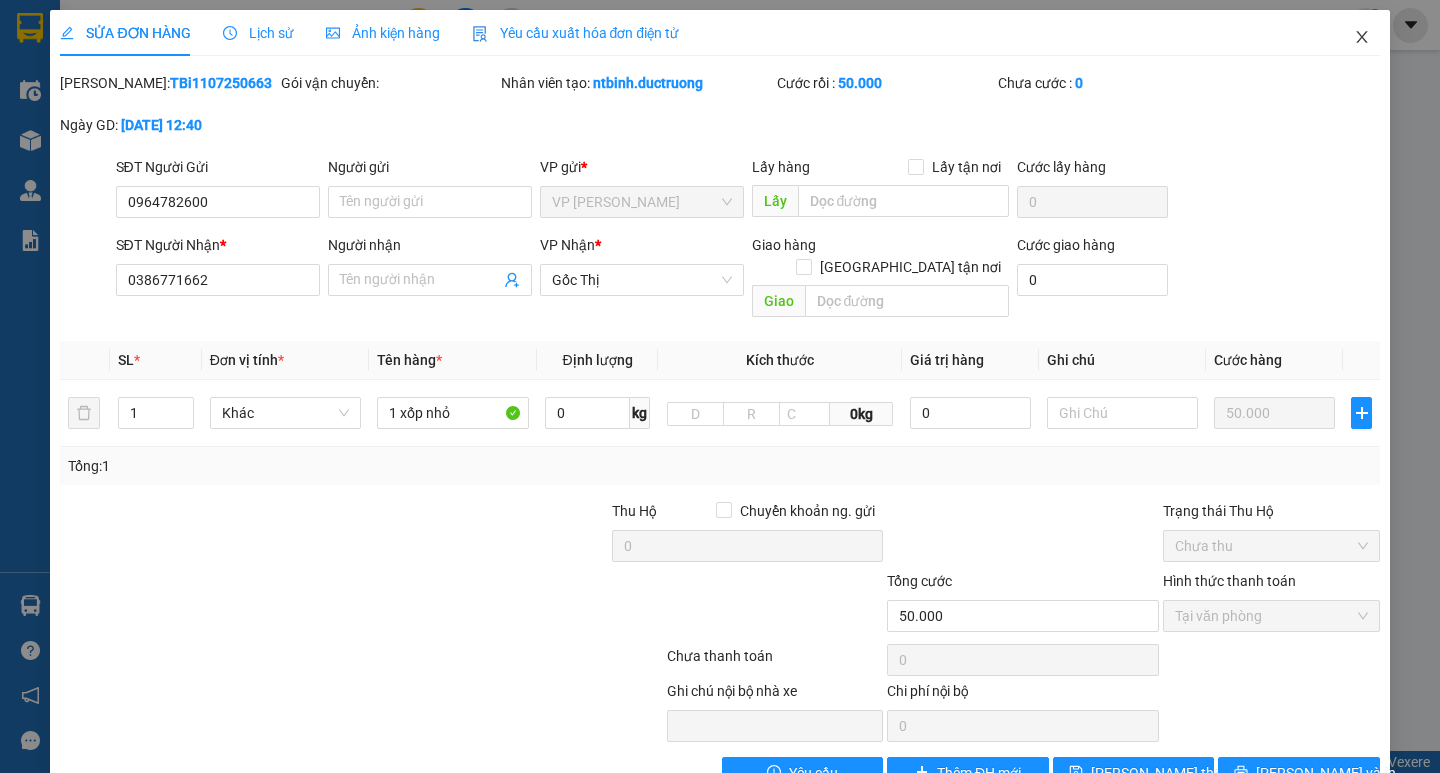 click at bounding box center (1362, 38) 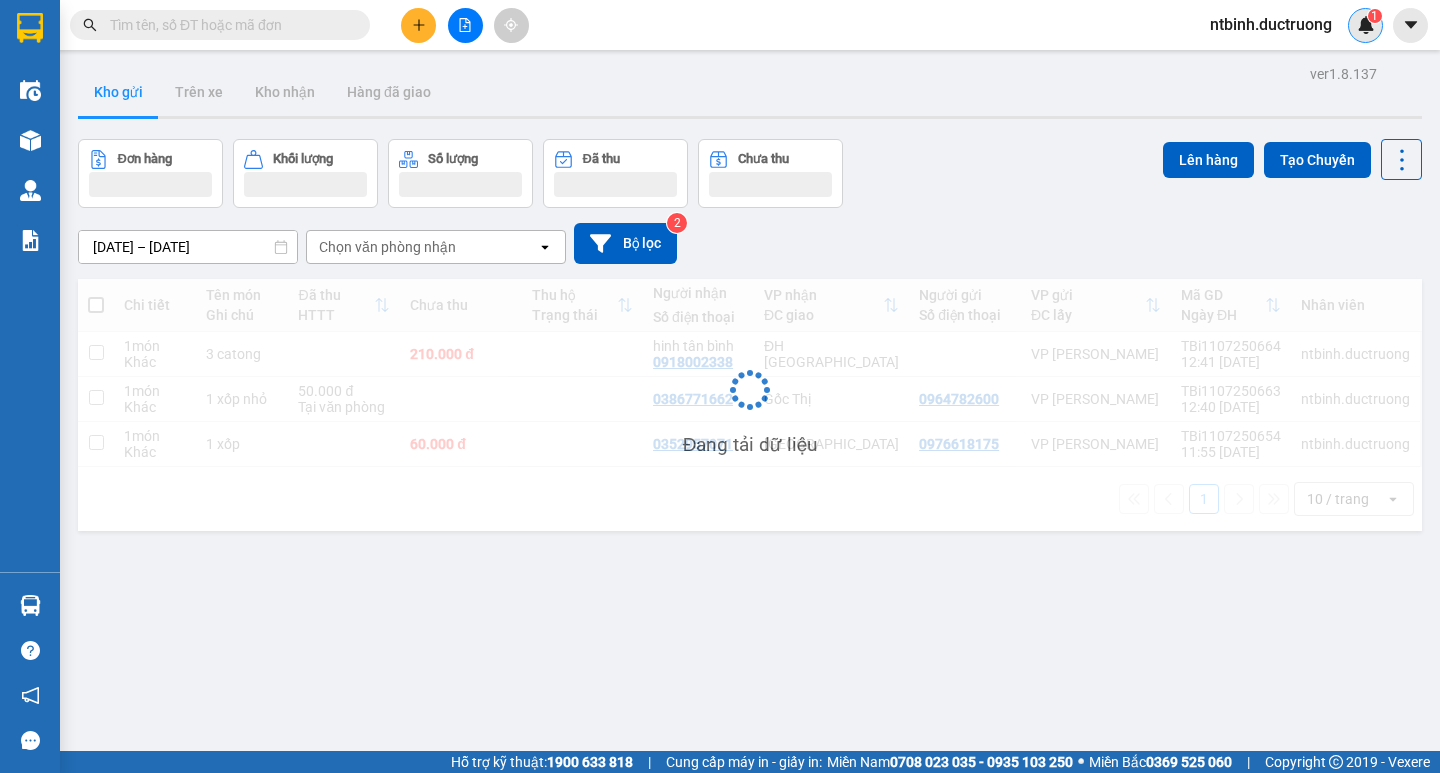 click at bounding box center [1366, 25] 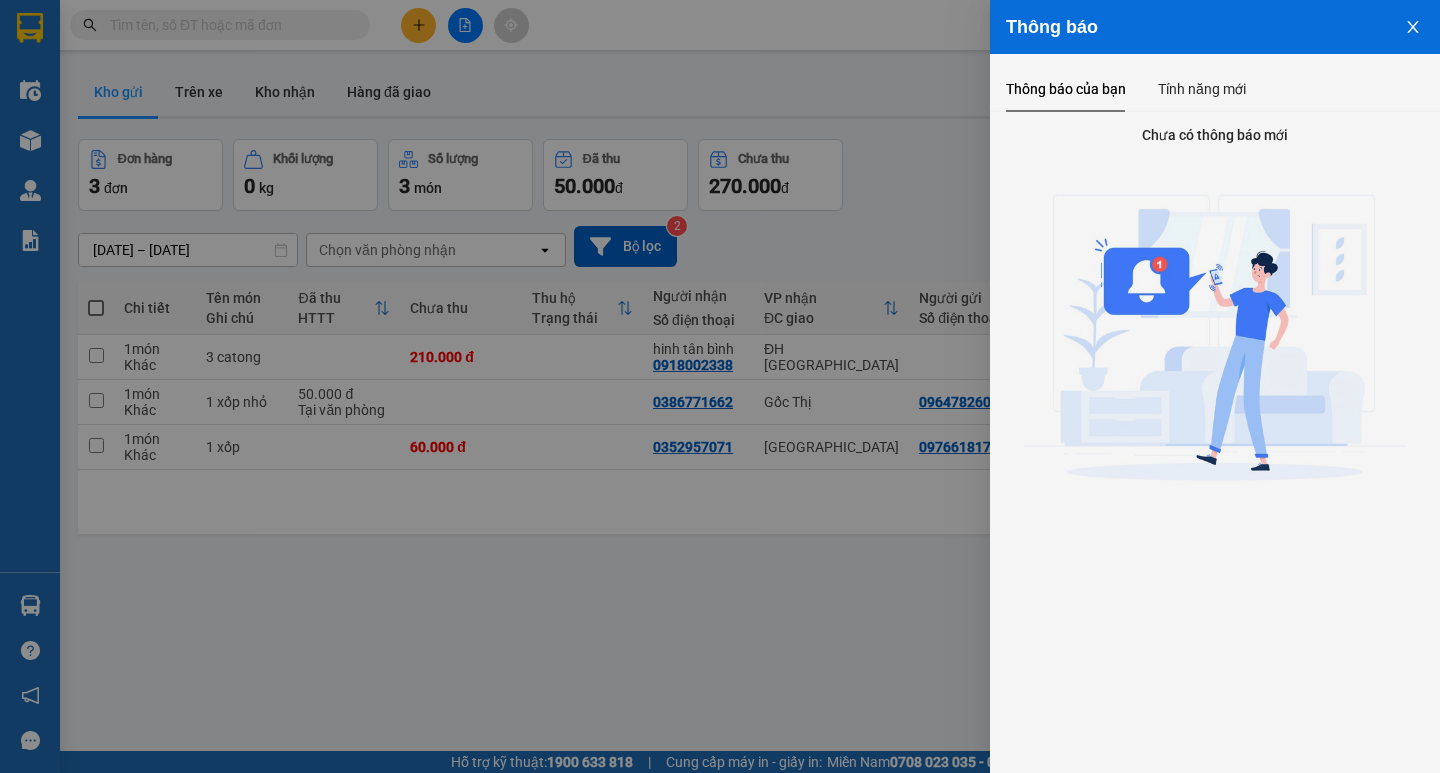 click at bounding box center [720, 386] 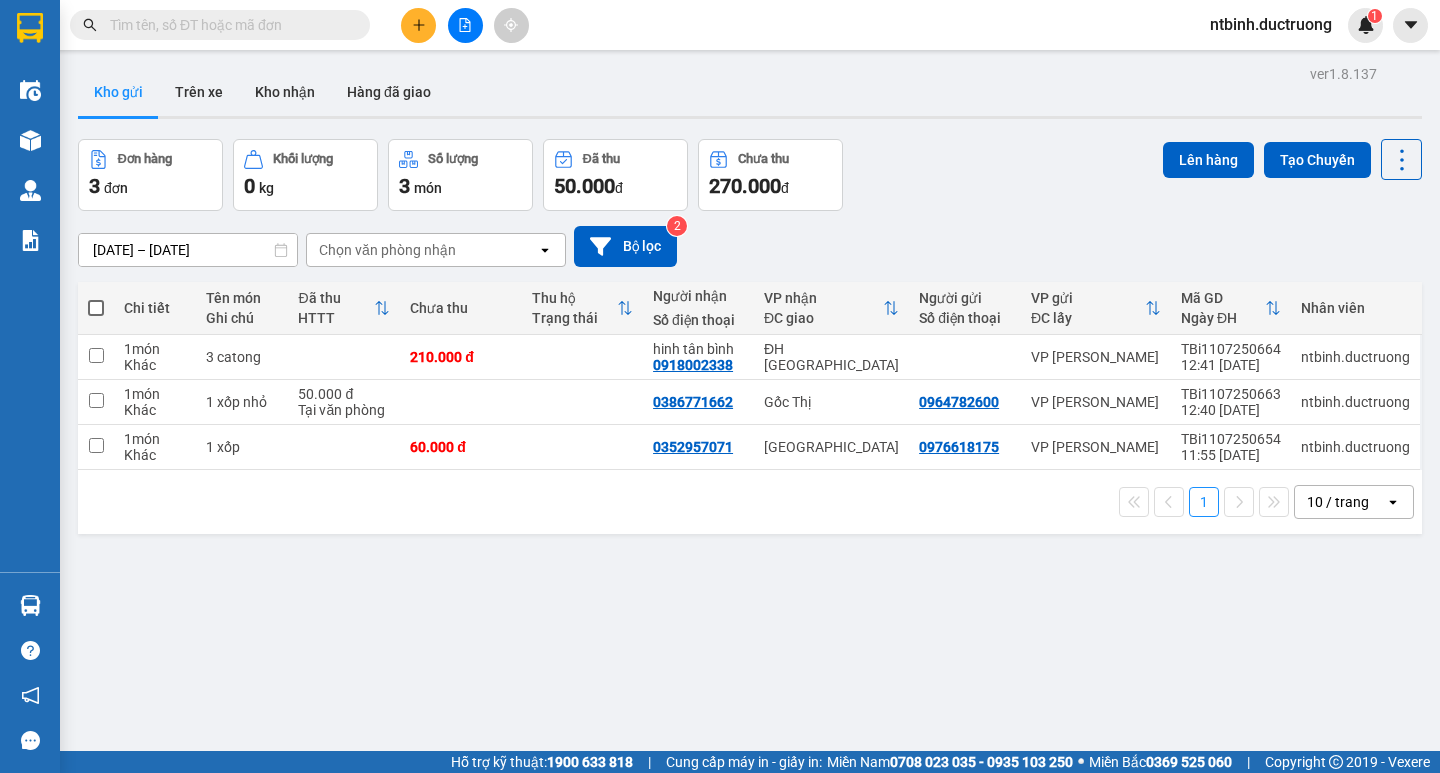 click at bounding box center [418, 25] 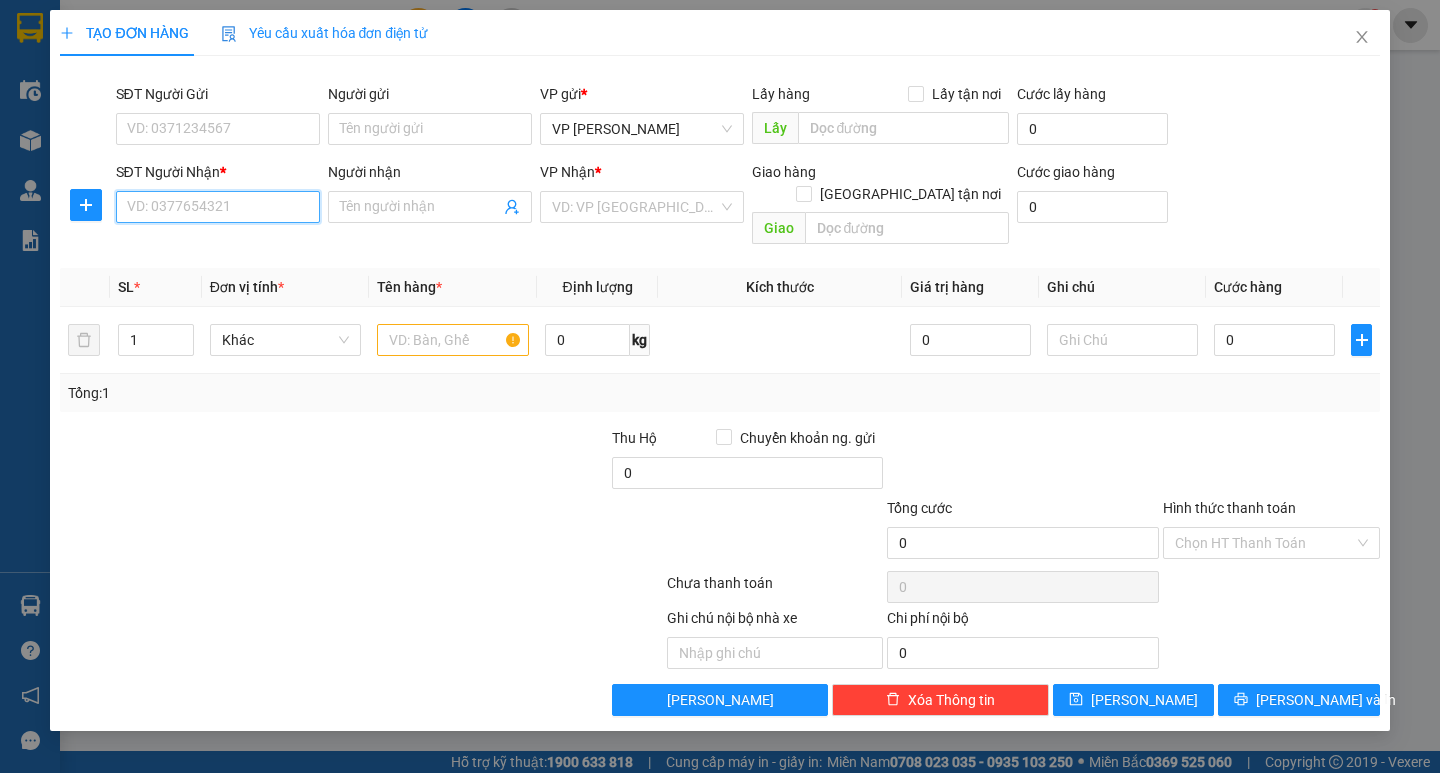 click on "SĐT Người Nhận  *" at bounding box center [218, 207] 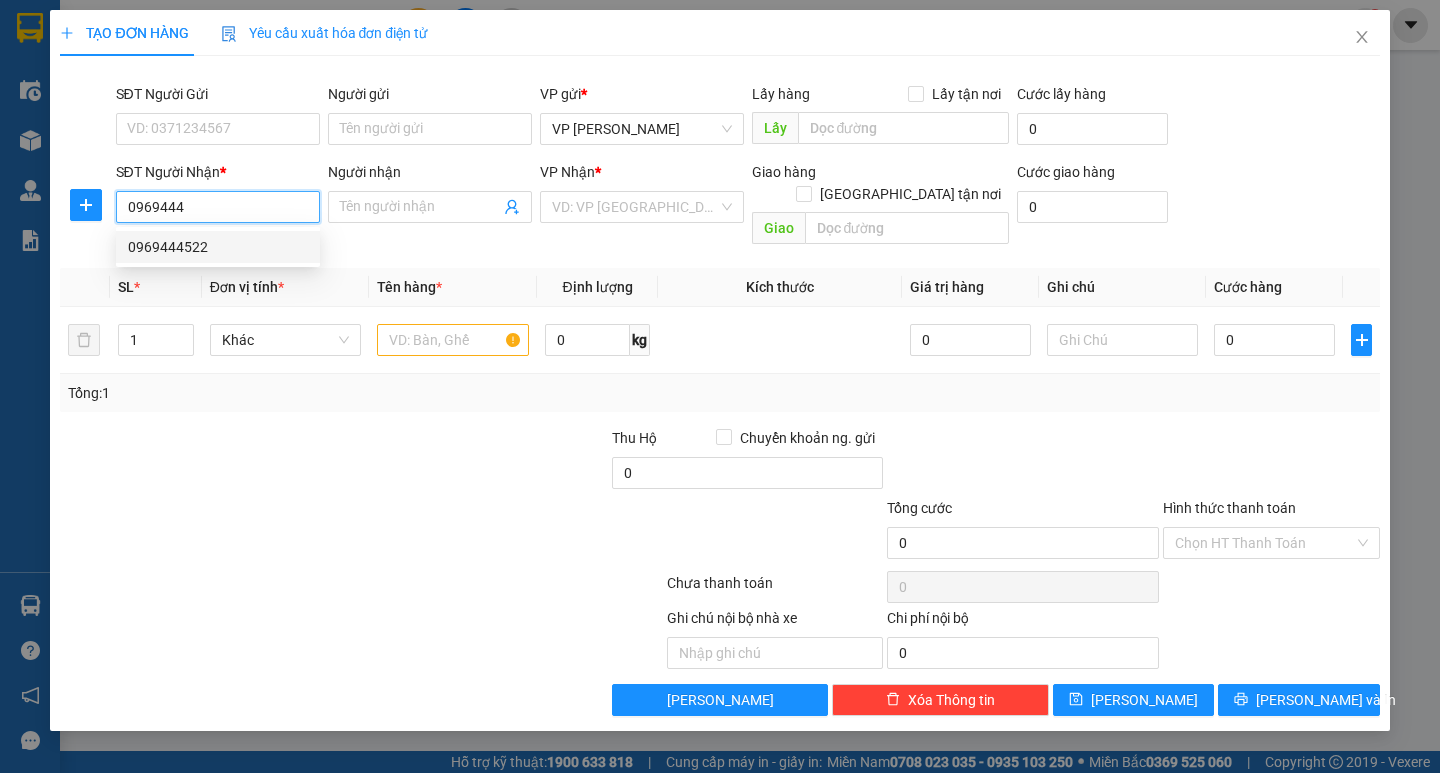click on "0969444522" at bounding box center [218, 247] 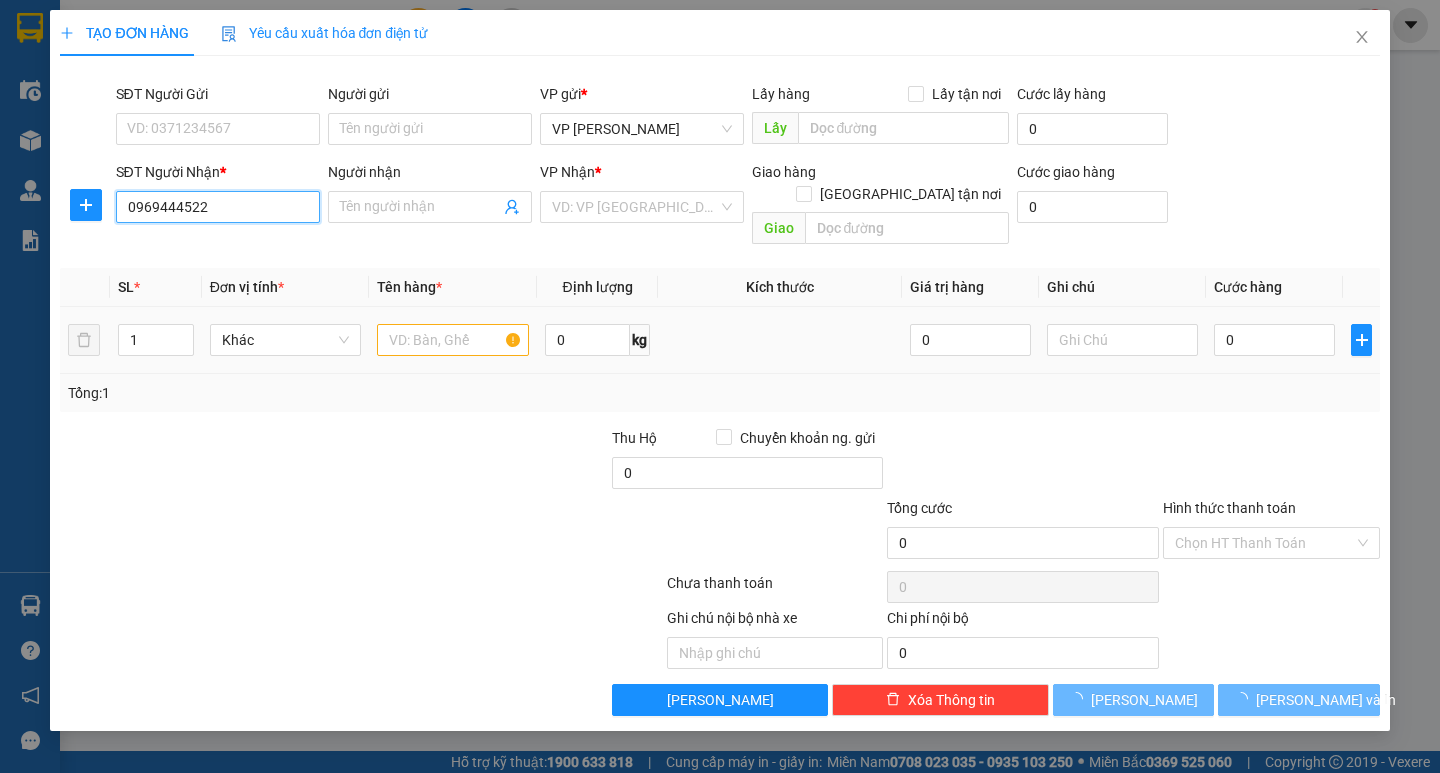 type on "0969444522" 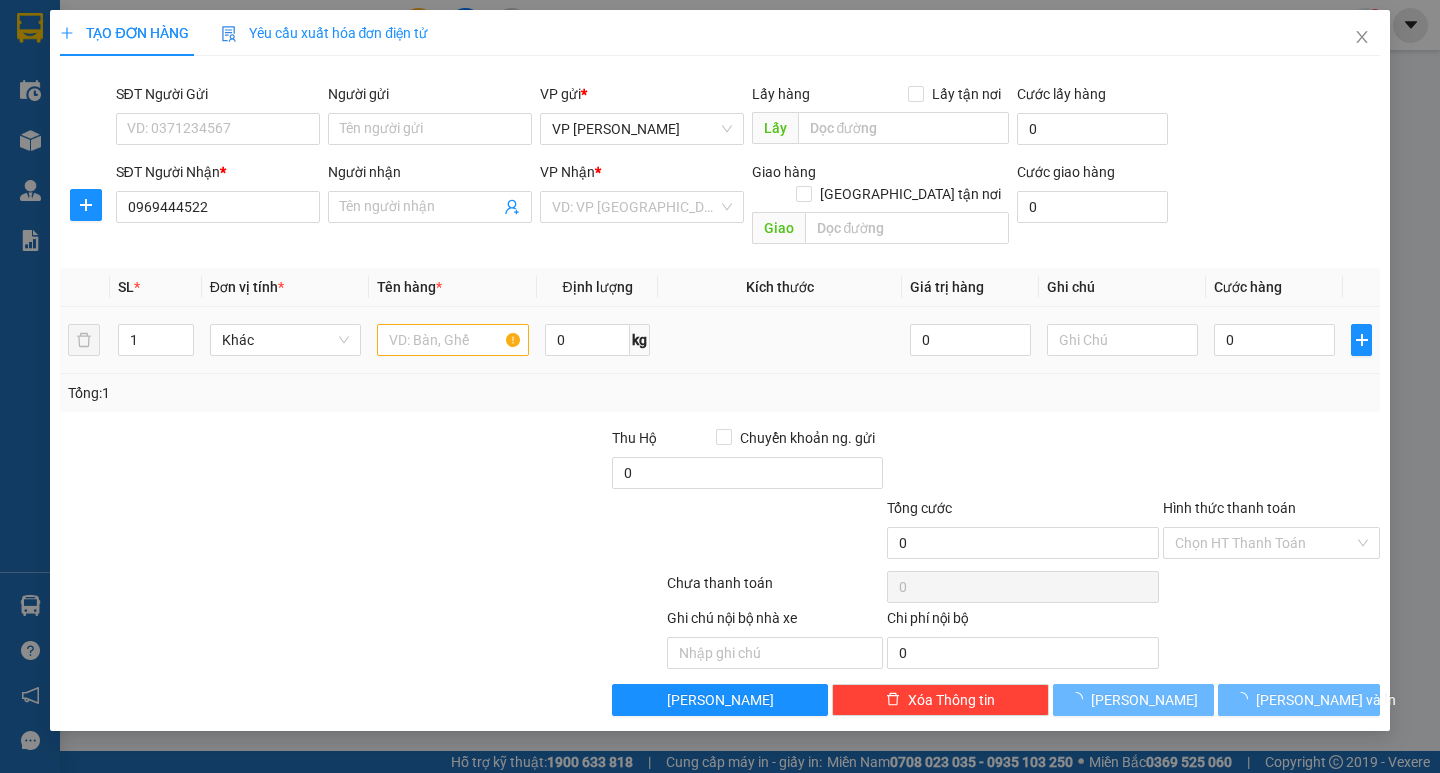 drag, startPoint x: 449, startPoint y: 346, endPoint x: 440, endPoint y: 332, distance: 16.643316 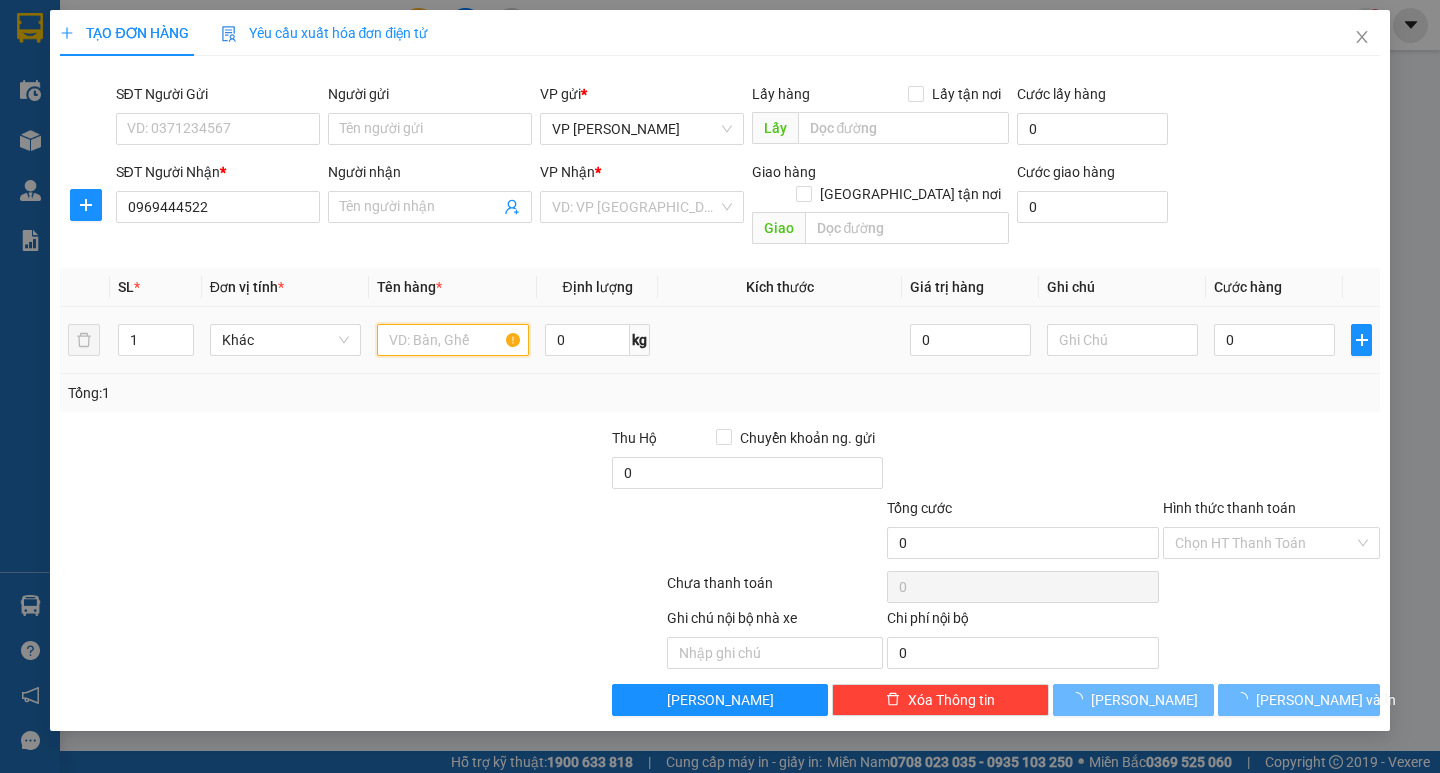 click at bounding box center (452, 340) 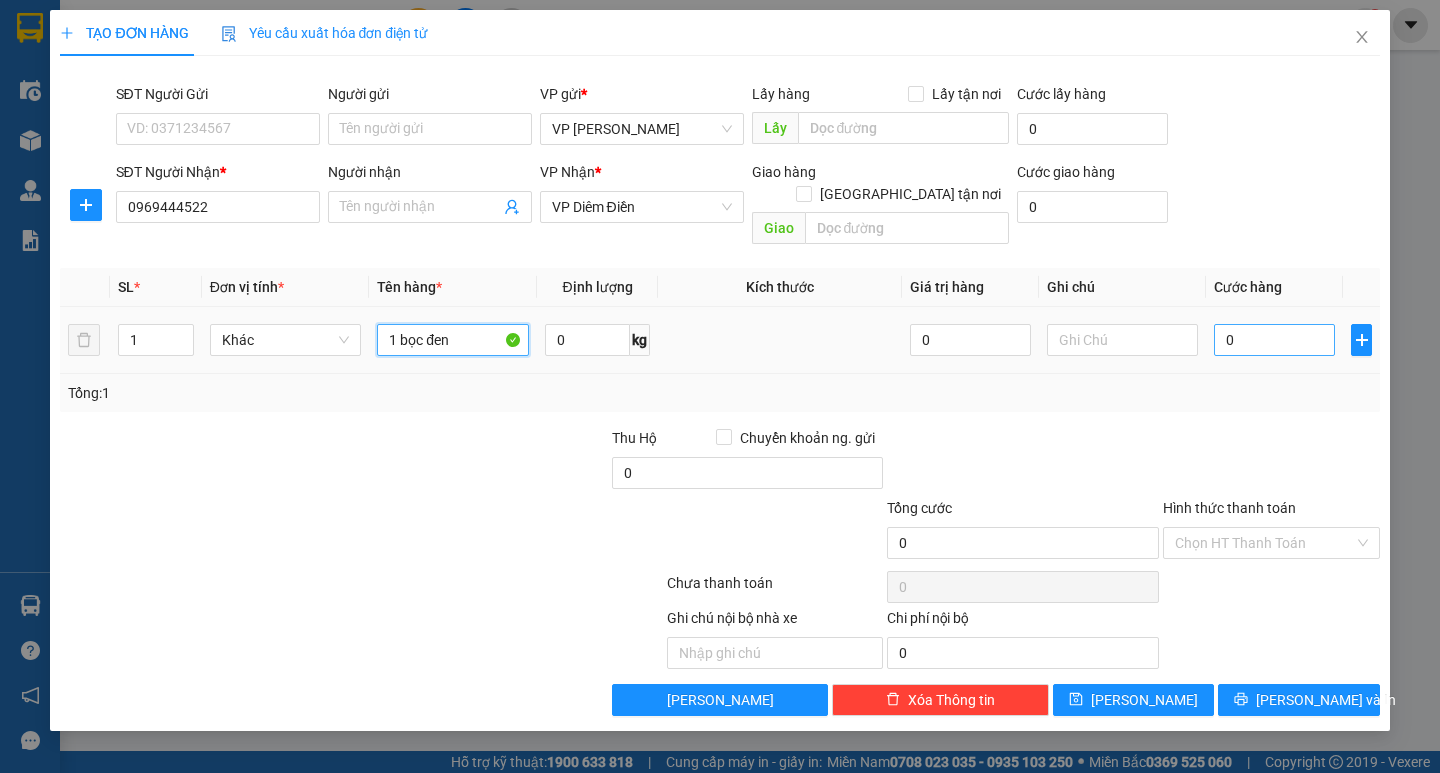 type on "1 bọc đen" 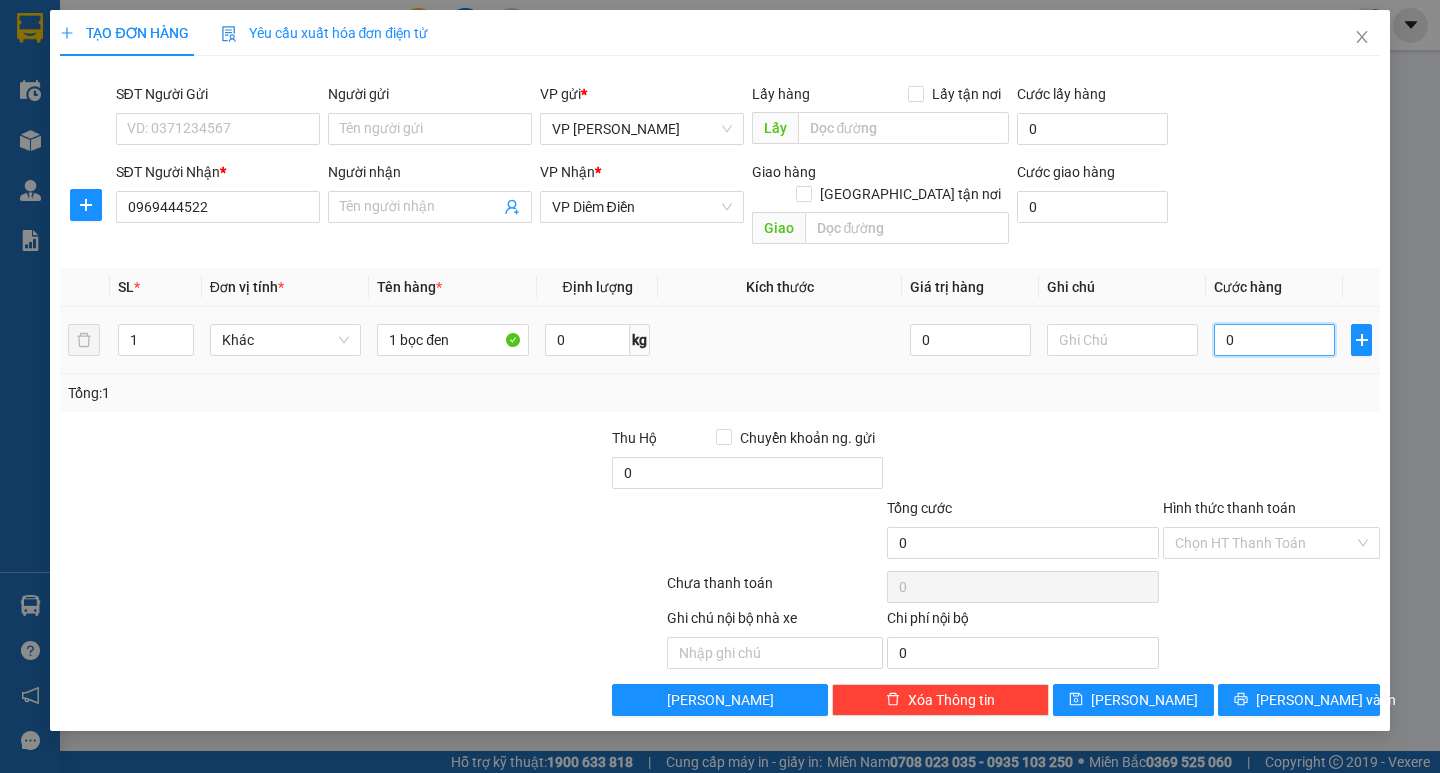 click on "0" at bounding box center (1274, 340) 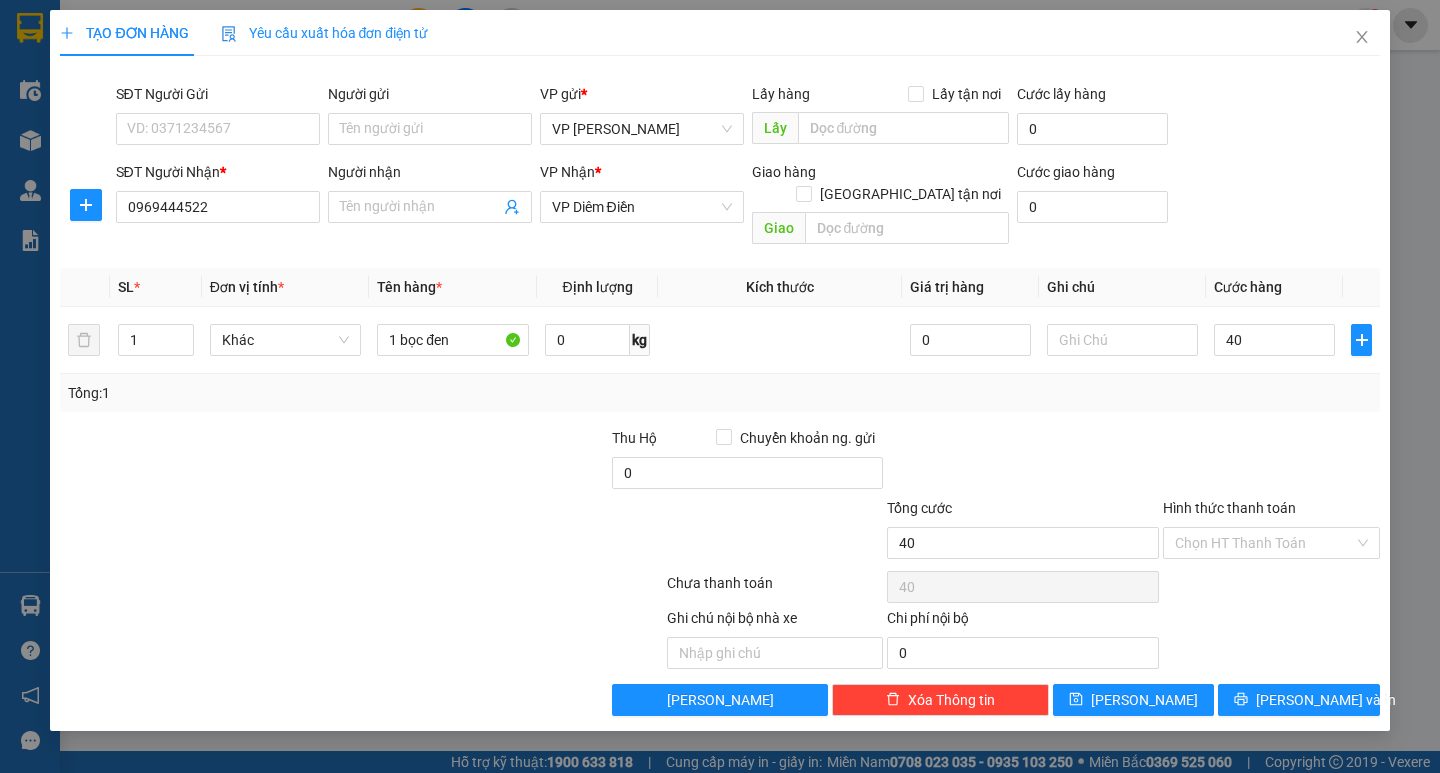 click at bounding box center (1271, 462) 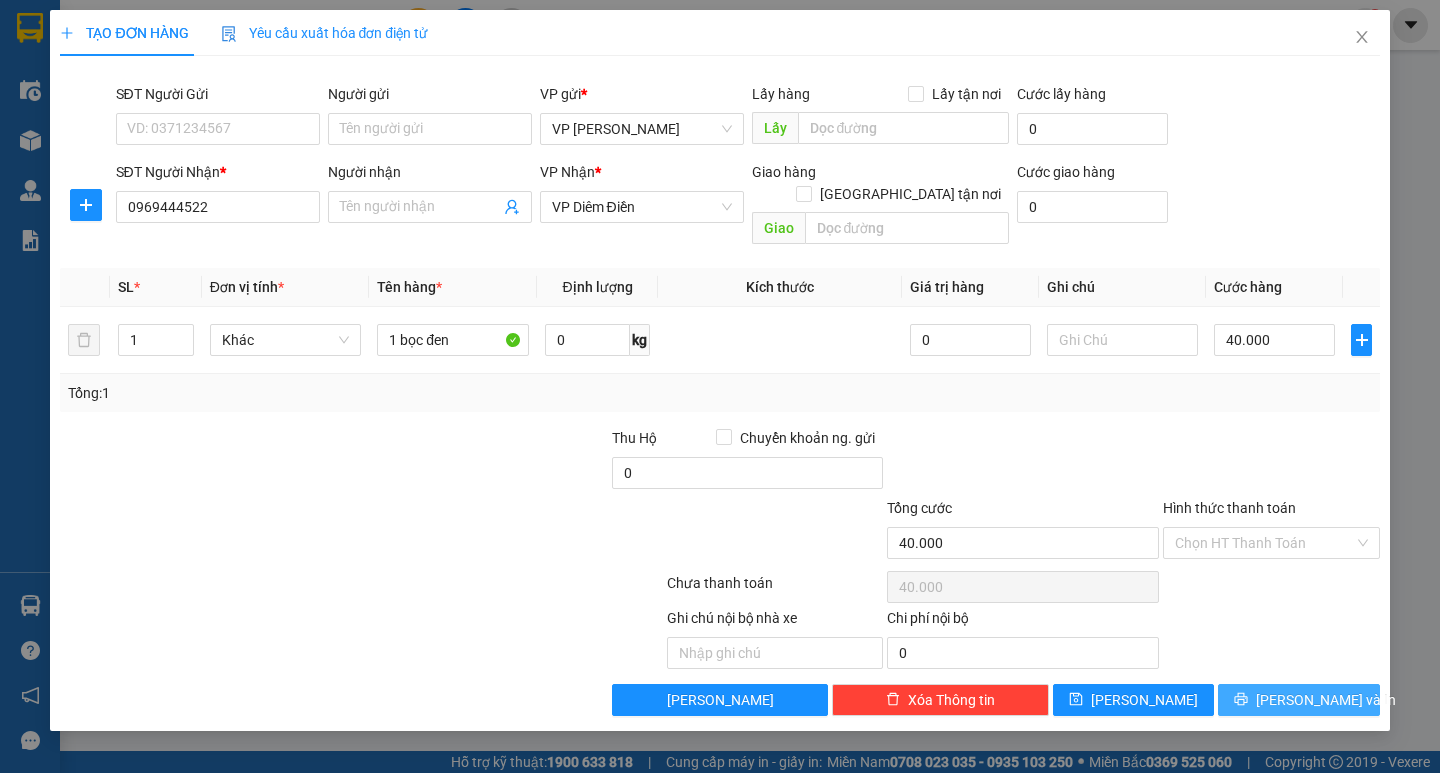 click on "[PERSON_NAME] và In" at bounding box center (1298, 700) 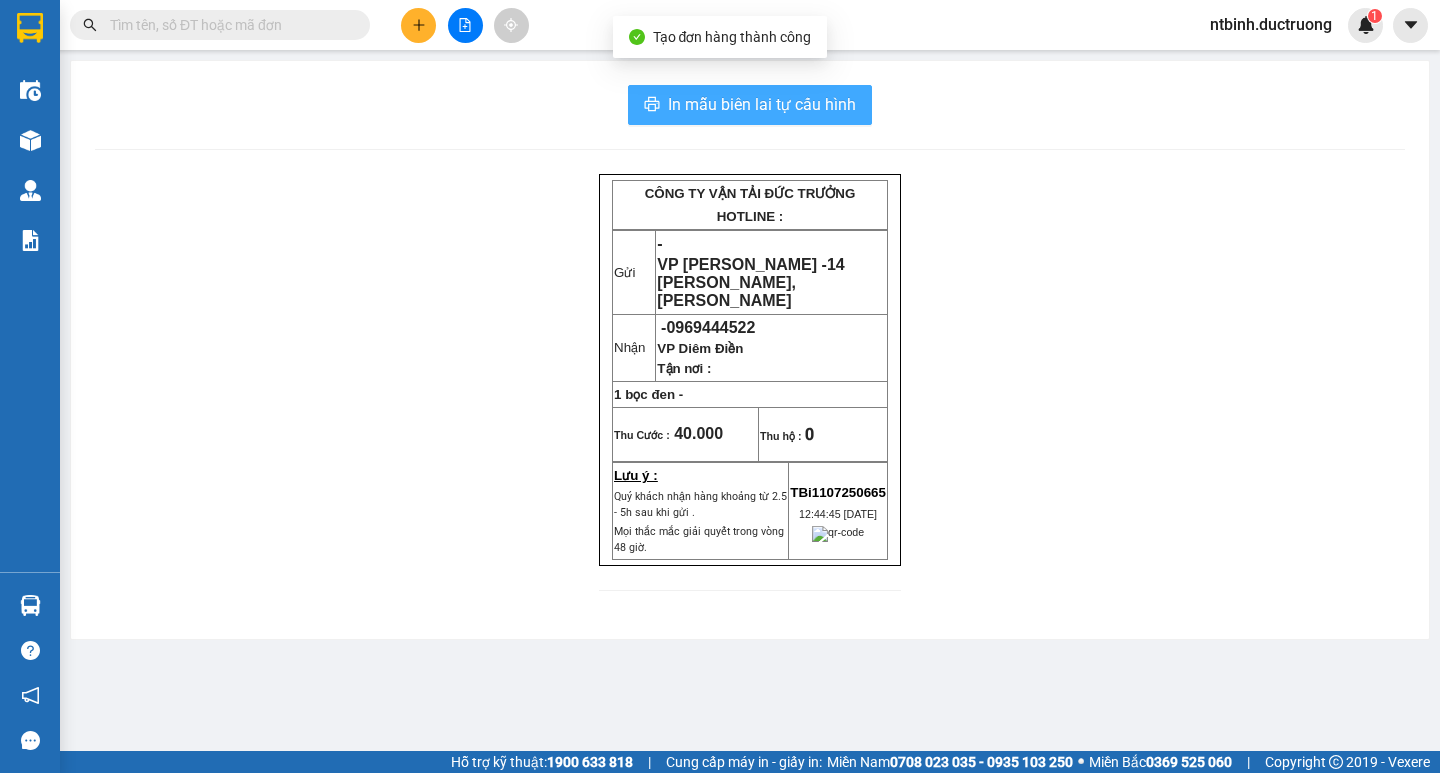 click on "In mẫu biên lai tự cấu hình" at bounding box center [762, 104] 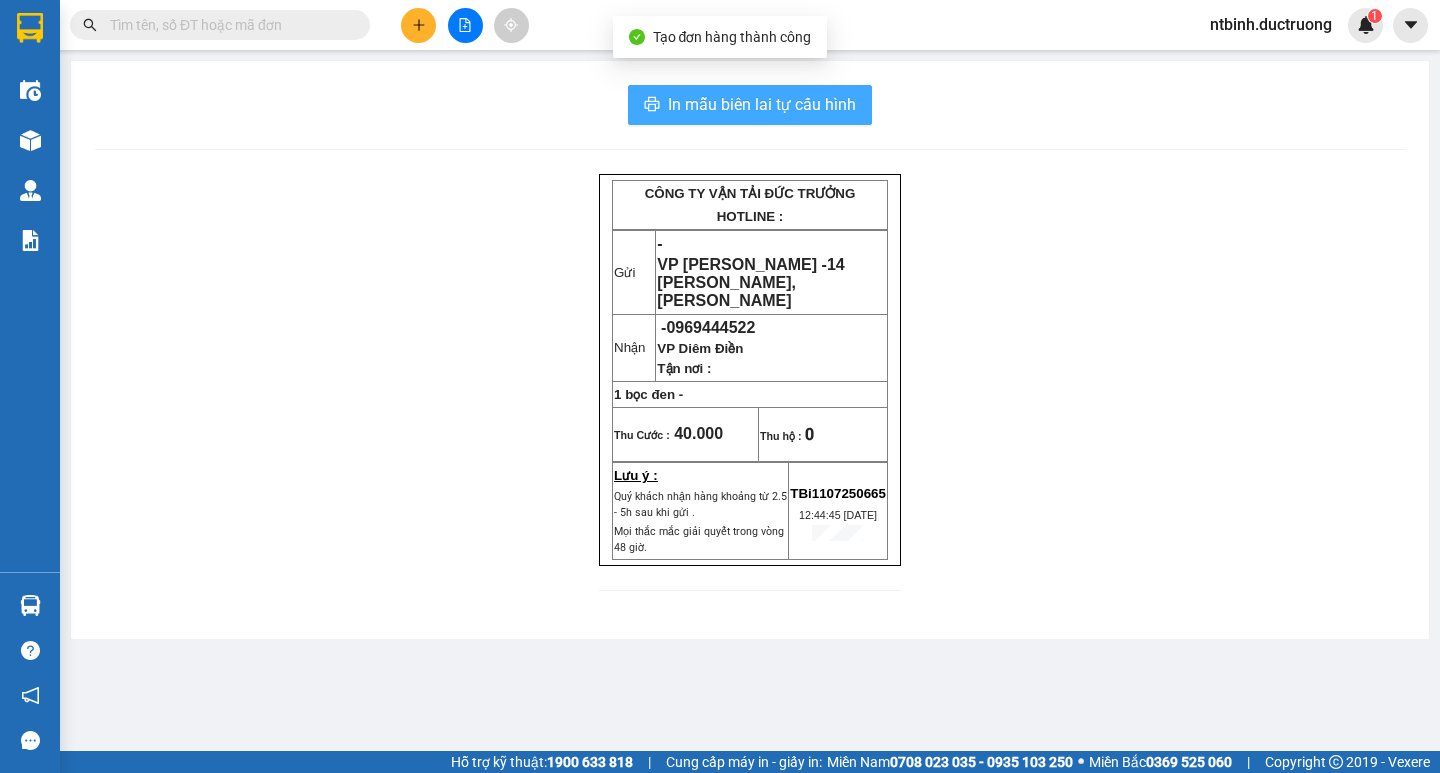 scroll, scrollTop: 0, scrollLeft: 0, axis: both 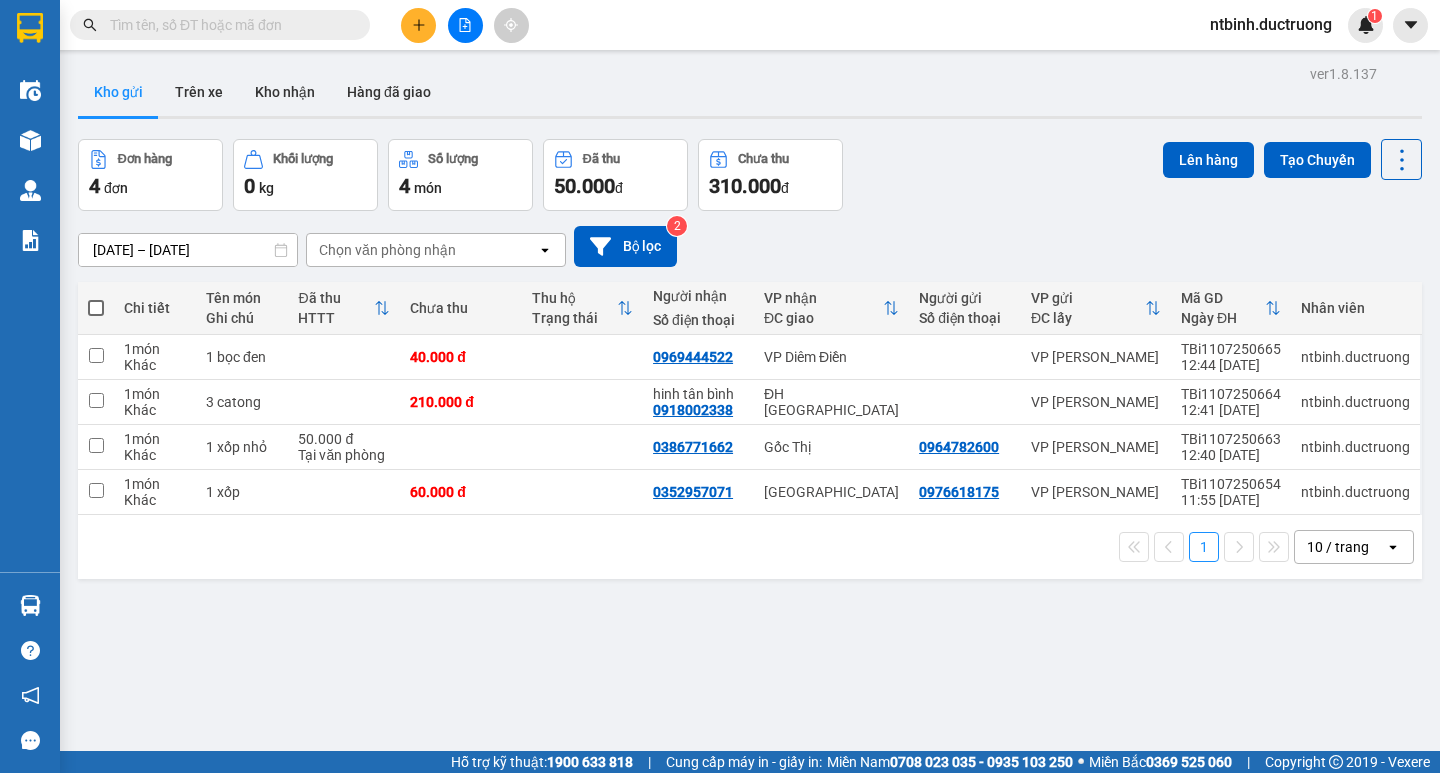click at bounding box center [96, 308] 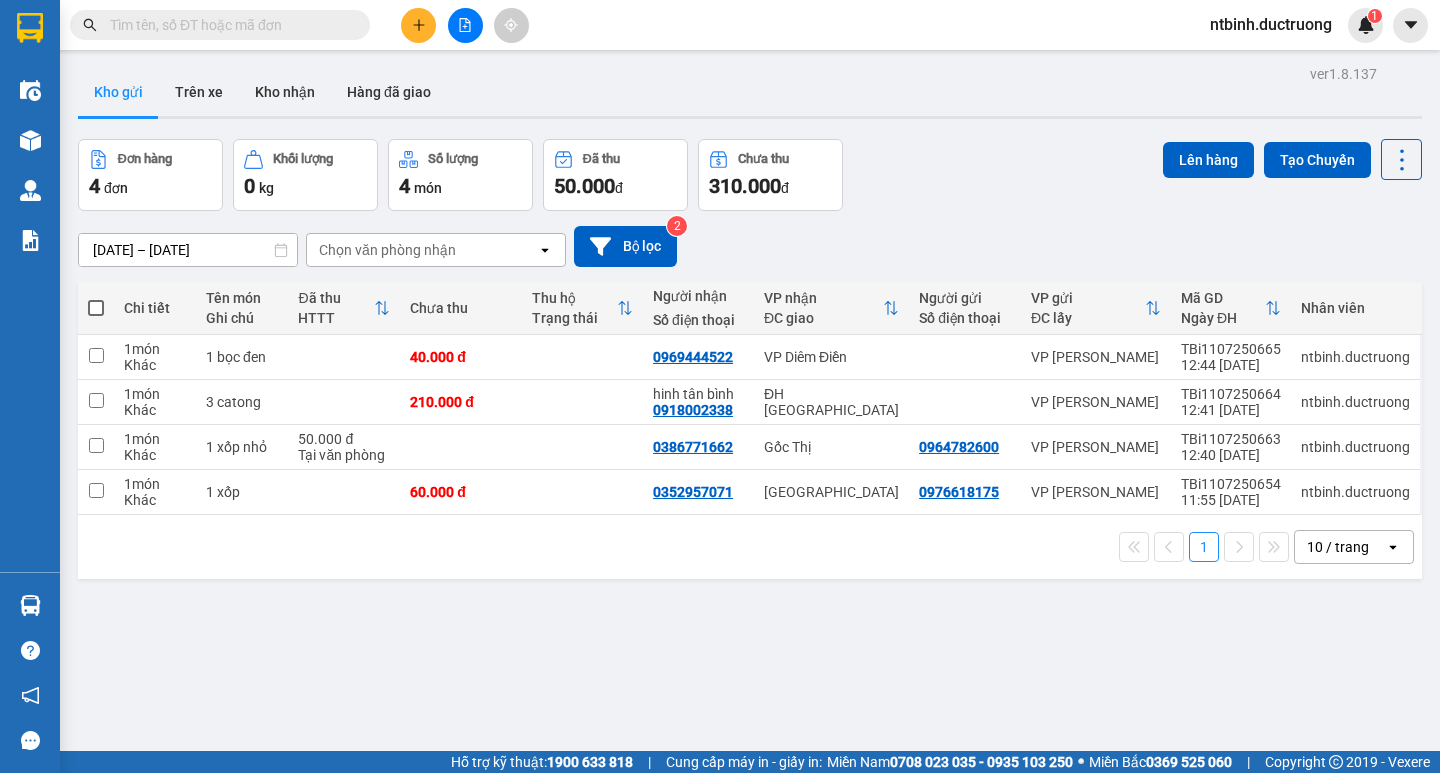 click at bounding box center (96, 298) 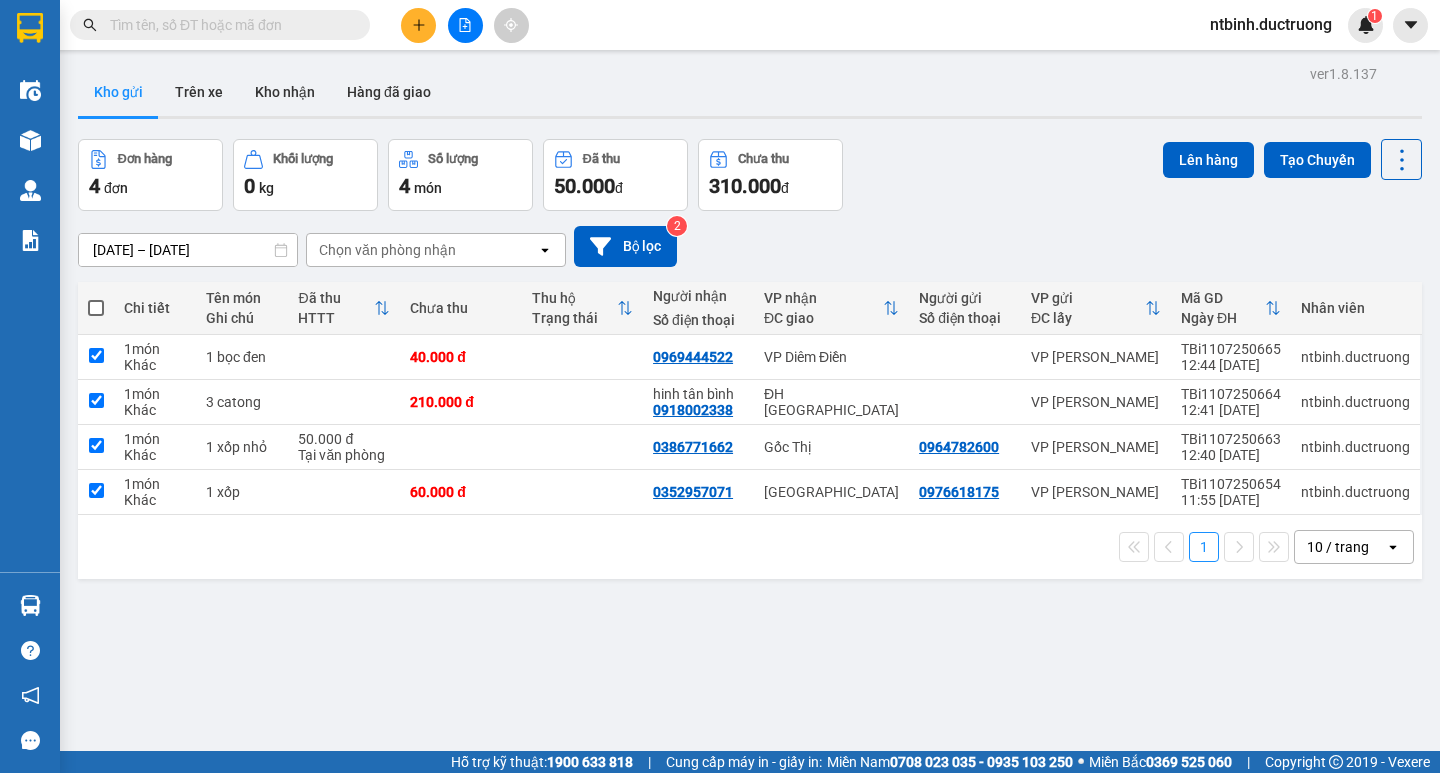 checkbox on "true" 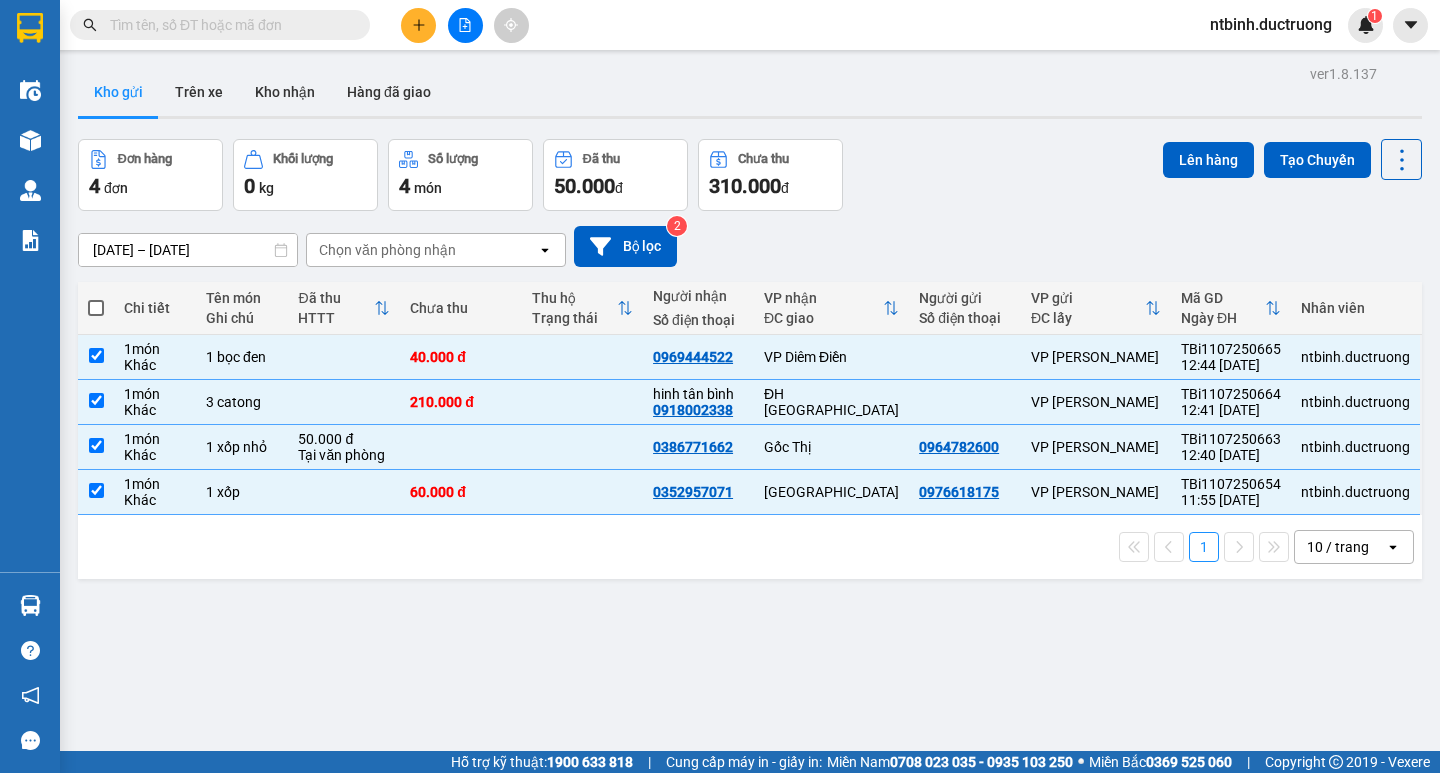 click at bounding box center (96, 308) 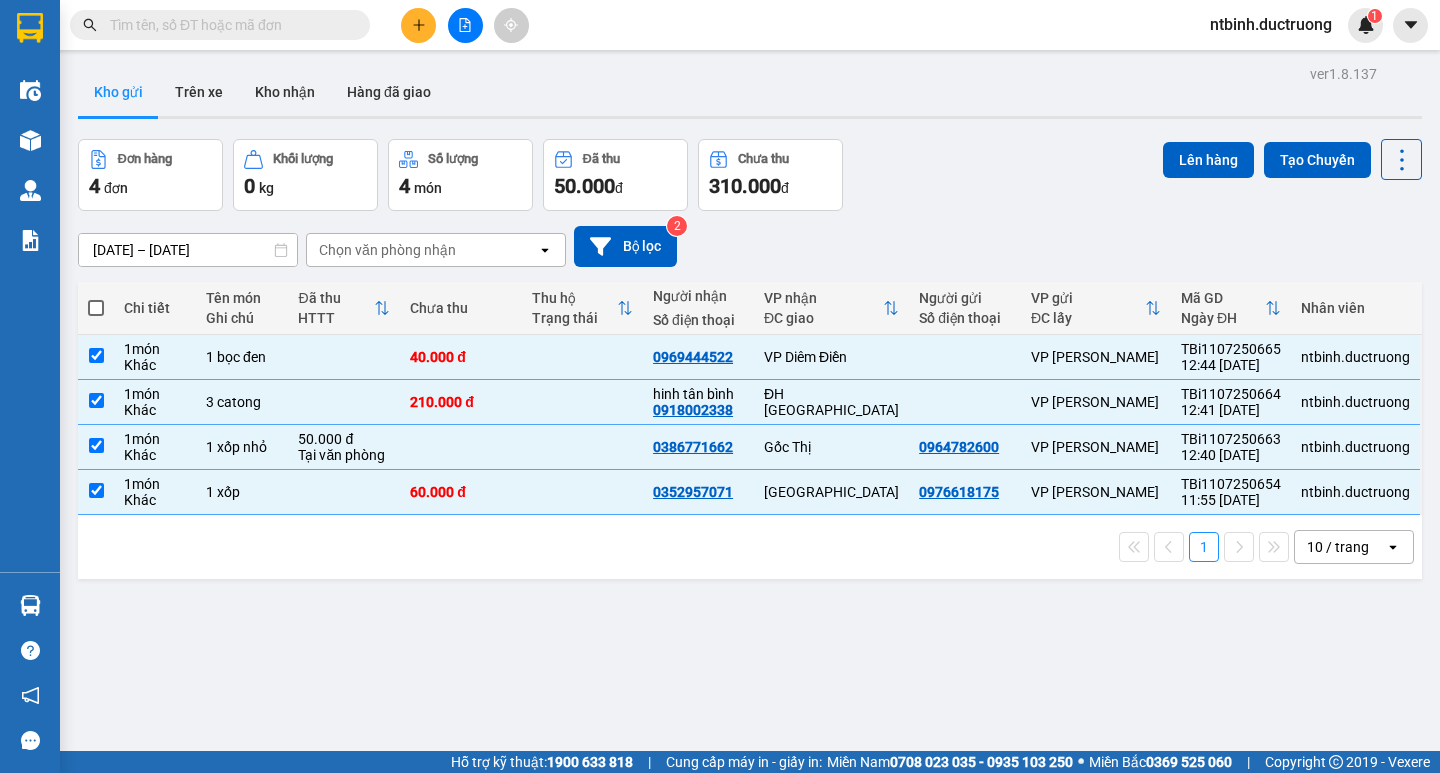 click at bounding box center (96, 298) 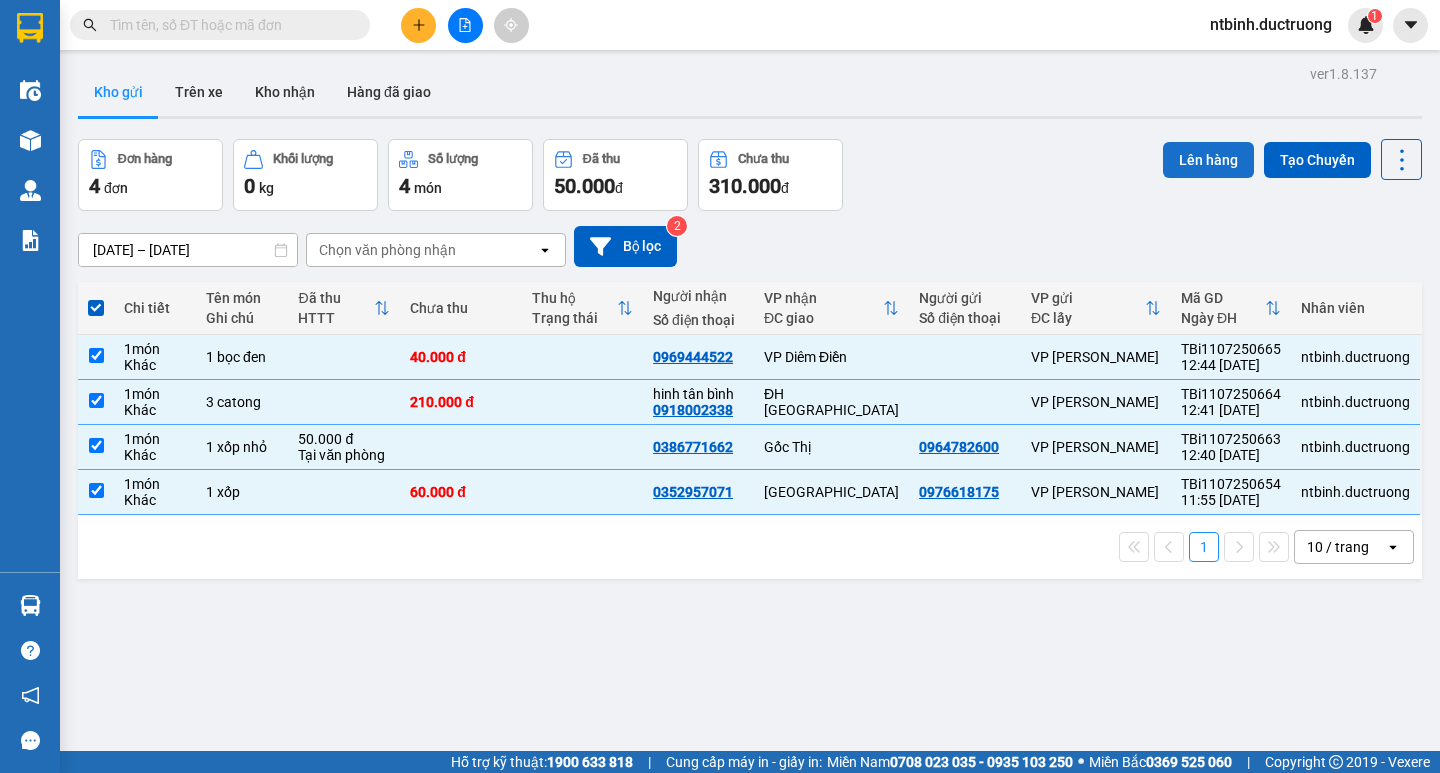 click on "Lên hàng" at bounding box center (1208, 160) 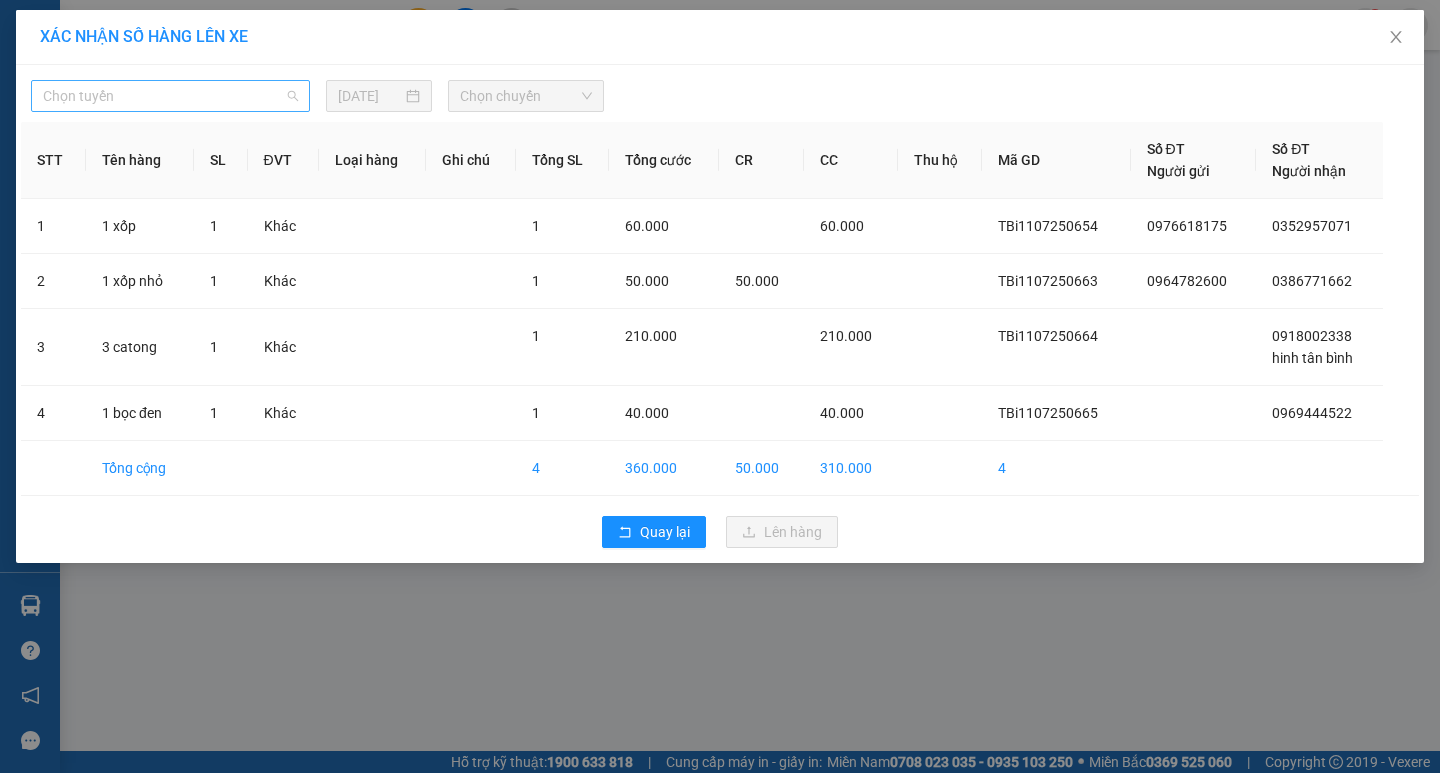 click on "Chọn tuyến" at bounding box center [170, 96] 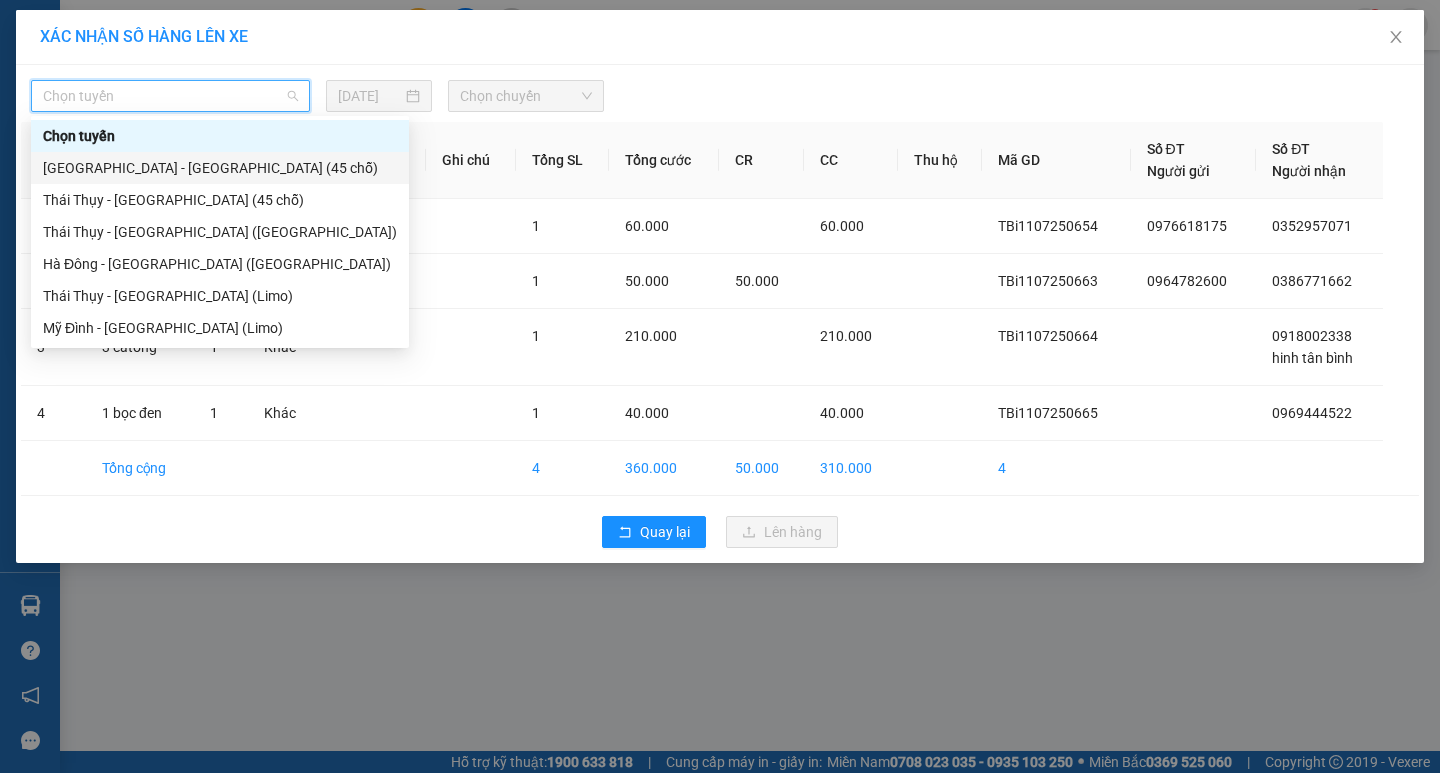 drag, startPoint x: 164, startPoint y: 159, endPoint x: 185, endPoint y: 156, distance: 21.213203 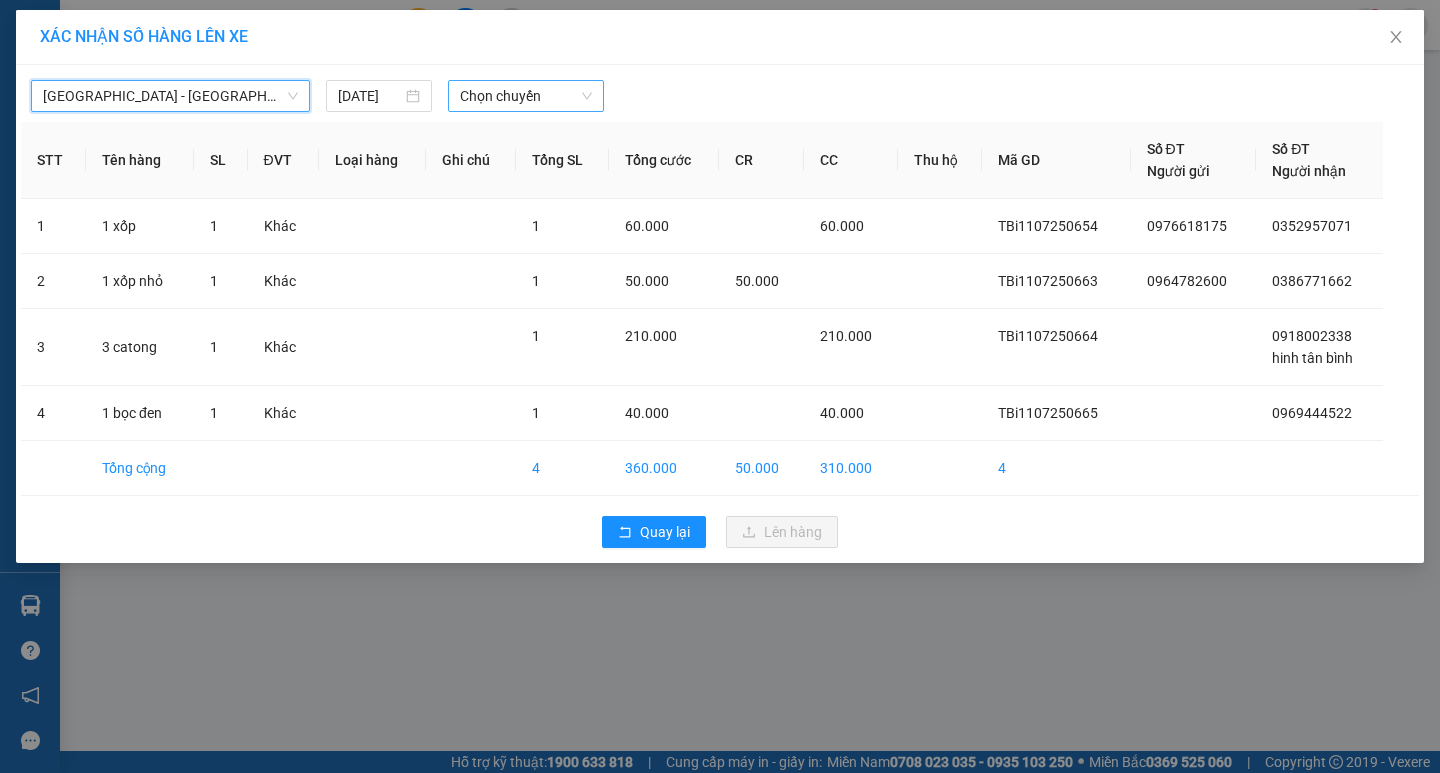 click on "Chọn chuyến" at bounding box center [526, 96] 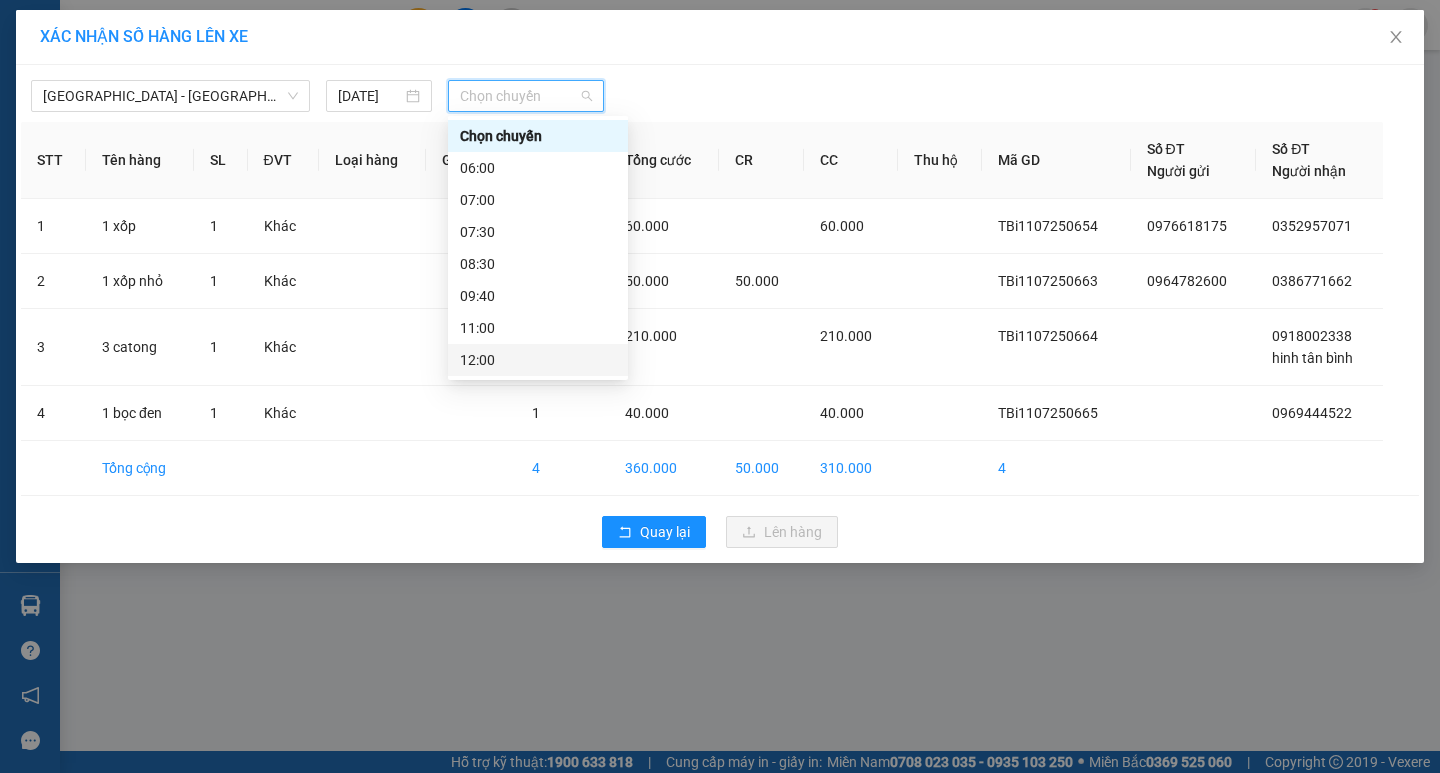 click on "12:00" at bounding box center (538, 360) 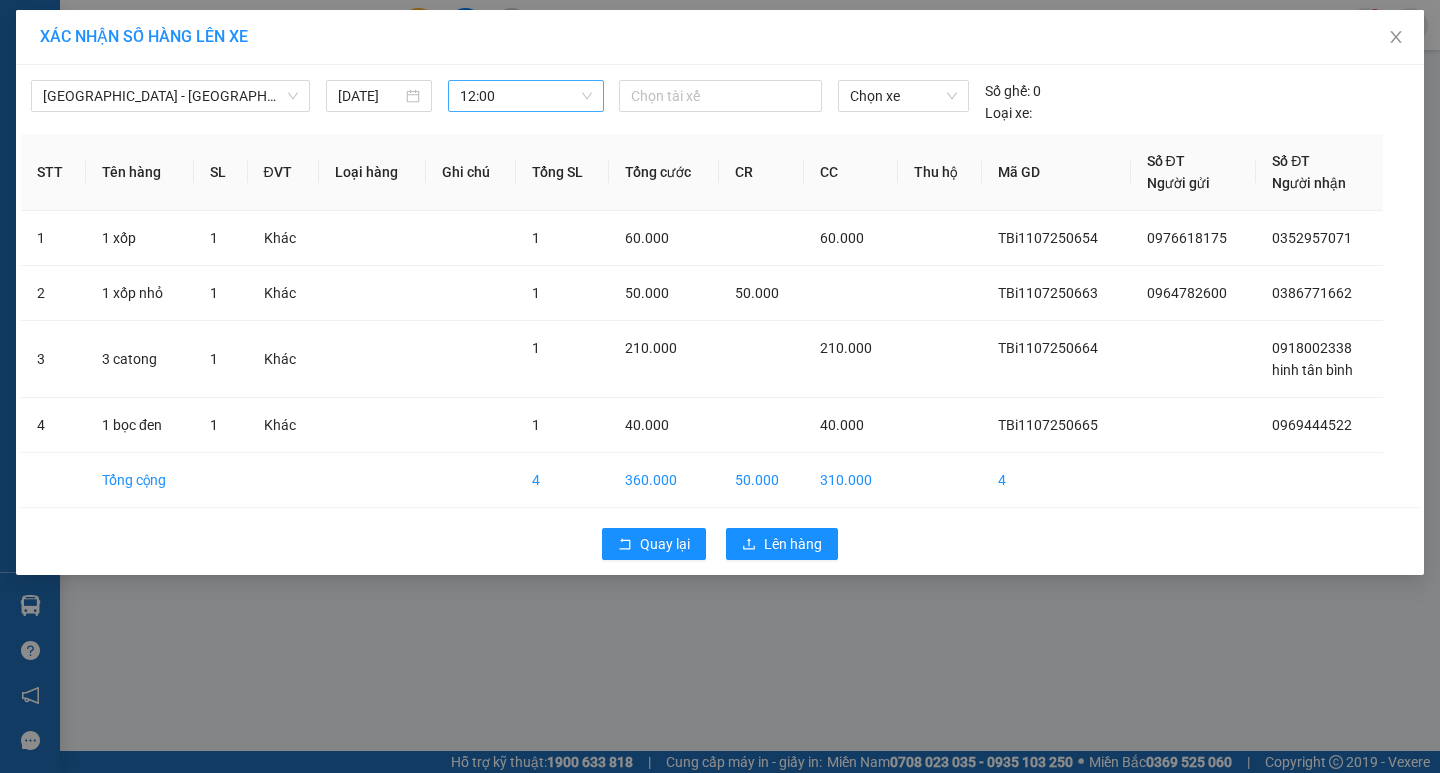click on "[GEOGRAPHIC_DATA] - [GEOGRAPHIC_DATA] (45 chỗ) [DATE] 12:00" at bounding box center (320, 102) 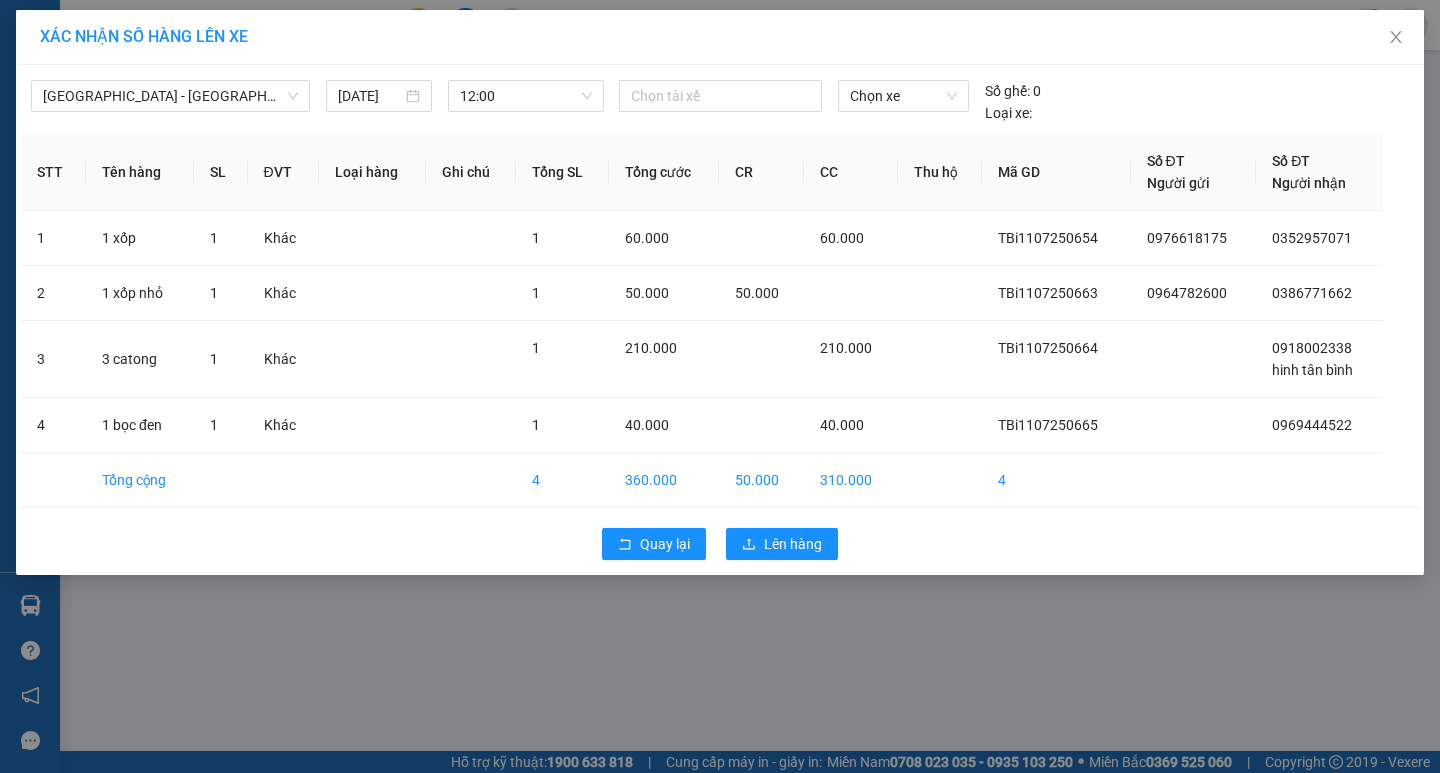 click on "[GEOGRAPHIC_DATA] - [GEOGRAPHIC_DATA] (45 chỗ) [DATE] 12:00" at bounding box center (320, 102) 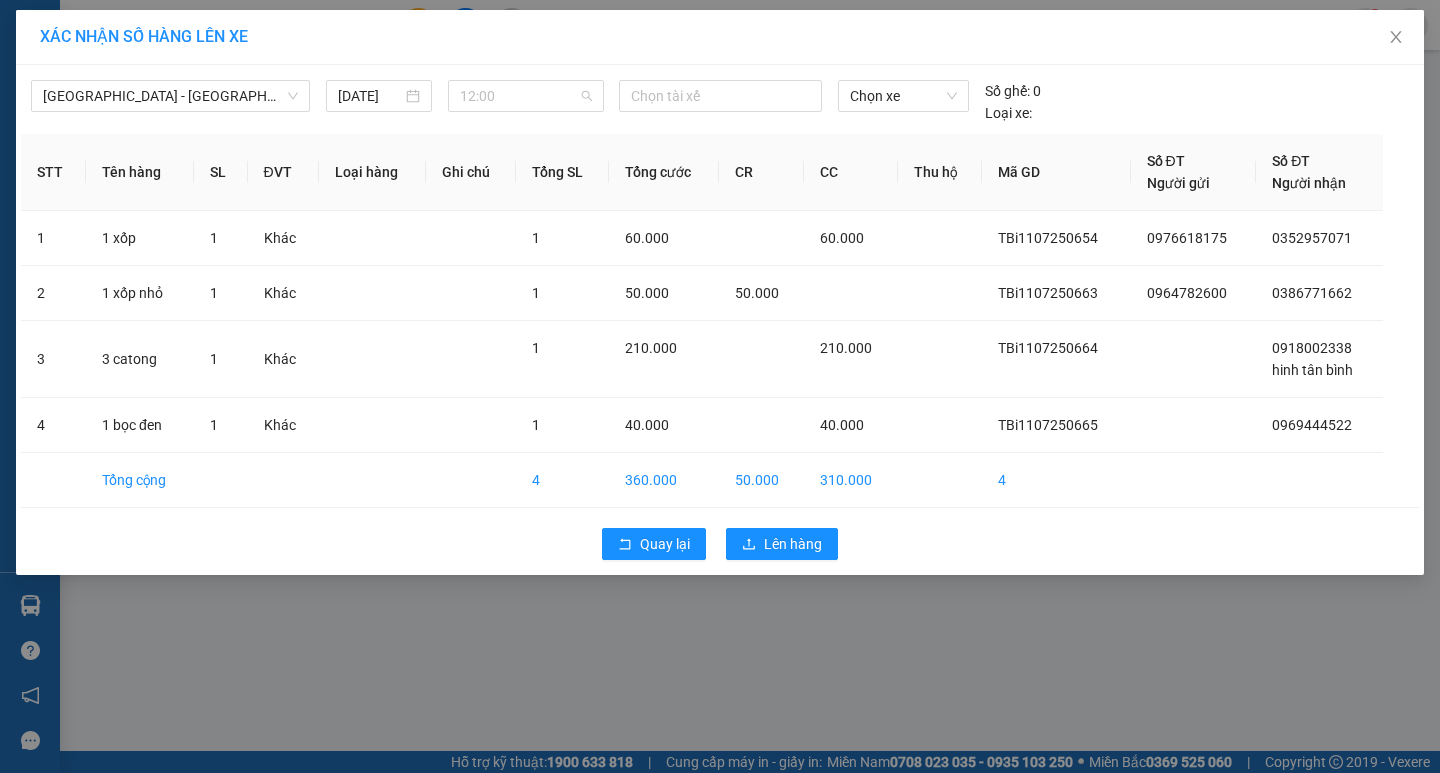 drag, startPoint x: 566, startPoint y: 108, endPoint x: 597, endPoint y: 168, distance: 67.53518 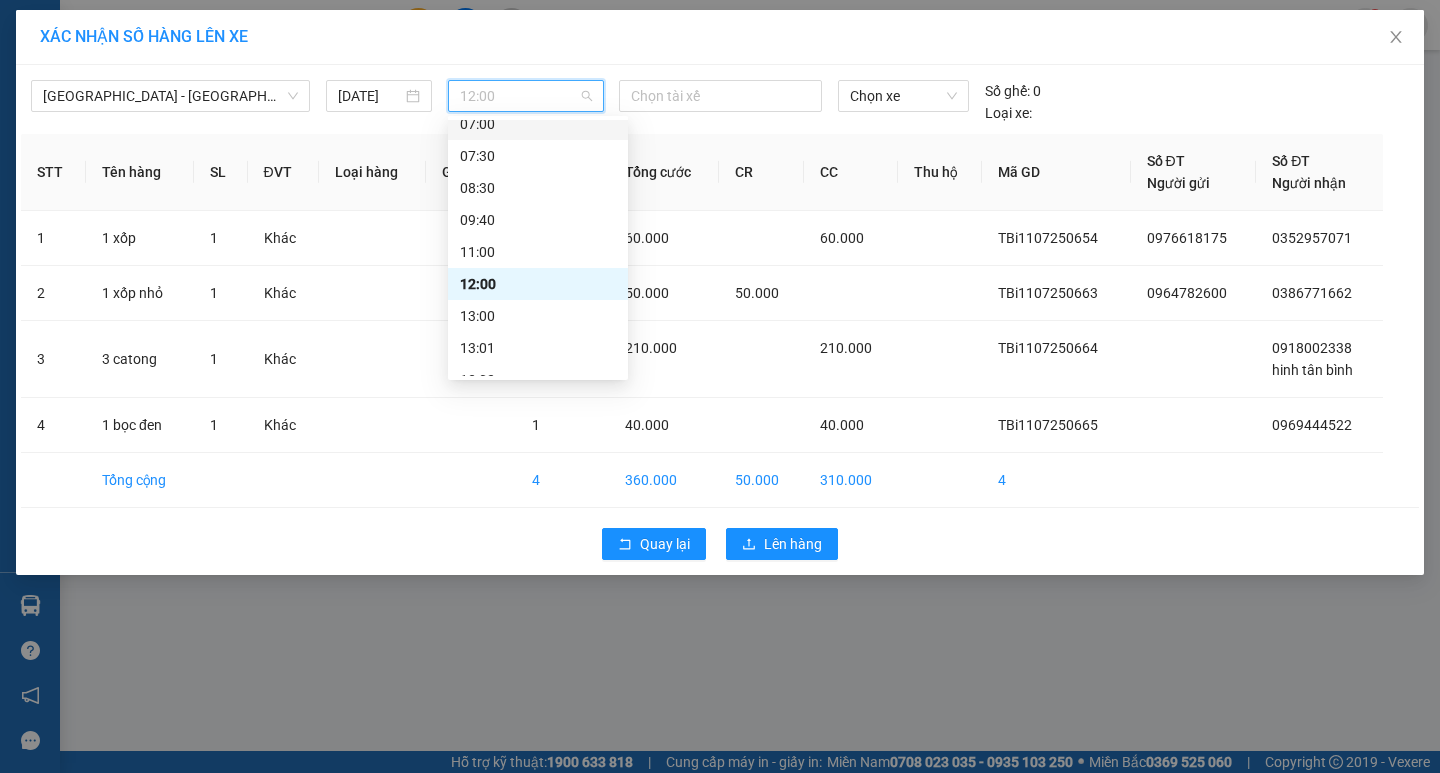 scroll, scrollTop: 83, scrollLeft: 0, axis: vertical 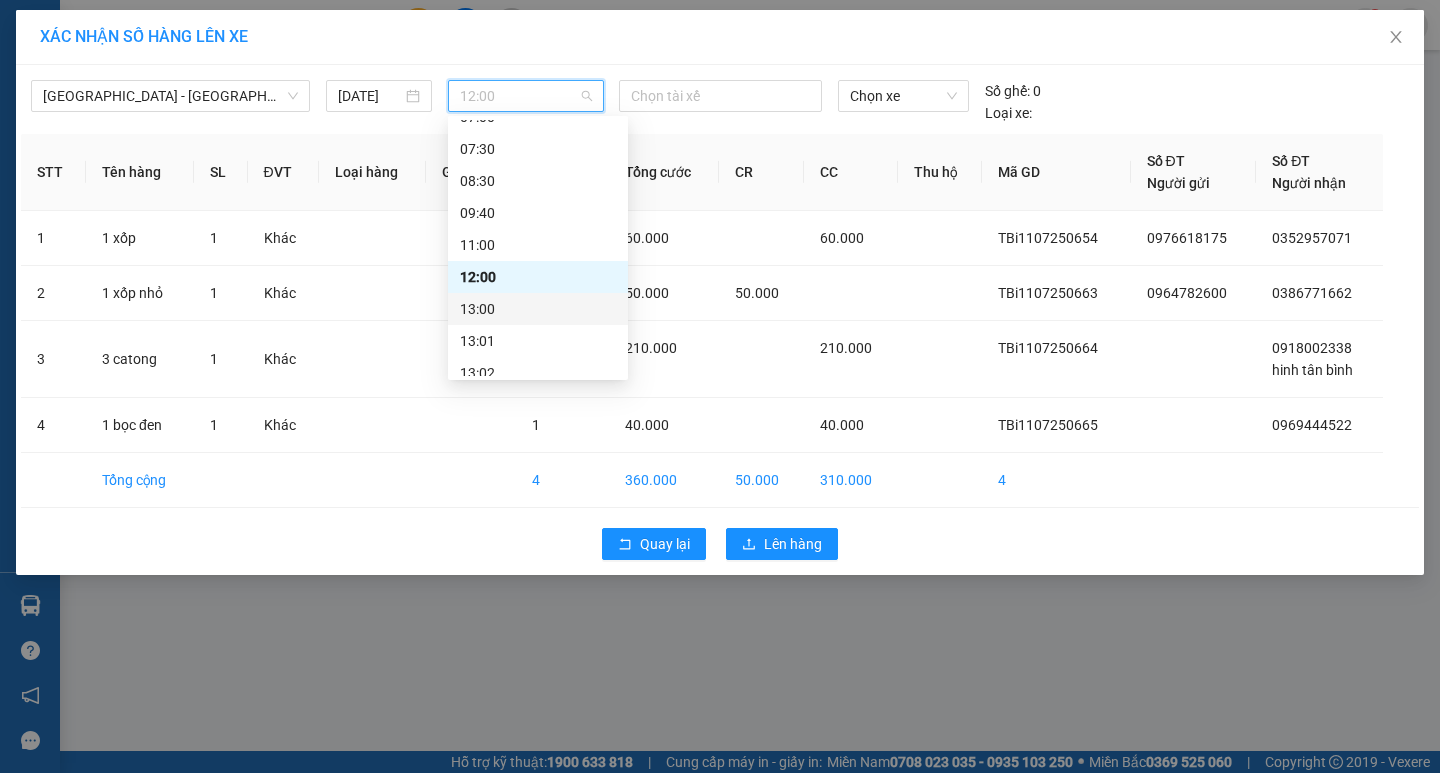 click on "13:00" at bounding box center (538, 309) 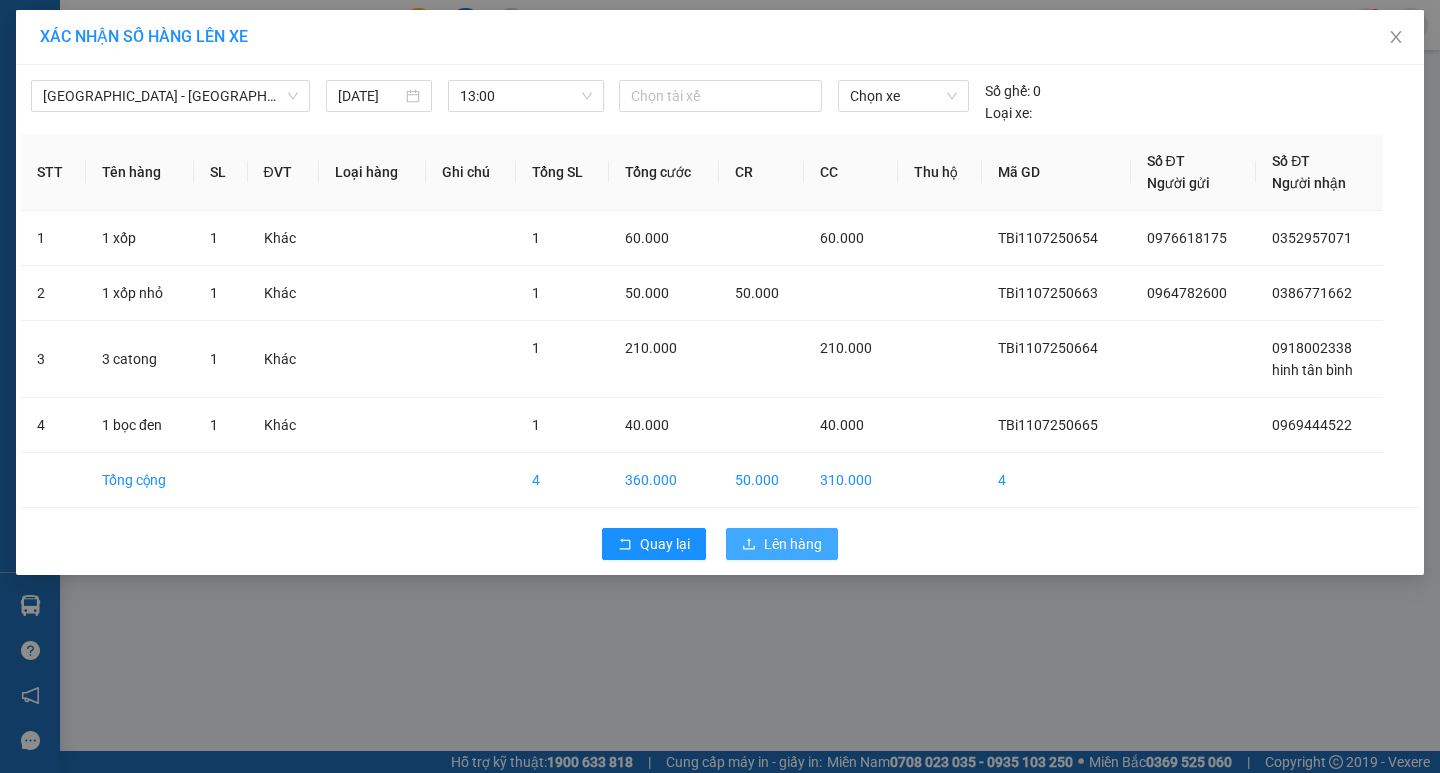 click on "Lên hàng" at bounding box center [782, 544] 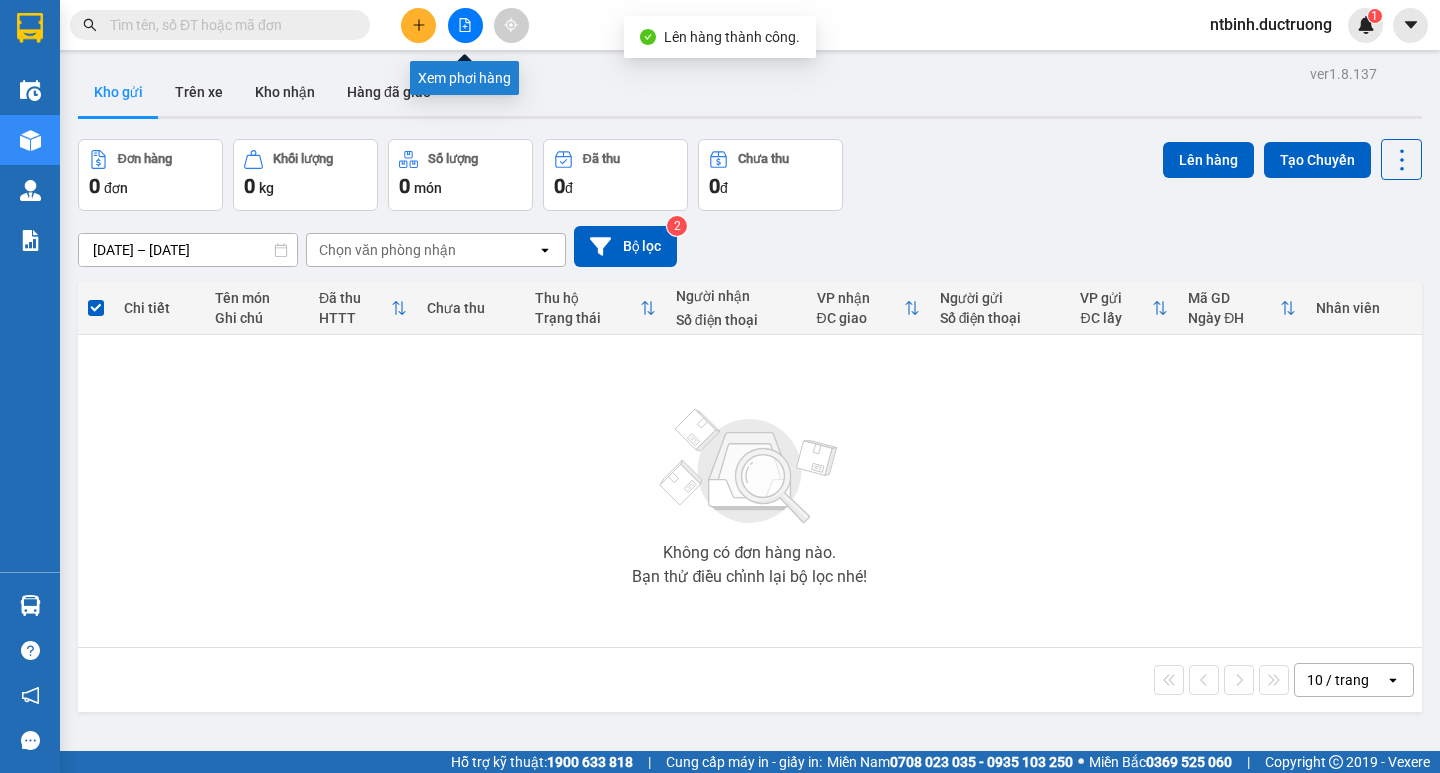 click at bounding box center (465, 25) 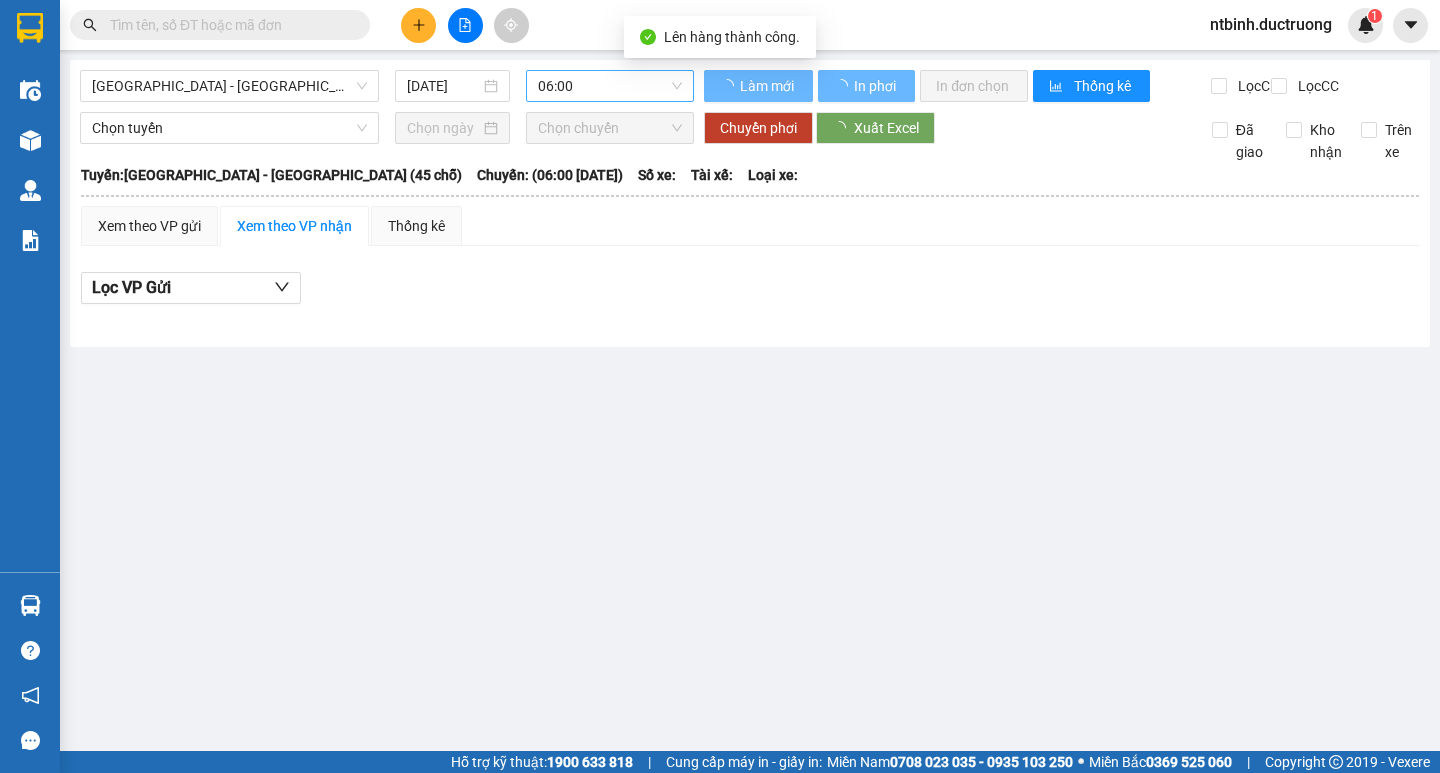 click on "06:00" at bounding box center (610, 86) 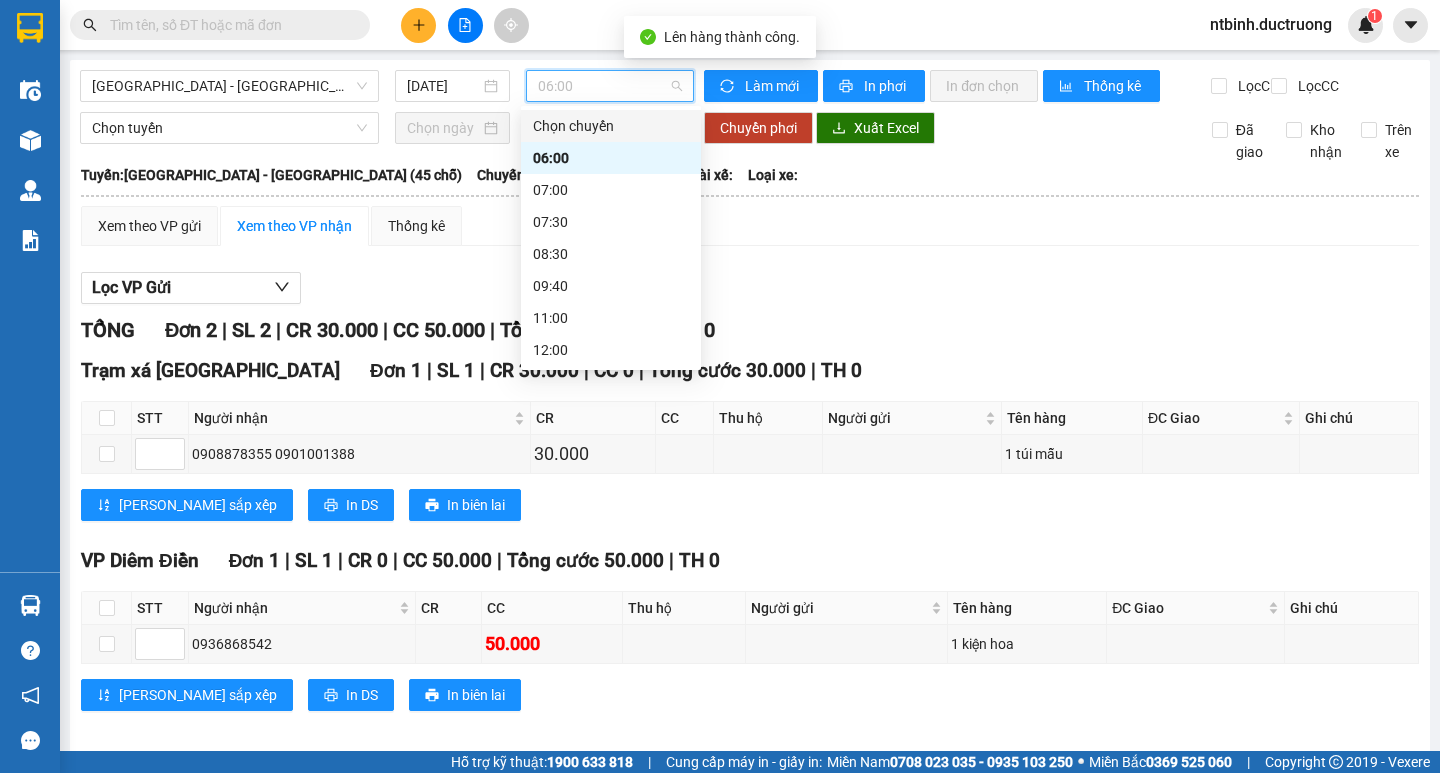 drag, startPoint x: 682, startPoint y: 133, endPoint x: 691, endPoint y: 233, distance: 100.40418 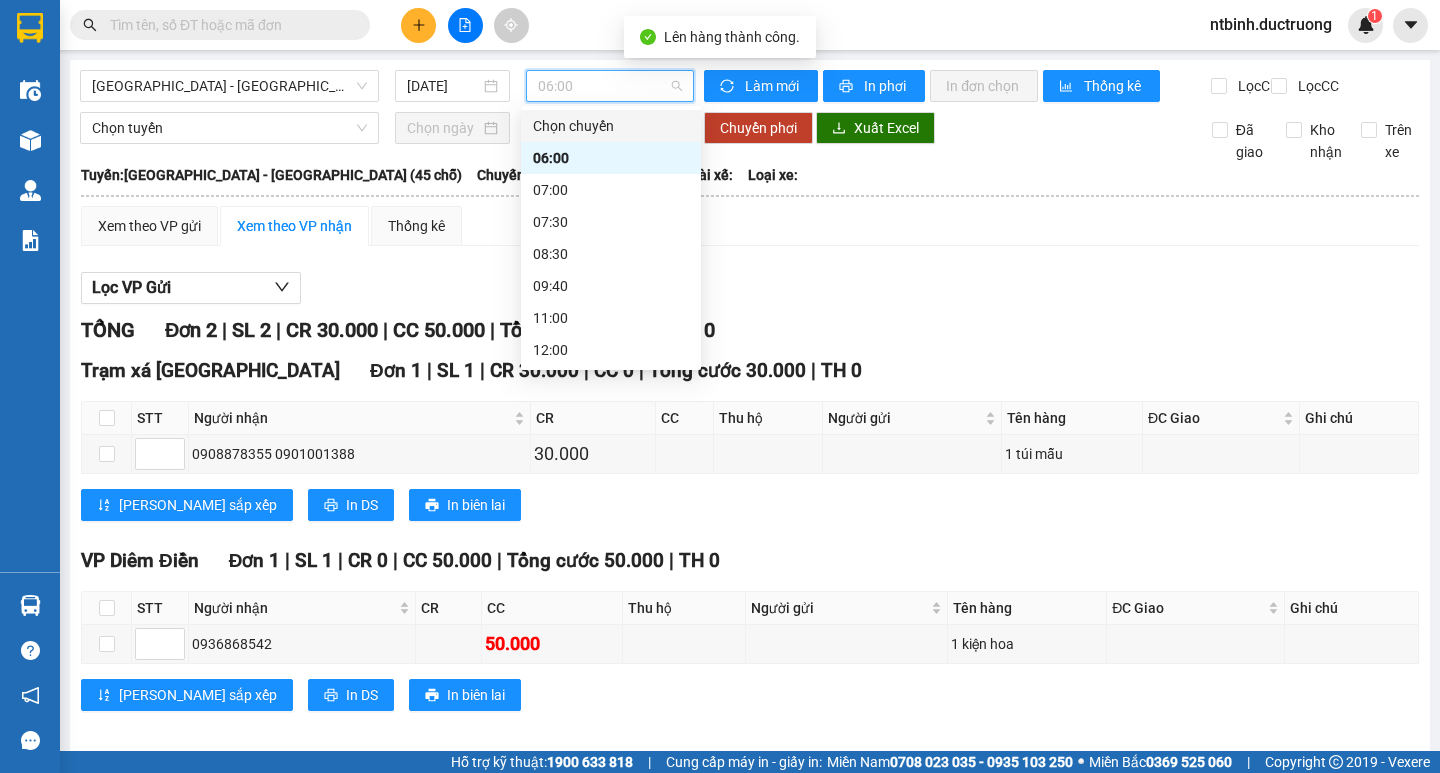 click on "Chọn chuyến 06:00     07:00     07:30     08:30     09:40     11:00     12:00     13:00     13:01     13:02     14:00     15:30     17:00     18:30     19:30     20:30" at bounding box center [611, 238] 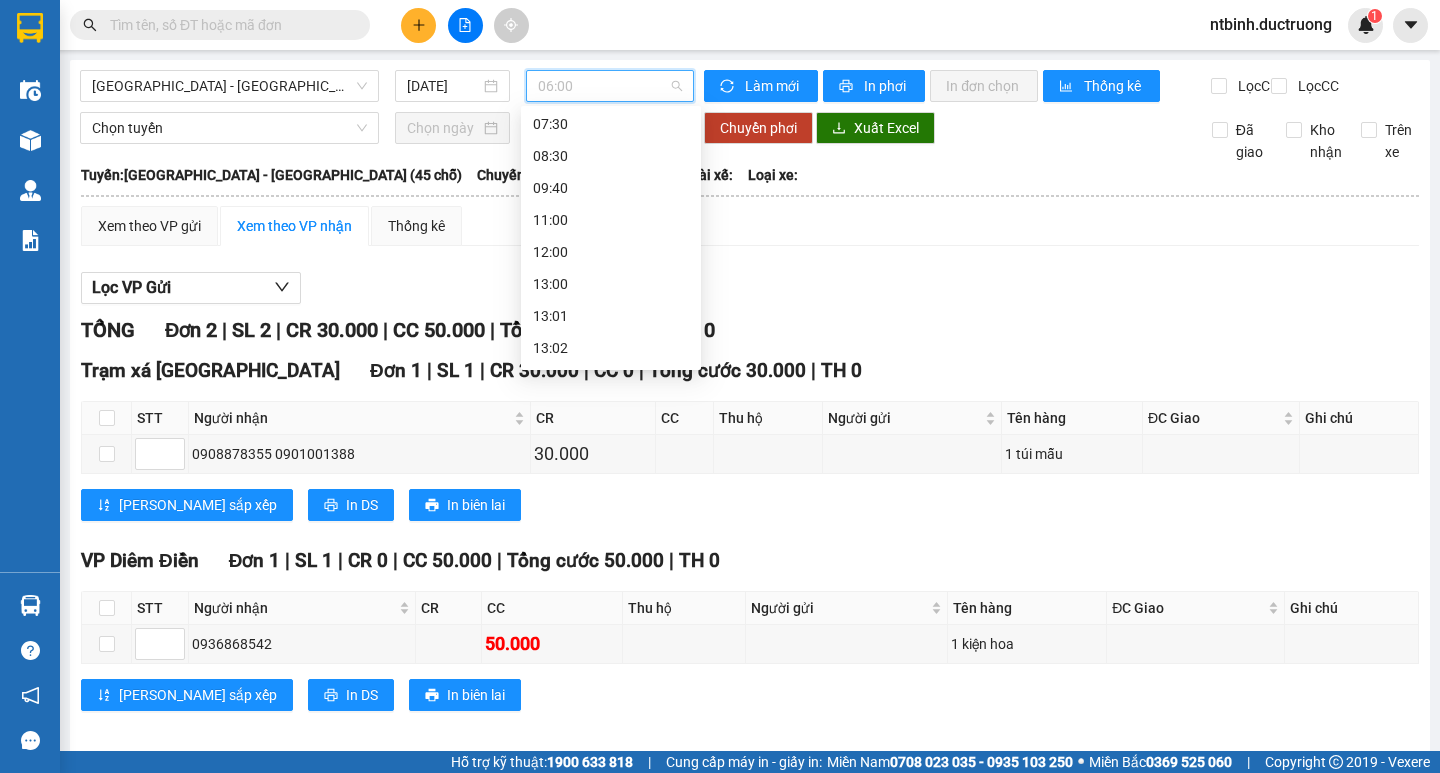 scroll, scrollTop: 112, scrollLeft: 0, axis: vertical 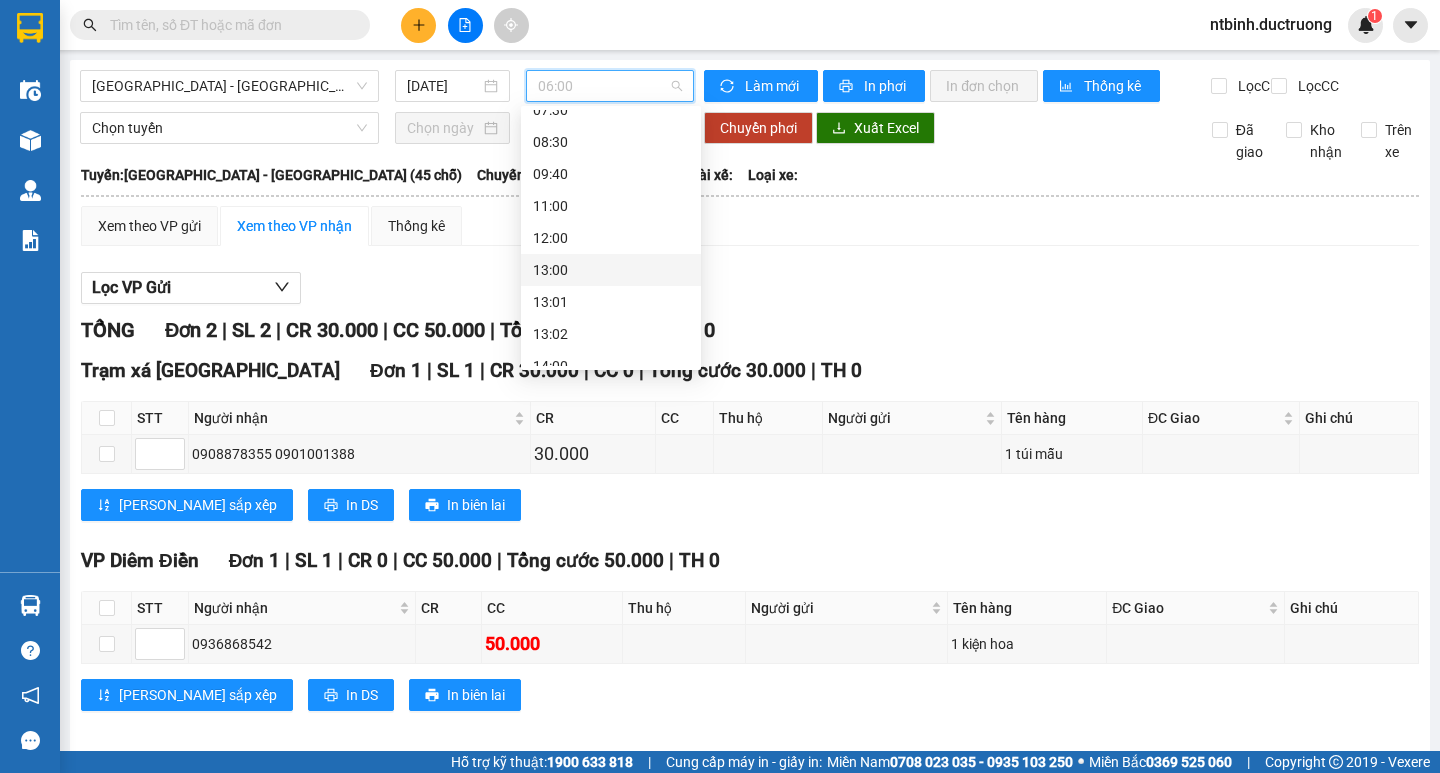 click on "13:00" at bounding box center (611, 270) 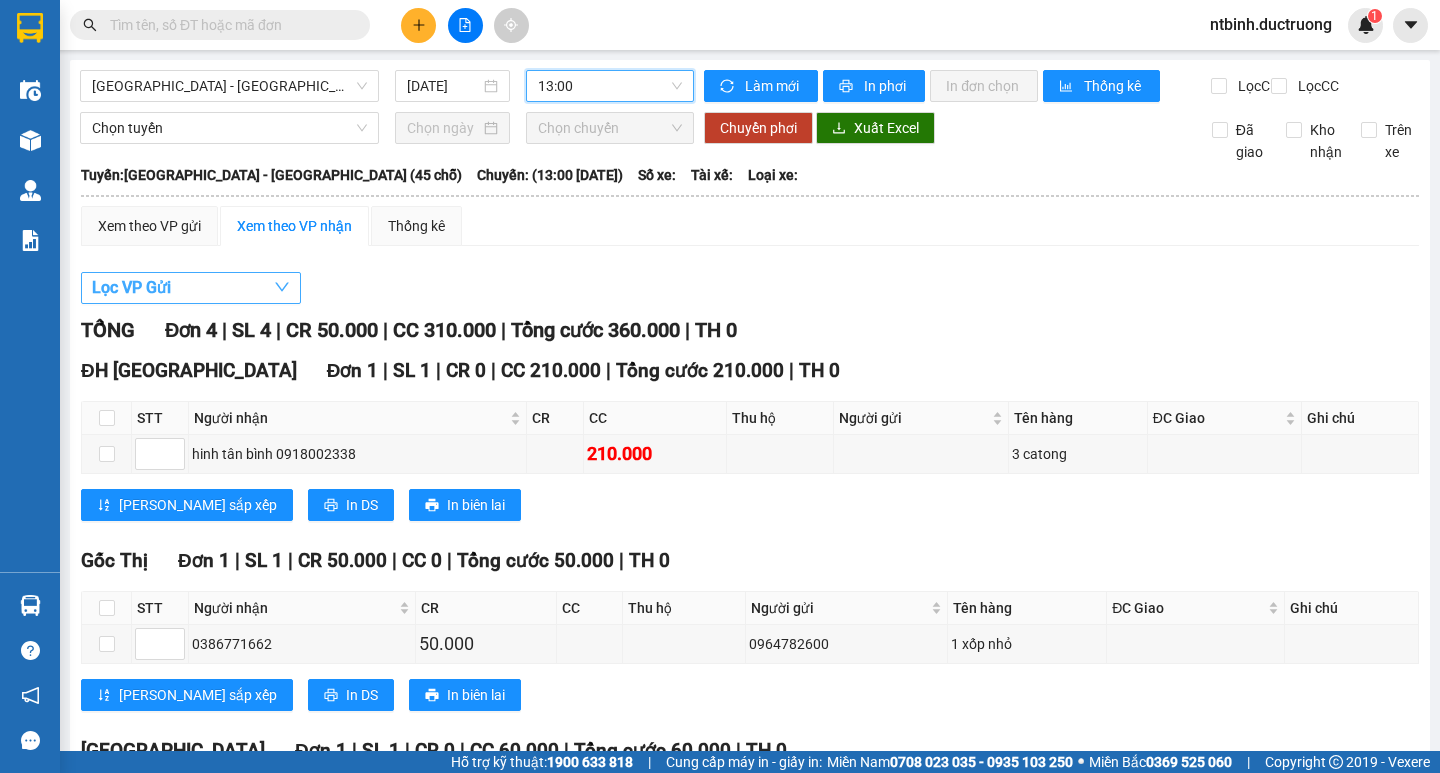 click on "Lọc VP Gửi" at bounding box center [191, 288] 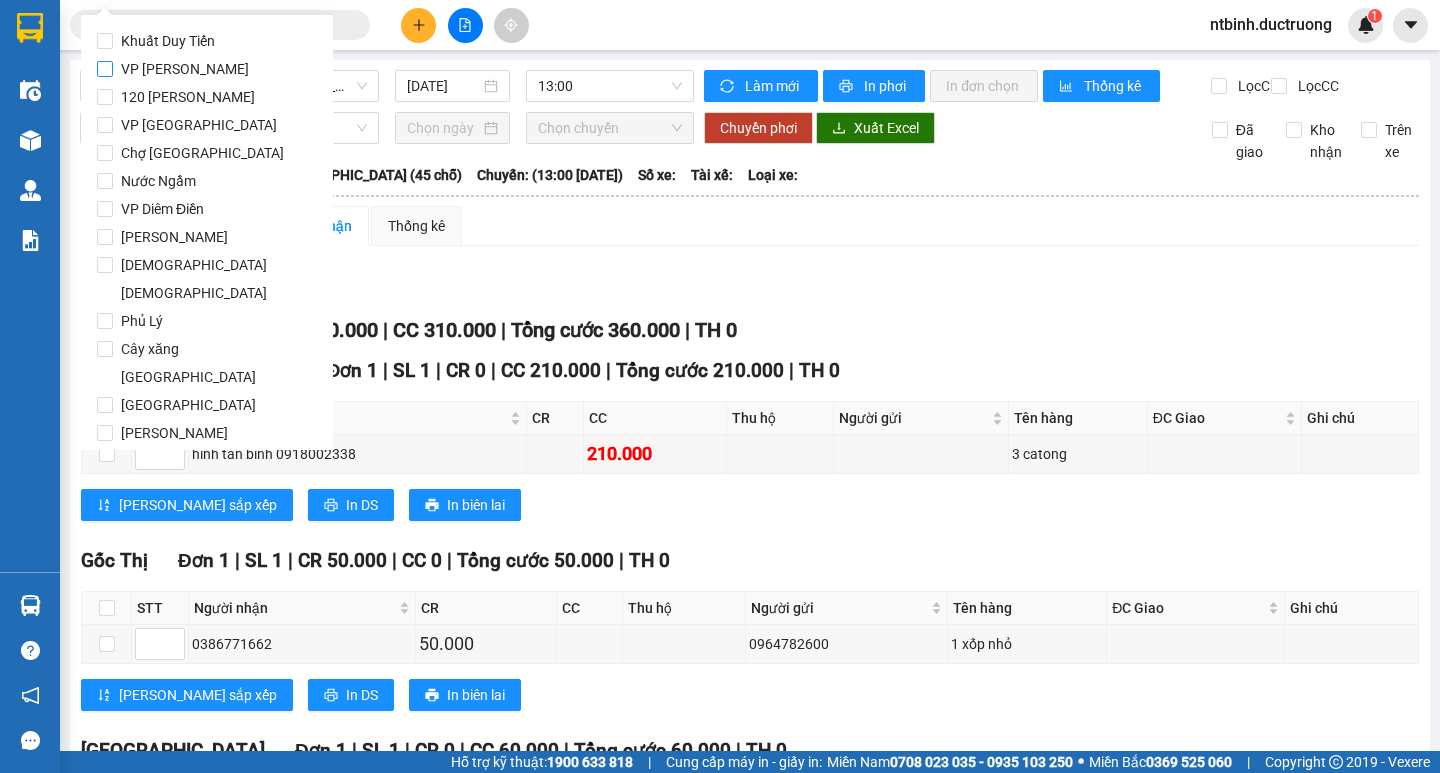 drag, startPoint x: 187, startPoint y: 74, endPoint x: 210, endPoint y: 72, distance: 23.086792 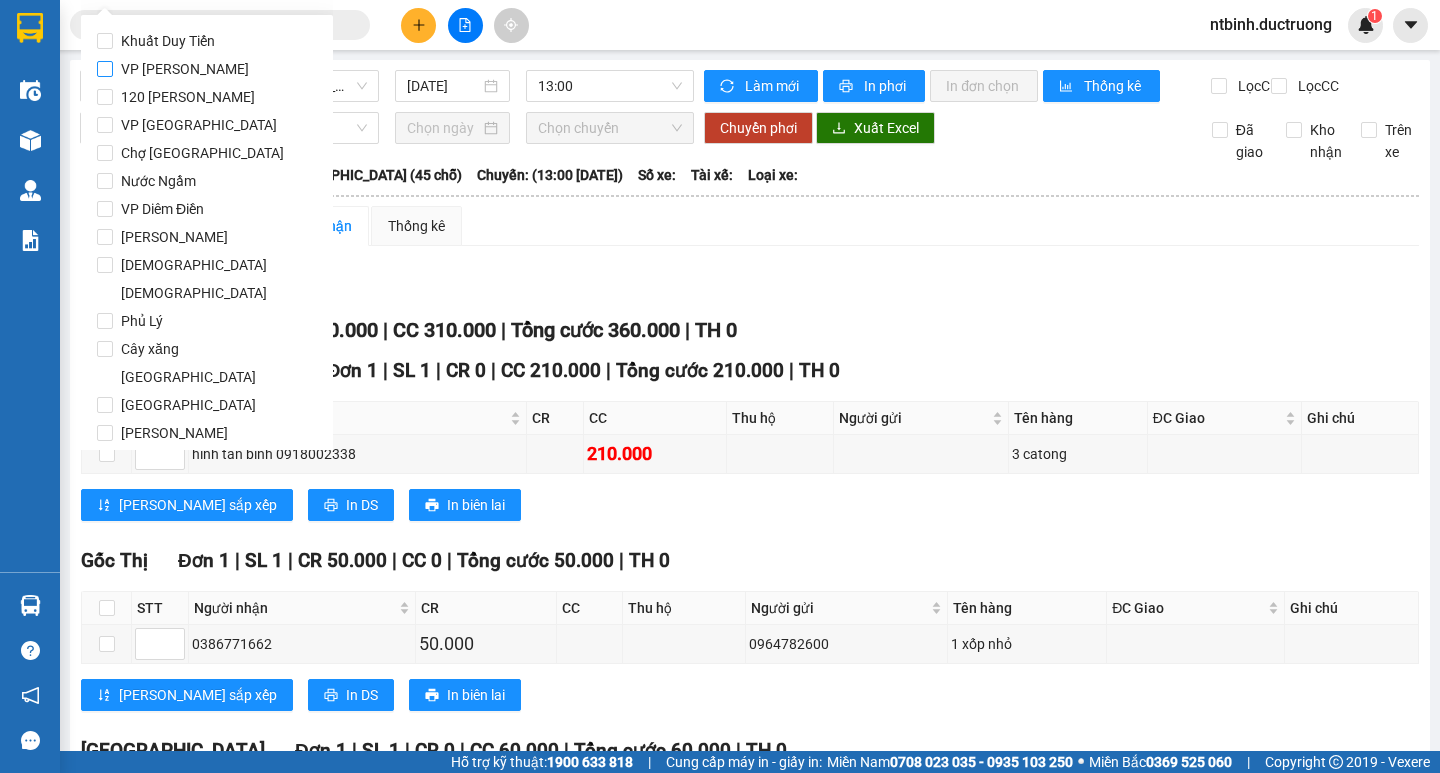 click on "VP [PERSON_NAME]" at bounding box center [185, 69] 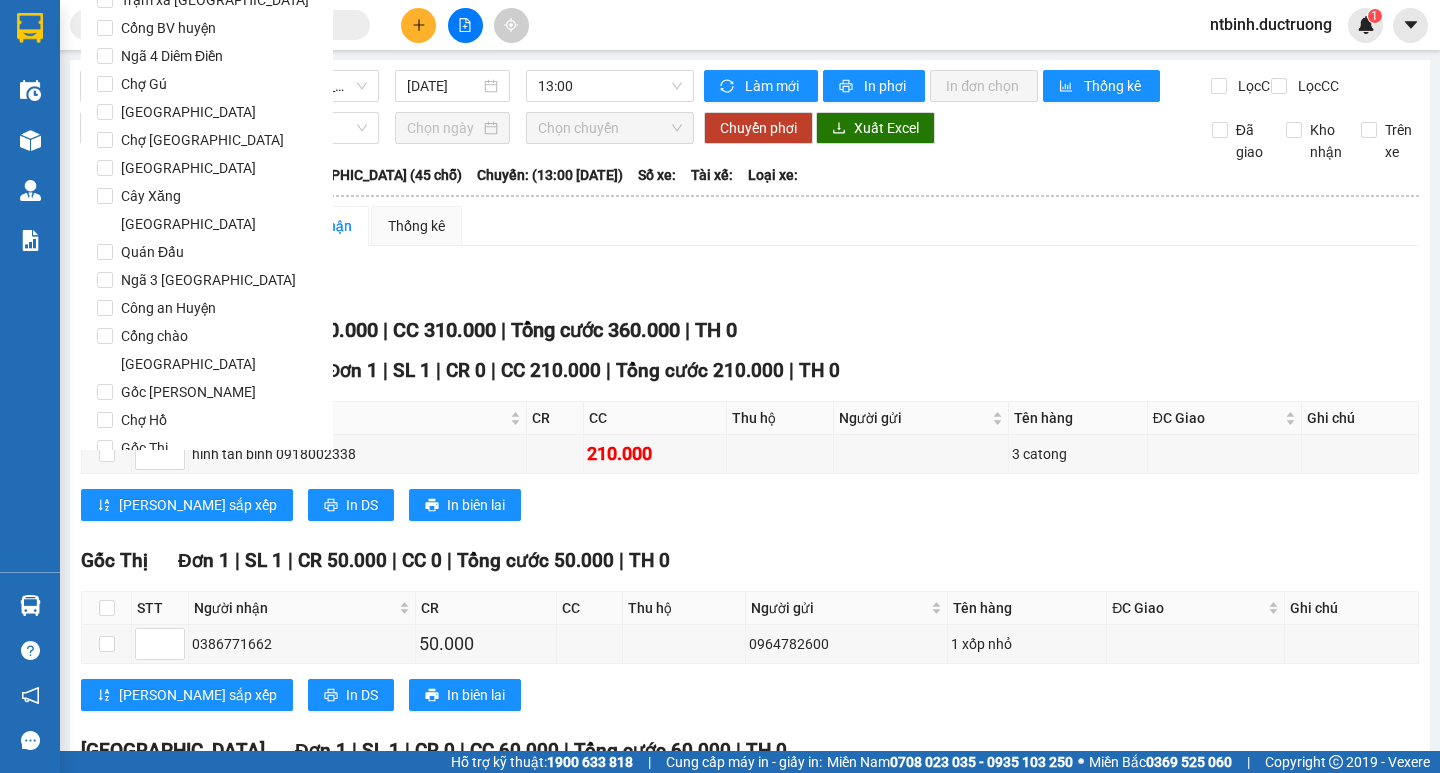 scroll, scrollTop: 1665, scrollLeft: 0, axis: vertical 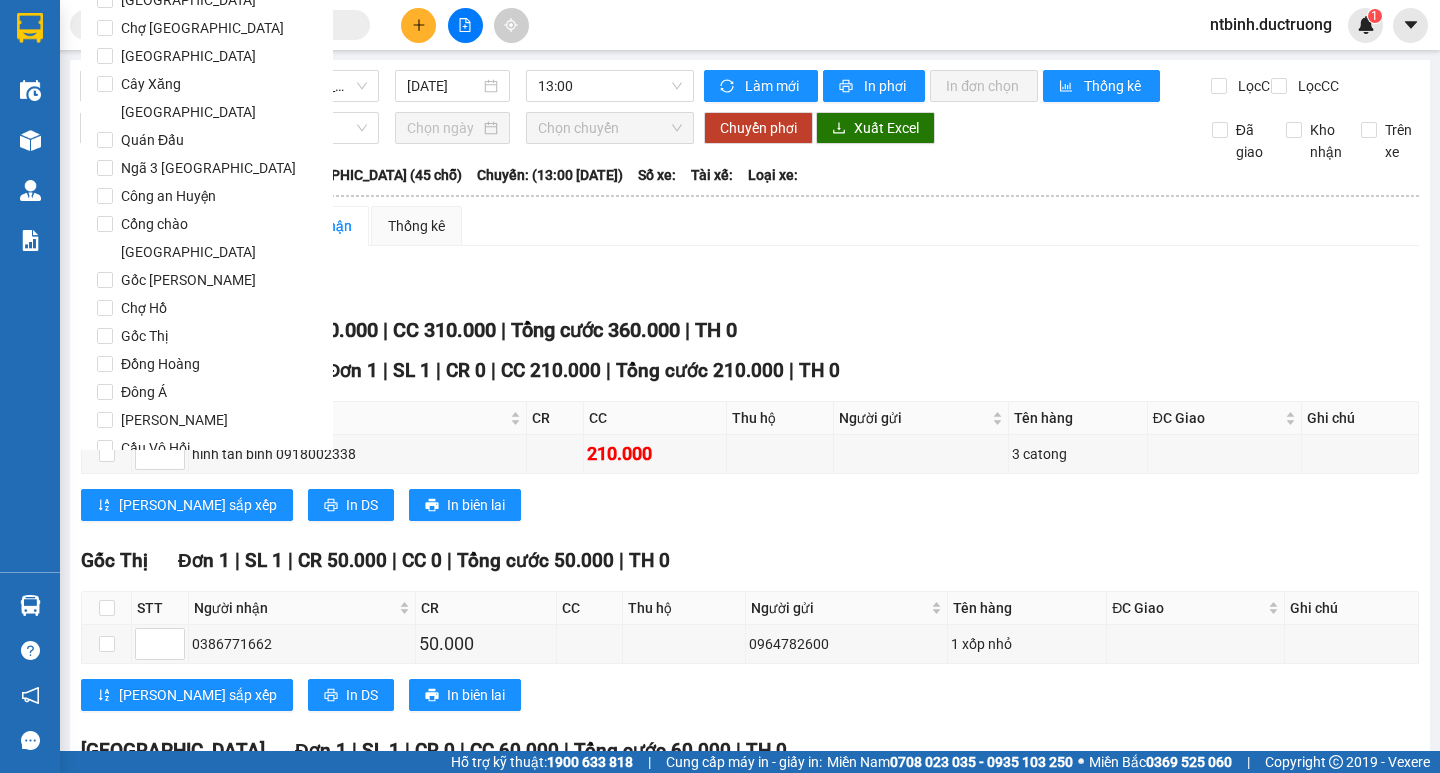 click on "Lọc" at bounding box center (124, 562) 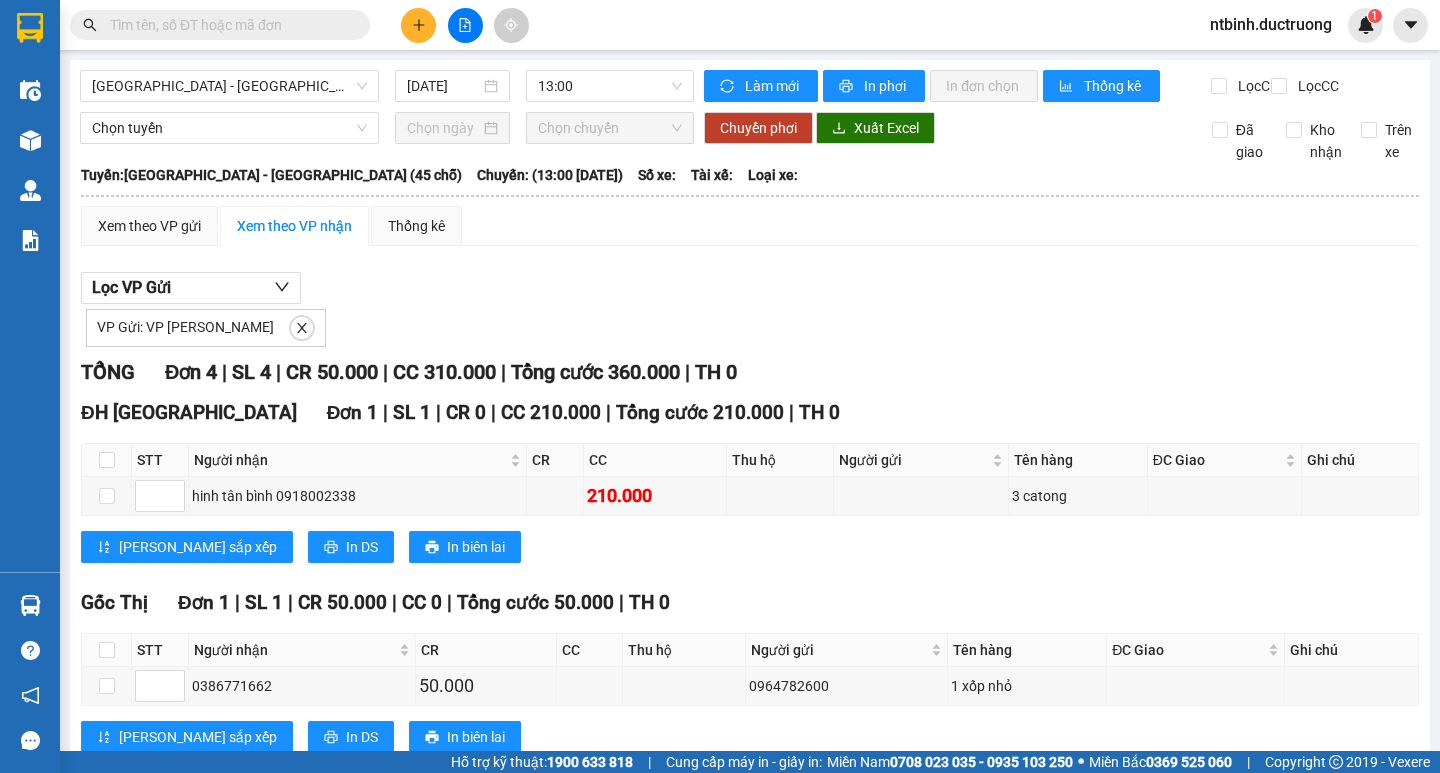 click on "[GEOGRAPHIC_DATA] - [GEOGRAPHIC_DATA] (45 chỗ) [DATE] 13:00     Làm mới In phơi In đơn chọn Thống kê Lọc  CR Lọc  CC Chọn tuyến Chọn chuyến Chuyển phơi Xuất Excel Đã giao Kho nhận Trên xe Đức Trưởng Limousine 12:45 [DATE] [GEOGRAPHIC_DATA]:  [GEOGRAPHIC_DATA] - [GEOGRAPHIC_DATA] (45 chỗ) [GEOGRAPHIC_DATA]:   (13:00 [DATE]) [GEOGRAPHIC_DATA]:  [GEOGRAPHIC_DATA] - [GEOGRAPHIC_DATA] (45 chỗ) [GEOGRAPHIC_DATA]:   (13:00 [DATE]) Số xe:  Tài xế:  Loại xe:  Xem theo VP gửi Xem theo VP nhận Thống kê Lọc VP Gửi VP Gửi: VP [PERSON_NAME] TỔNG Đơn   4 | SL   4 | CR   50.000 | CC   310.000 | Tổng cước   360.000 | TH   0 ĐH [GEOGRAPHIC_DATA]   1 | SL   1 | CR   0 | CC   210.000 | Tổng cước   210.000 | TH   0 STT Người nhận CR CC Thu hộ Người gửi Tên hàng ĐC Giao Ghi chú Ký nhận                       hinh tân bình  0918002338 210.000   3 catong  Lưu sắp xếp In DS In biên lai Đức Trưởng Limousine VP [PERSON_NAME]  -  12:45 [DATE] Tuyến:  [GEOGRAPHIC_DATA]:" at bounding box center [750, 619] 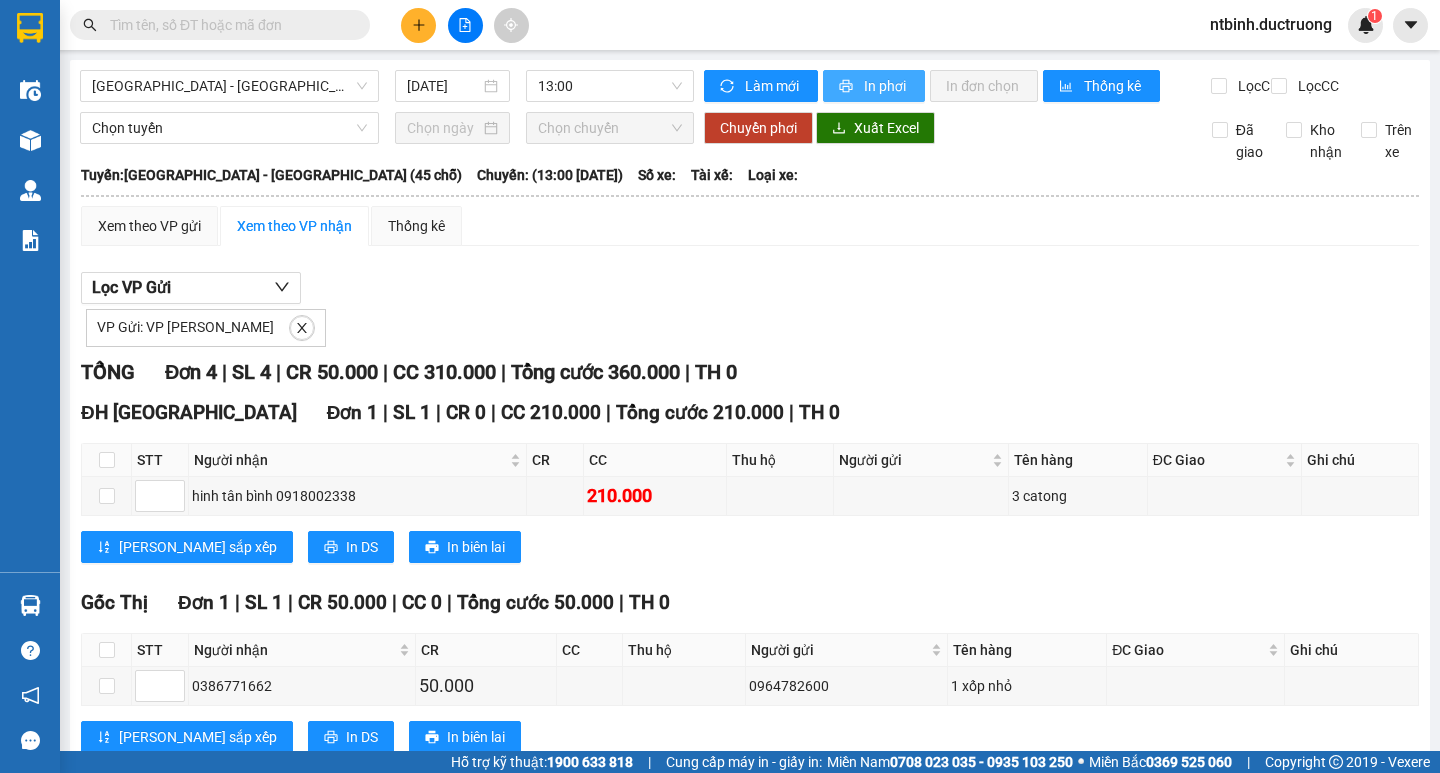 click on "In phơi" at bounding box center [874, 86] 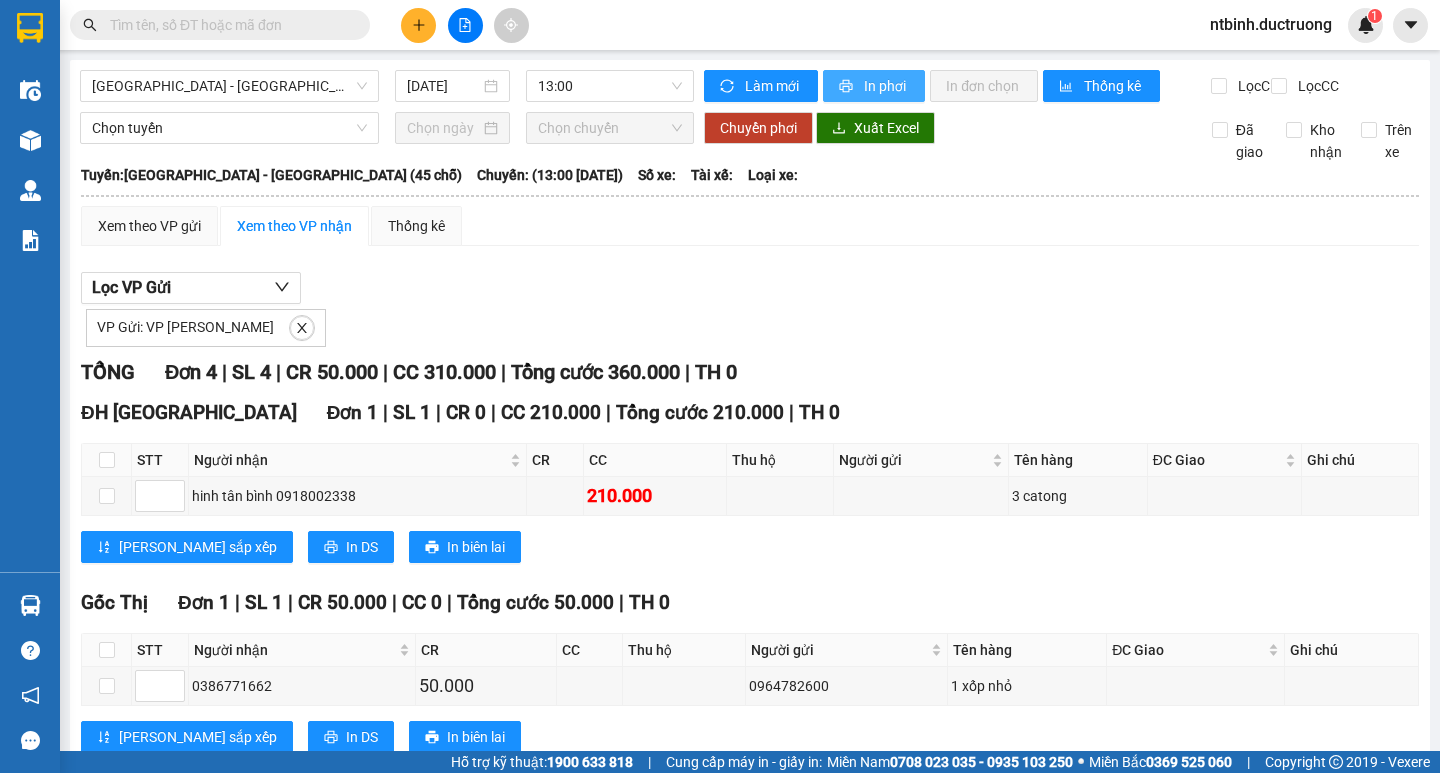 scroll, scrollTop: 0, scrollLeft: 0, axis: both 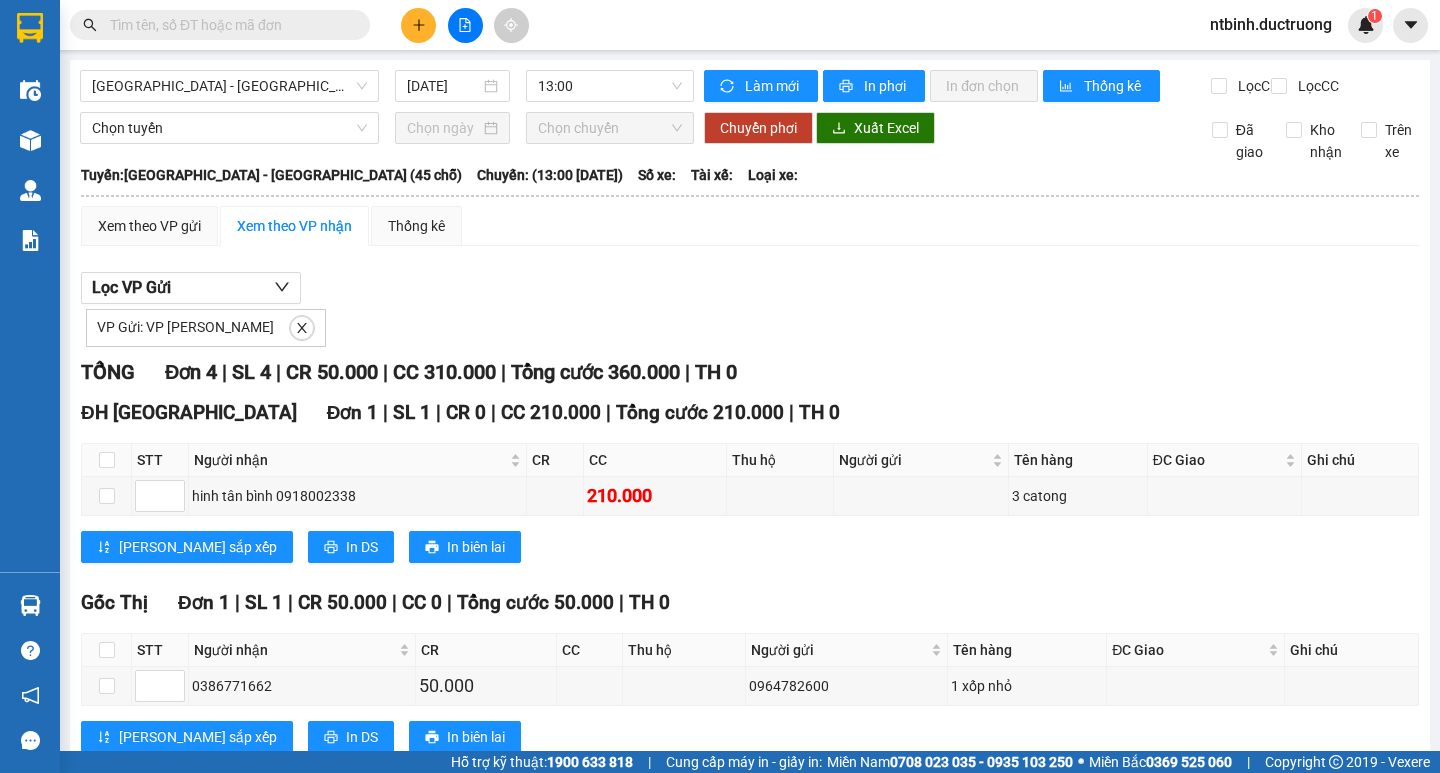 click at bounding box center (418, 25) 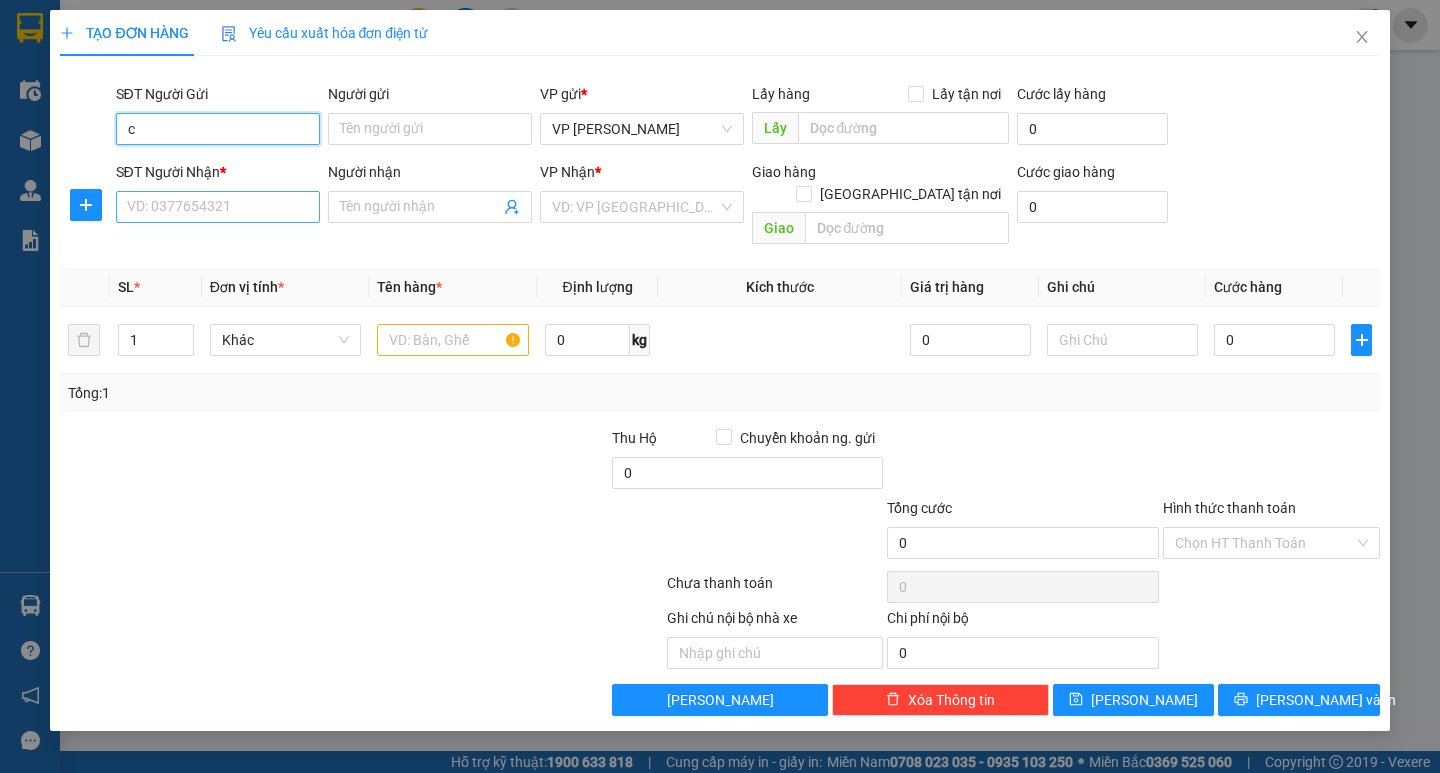 type on "c" 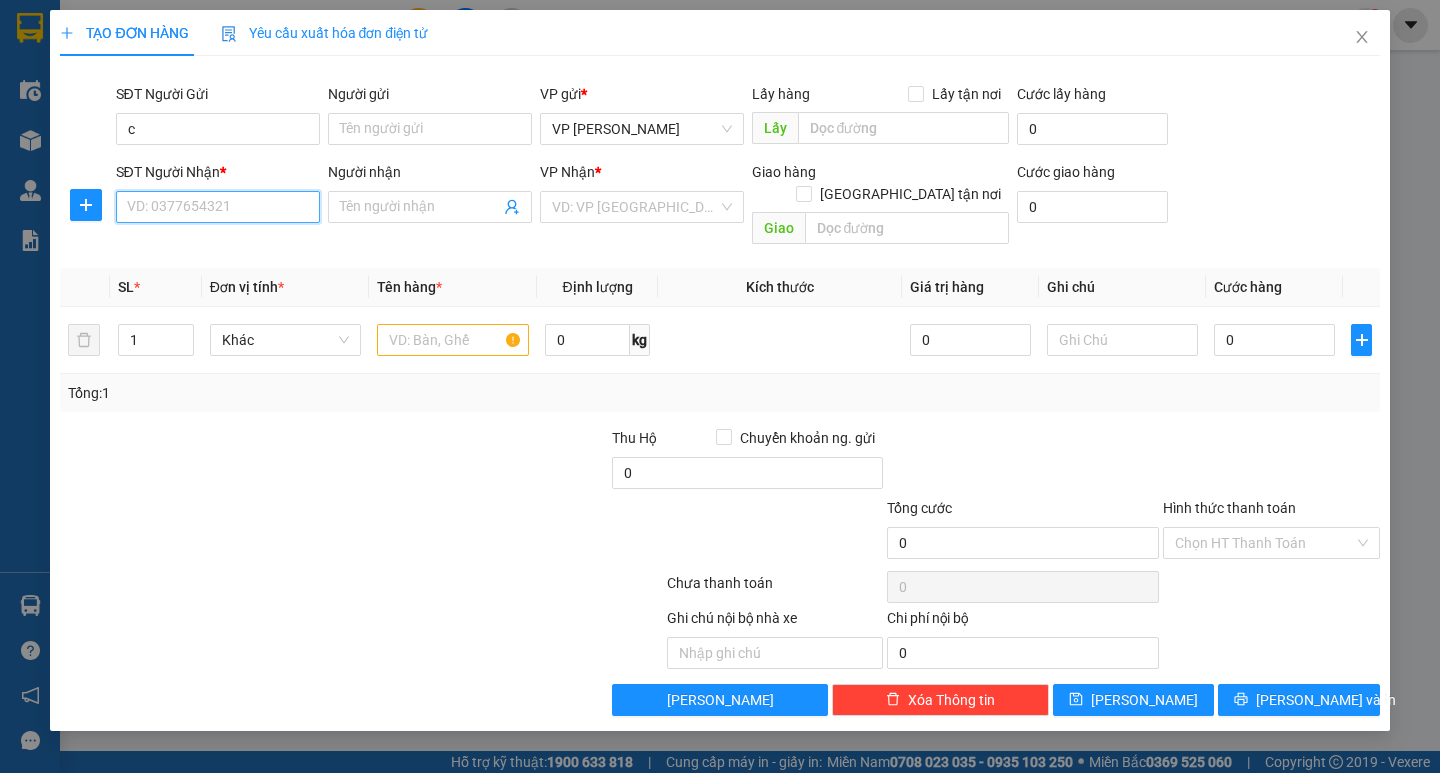 click on "SĐT Người Nhận  *" at bounding box center (218, 207) 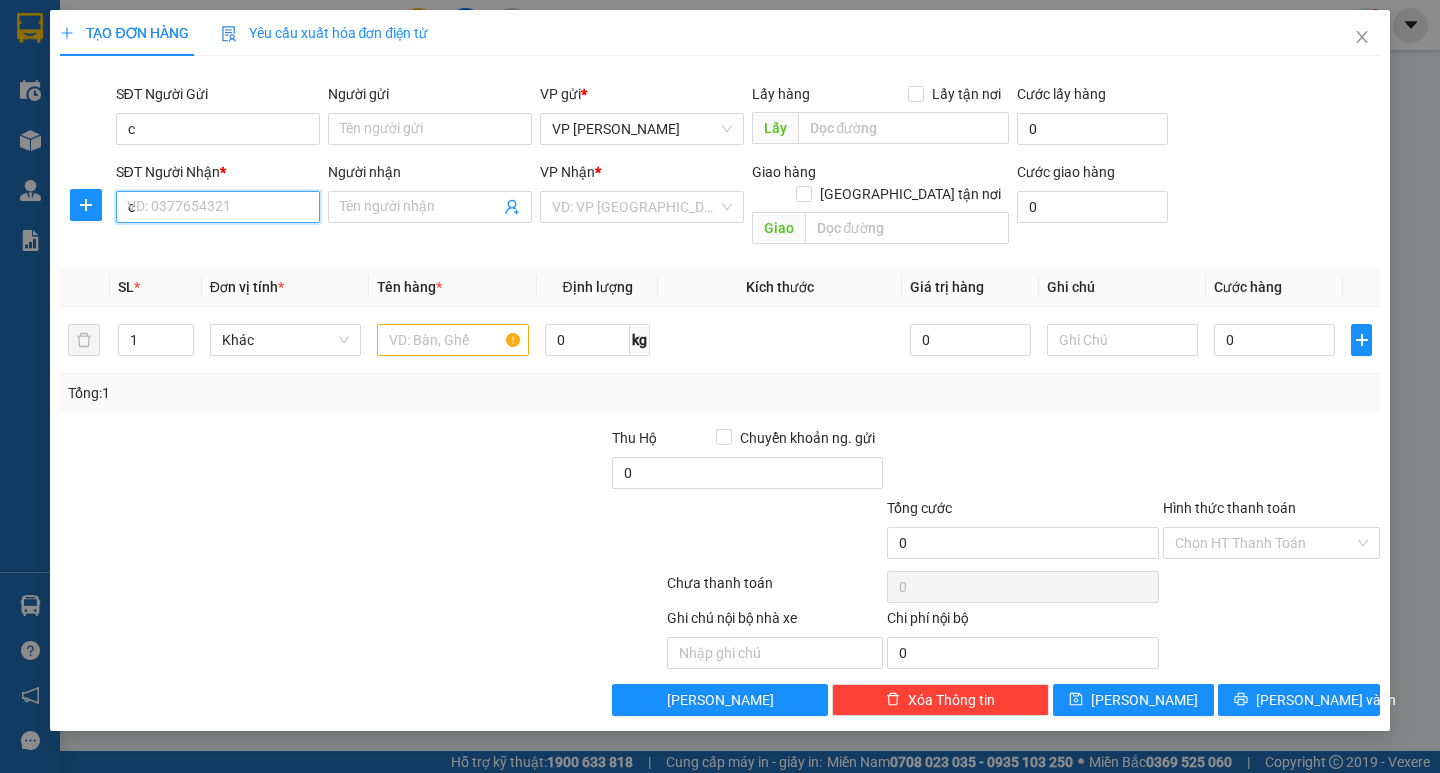 type on "ca" 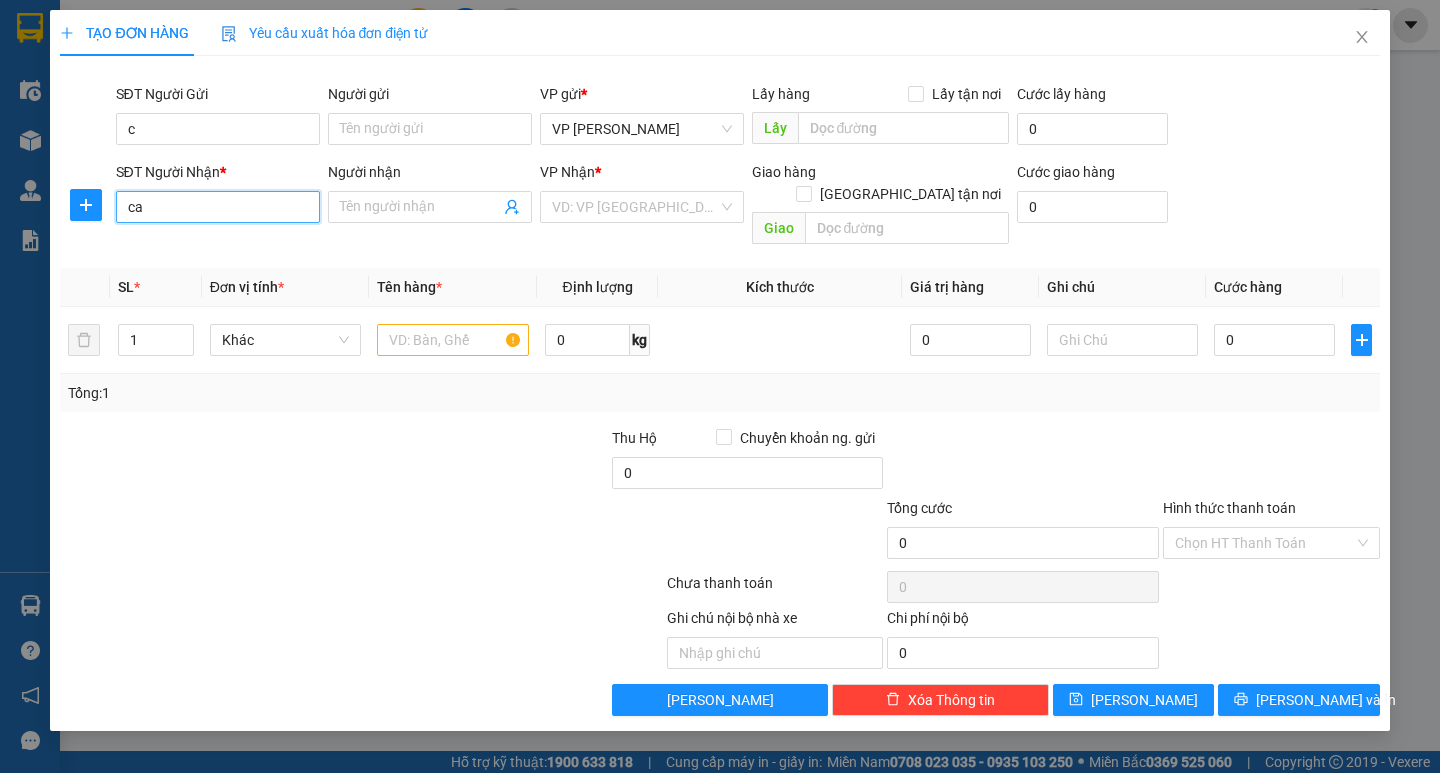 click on "ca" at bounding box center [218, 207] 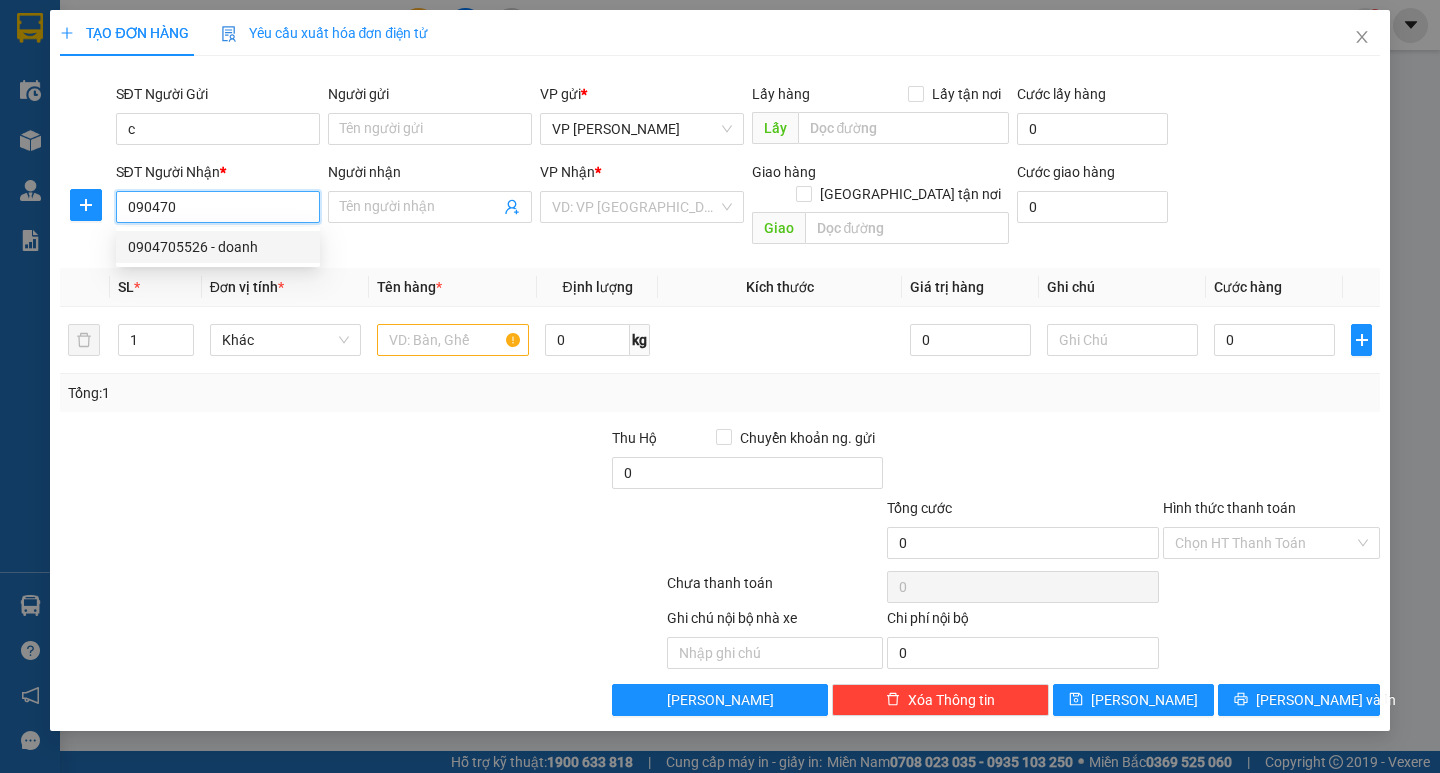click on "0904705526 - doanh" at bounding box center (218, 247) 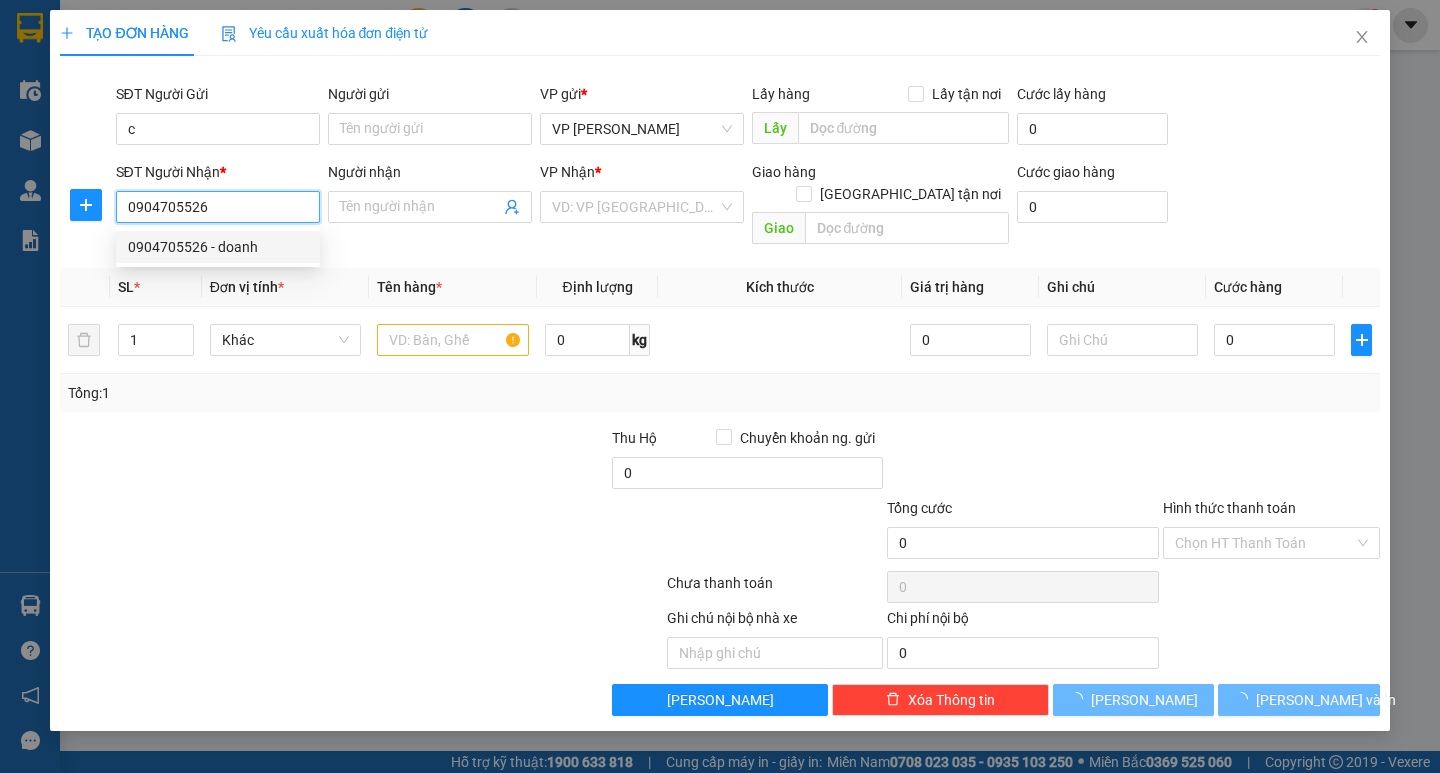 type on "doanh" 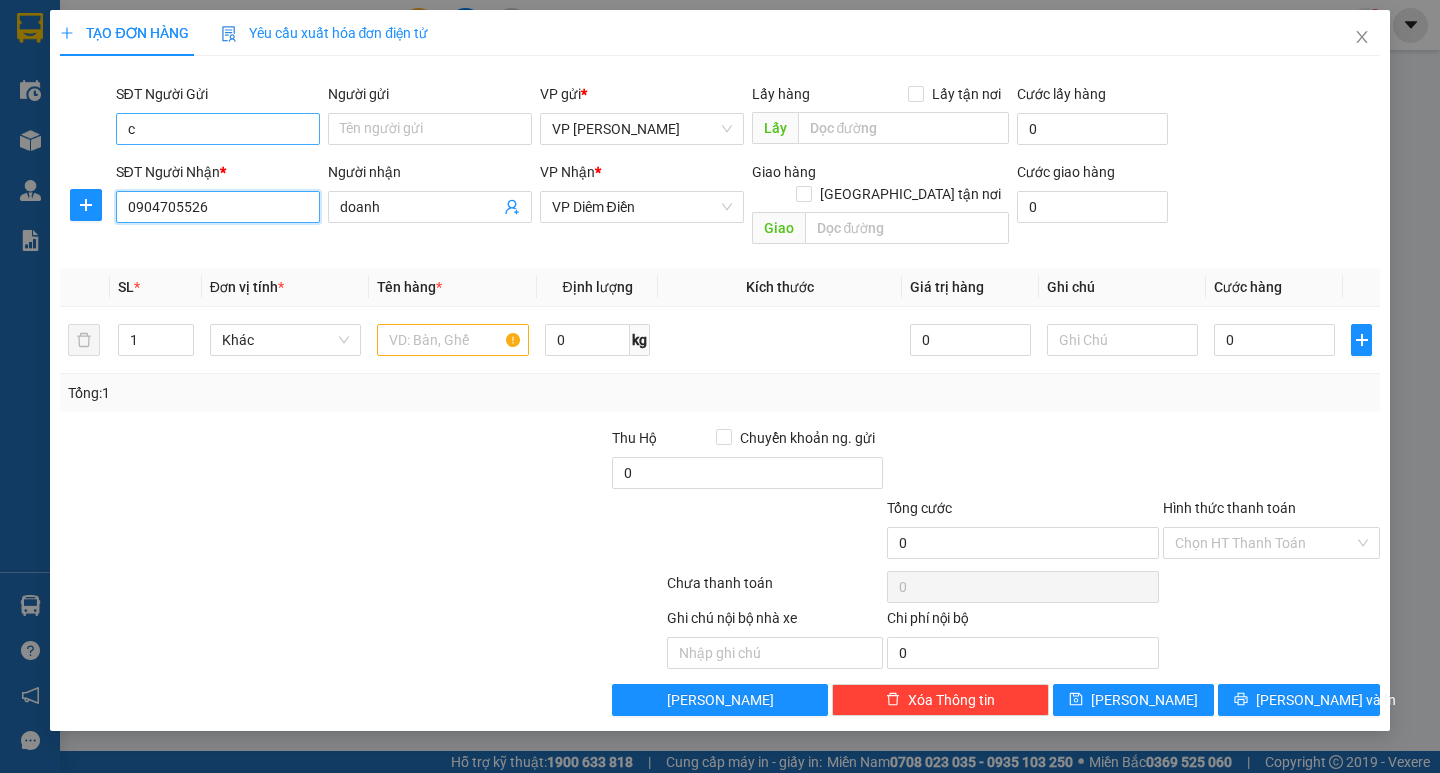 type on "0904705526" 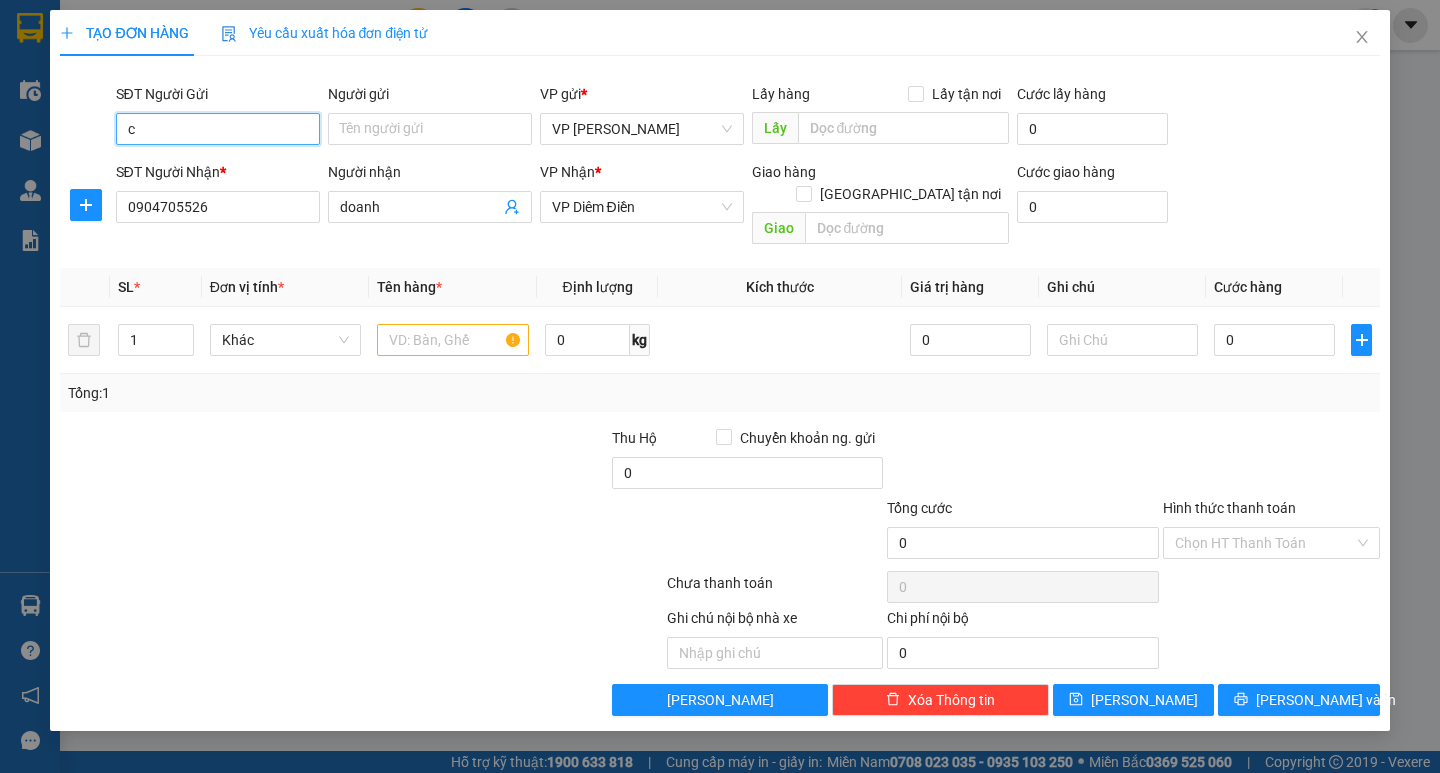 click on "c" at bounding box center (218, 129) 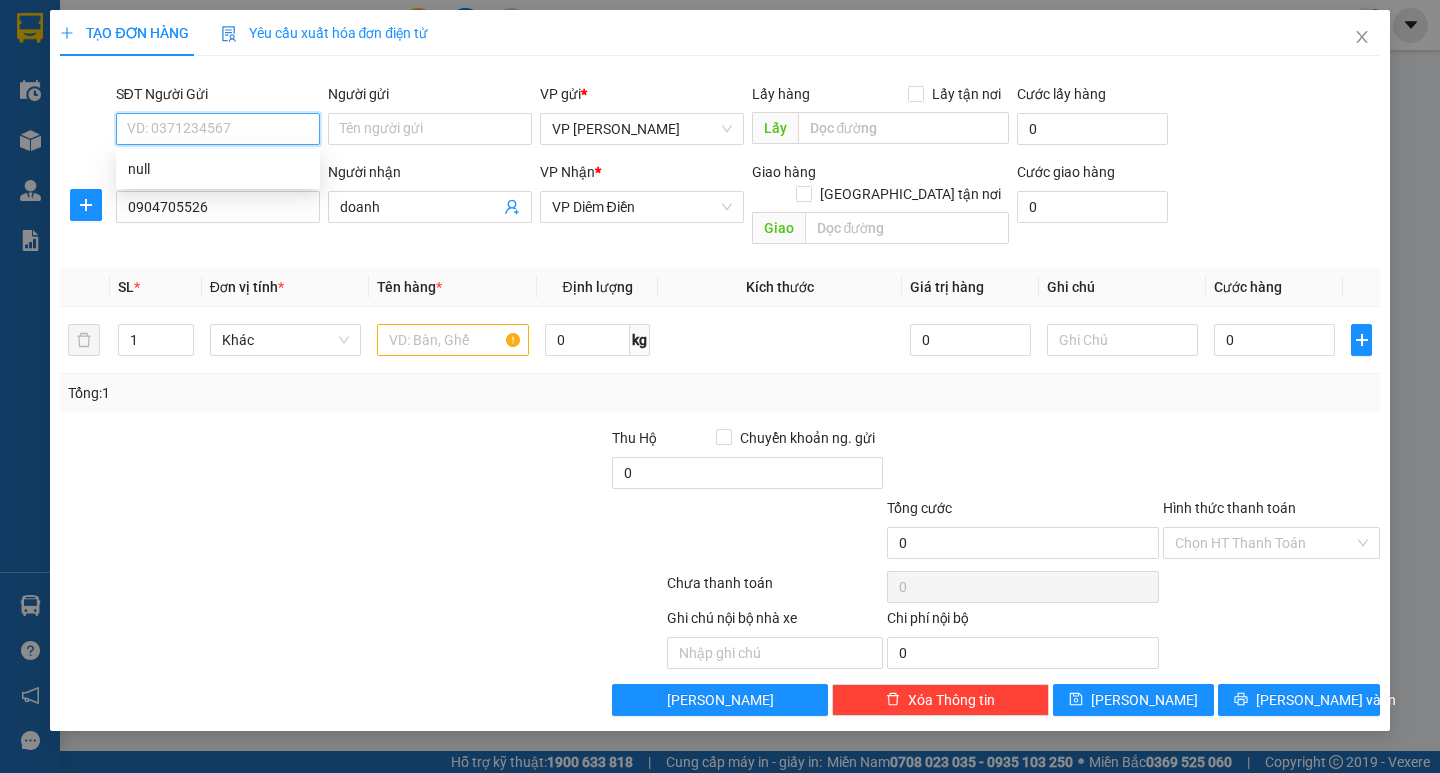 click on "SĐT Người Gửi" at bounding box center [218, 129] 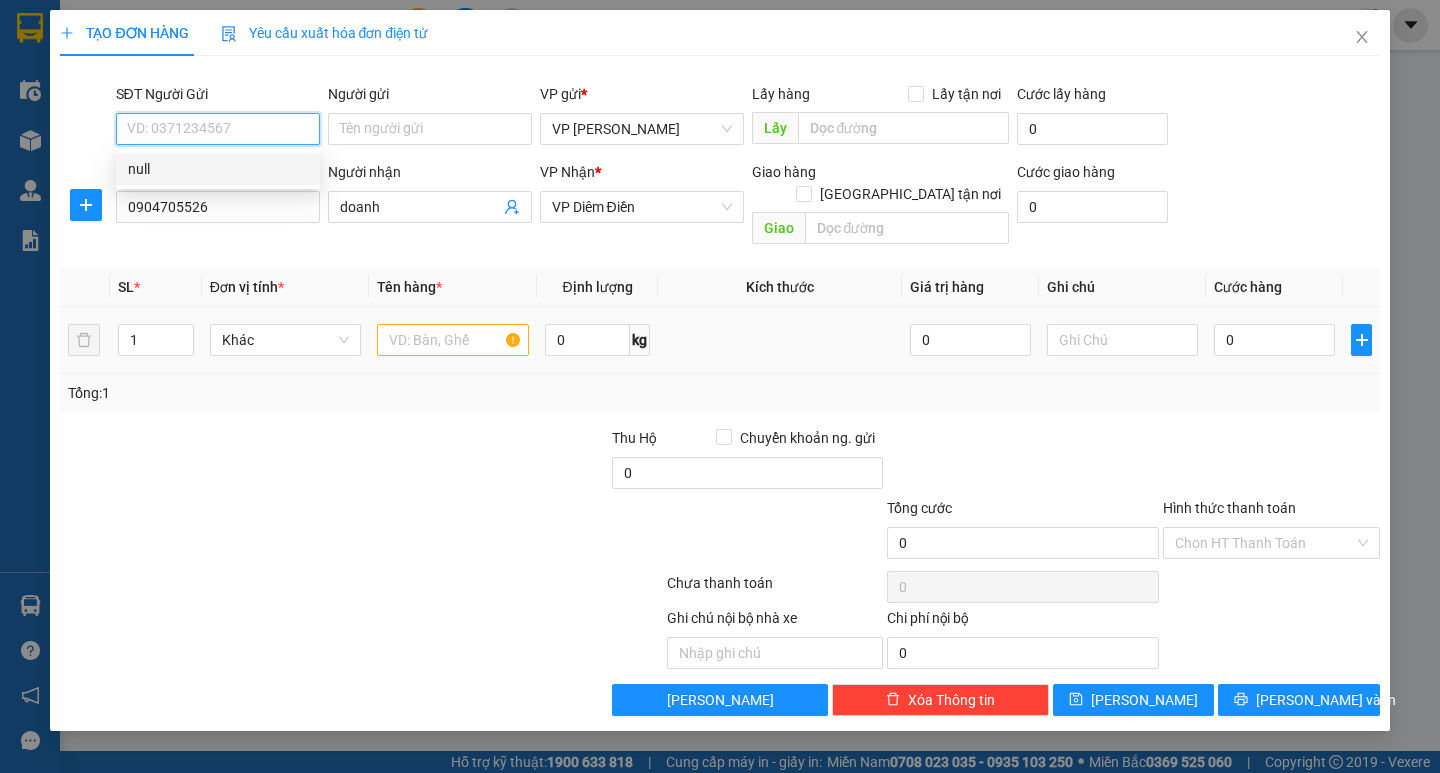 type 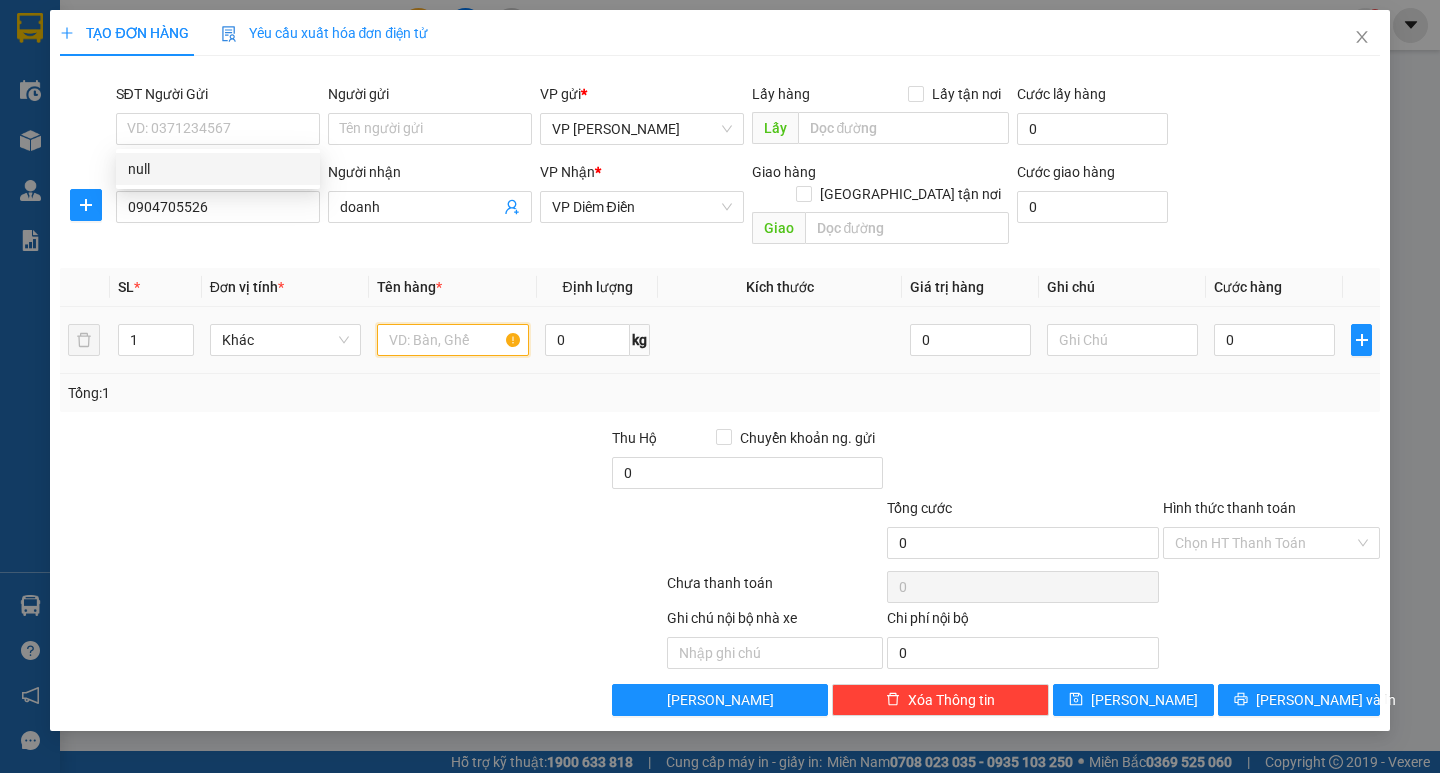 click at bounding box center (452, 340) 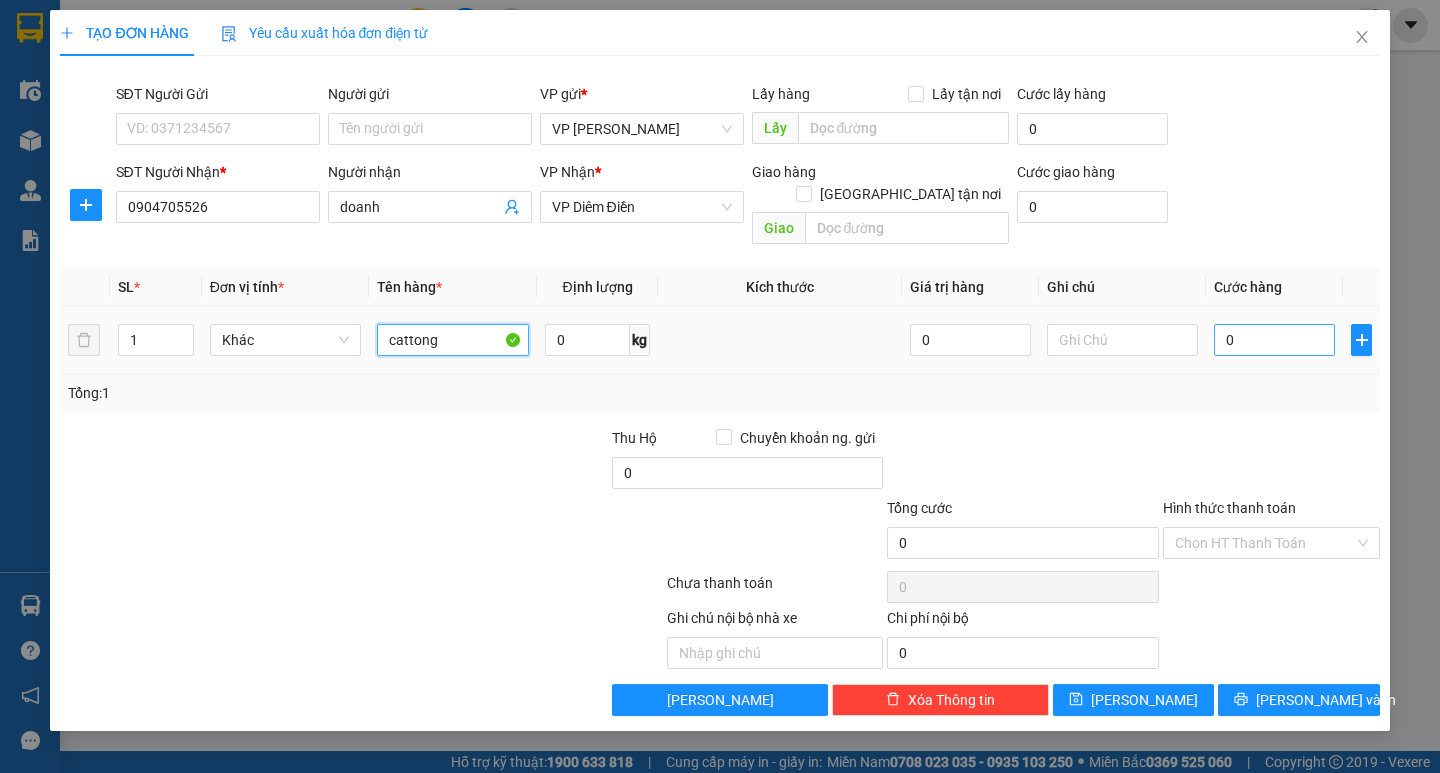 type on "cattong" 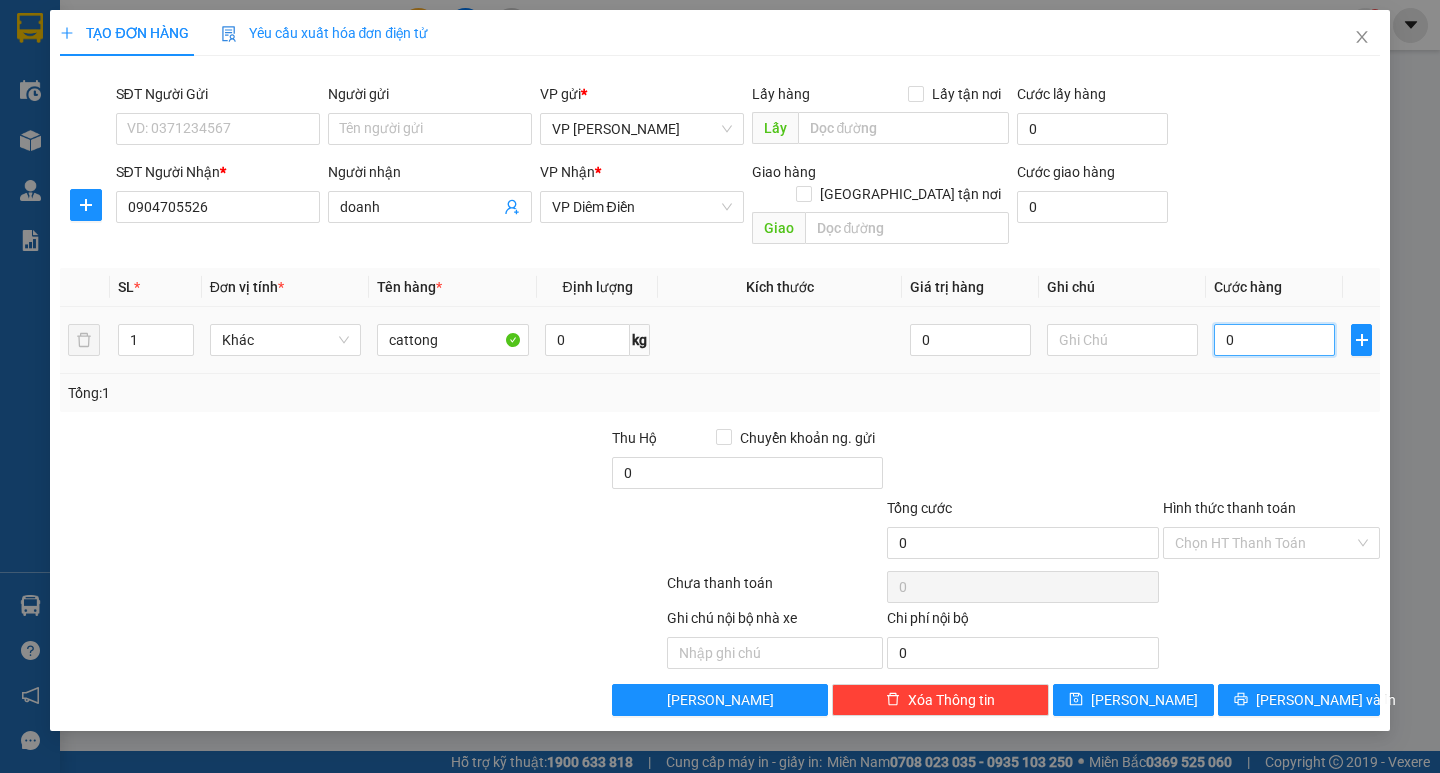 click on "0" at bounding box center [1274, 340] 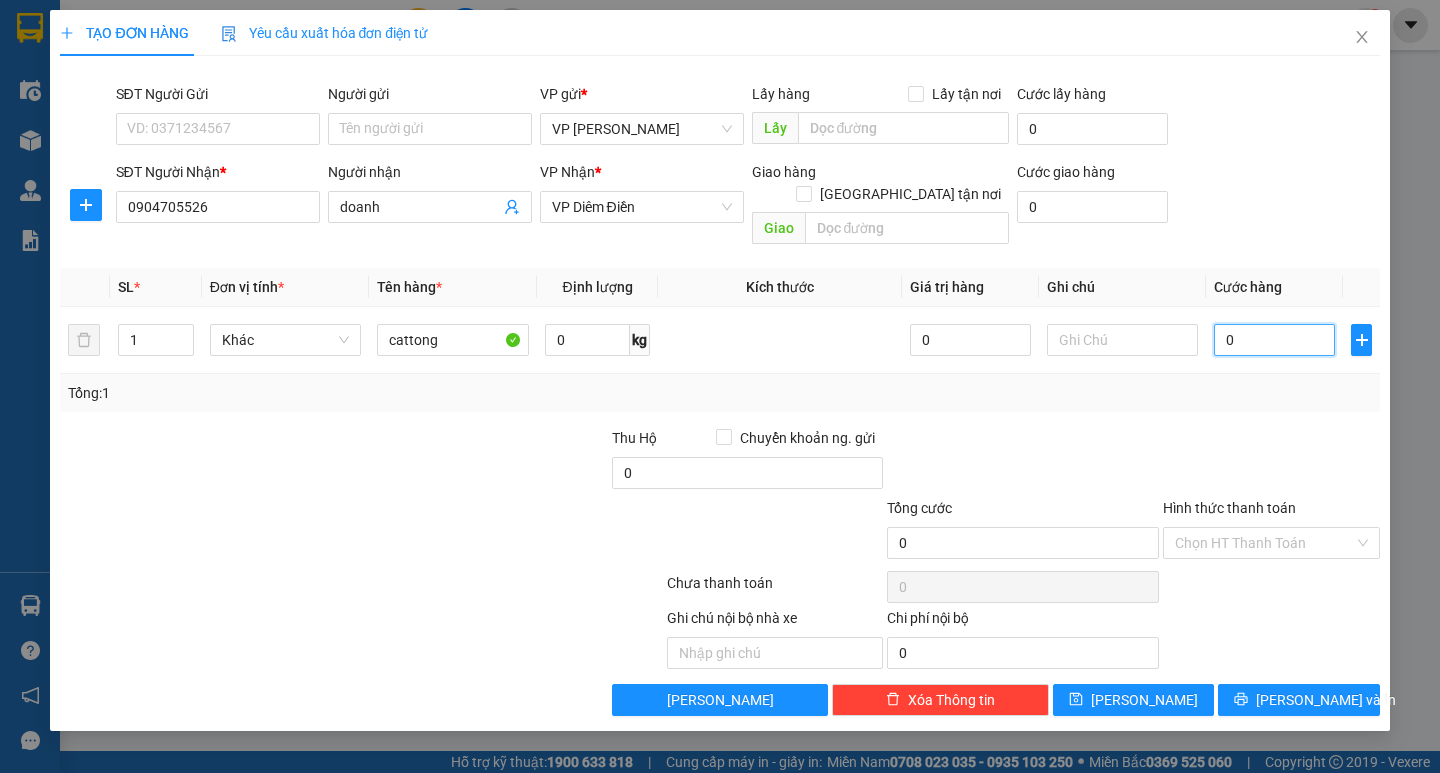 type on "40" 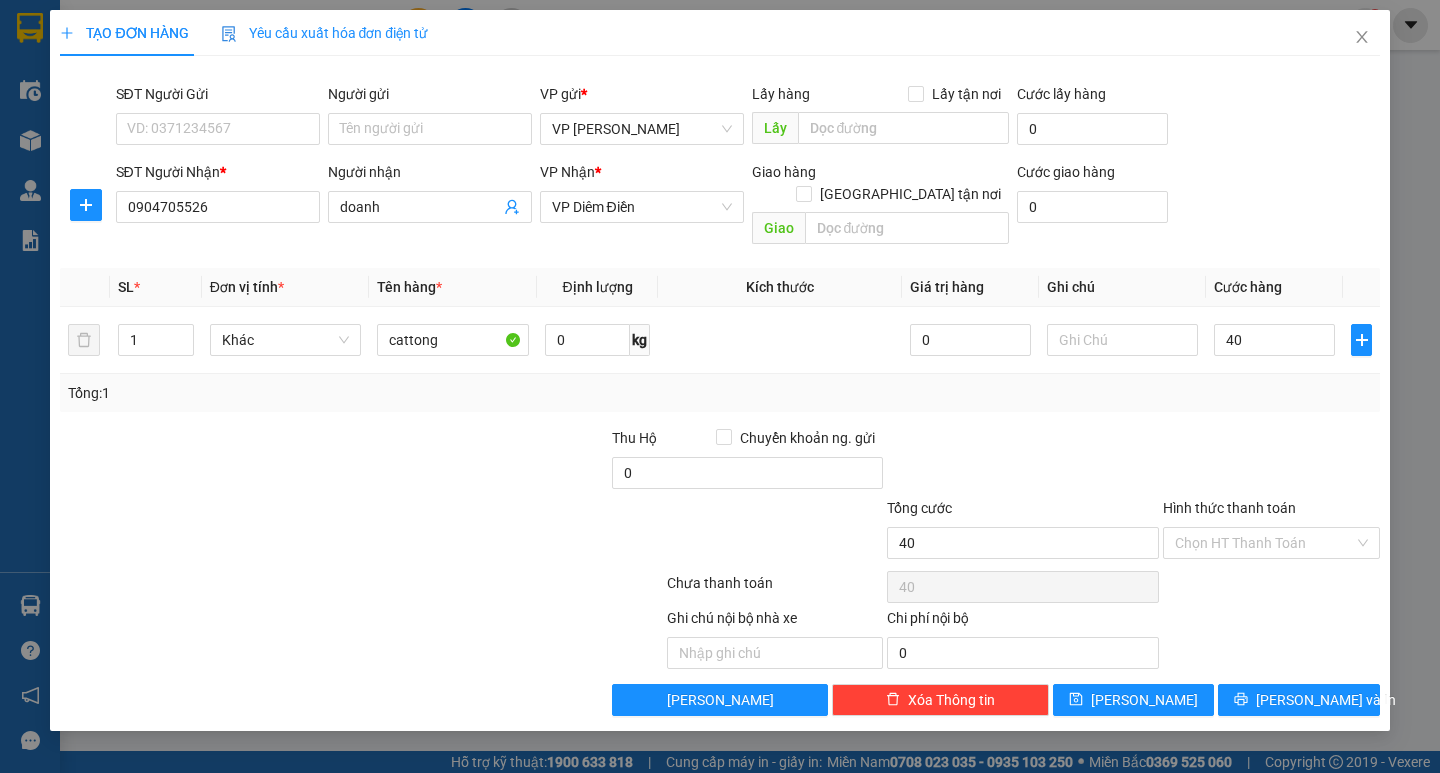 click on "Tổng:  1" at bounding box center (719, 393) 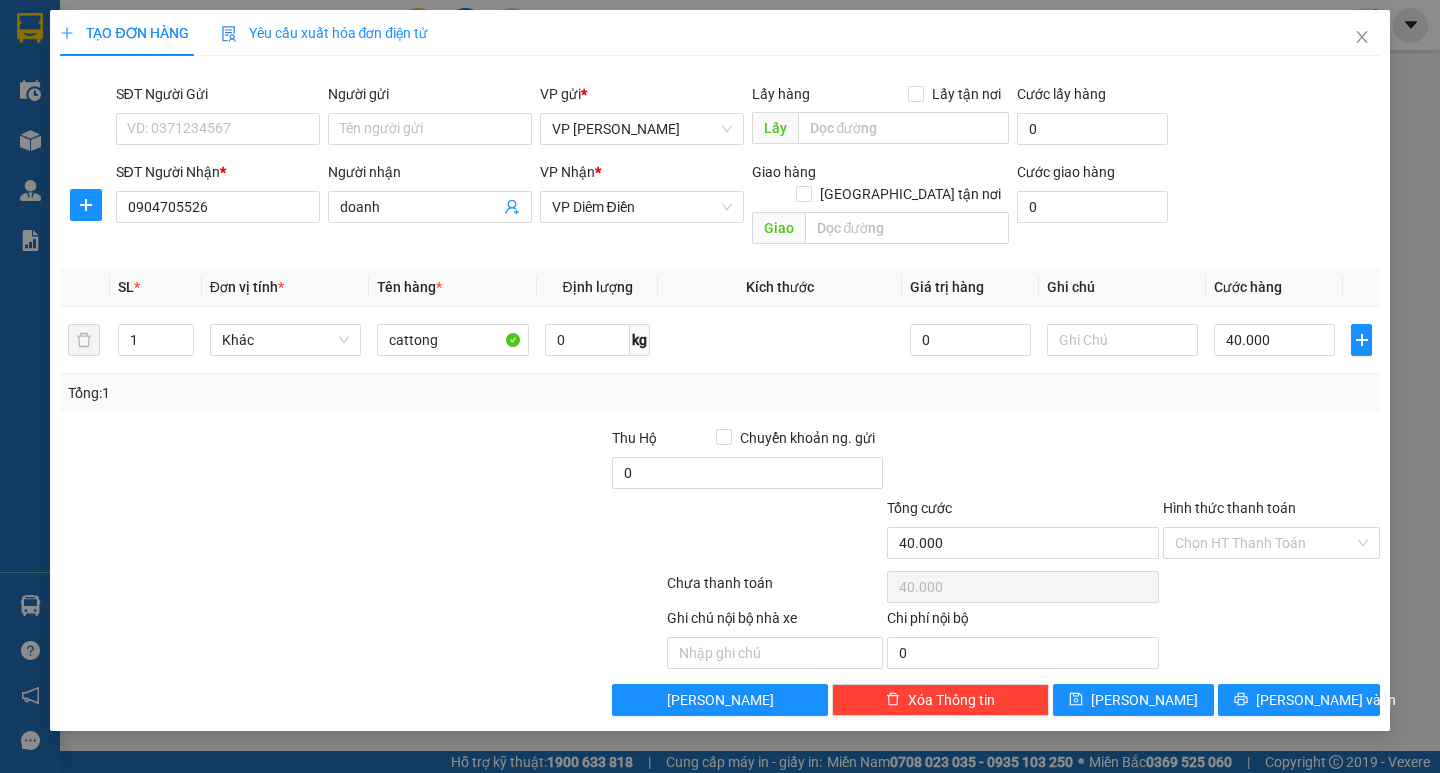 click on "Hình thức thanh toán Chọn HT Thanh Toán" at bounding box center (1271, 532) 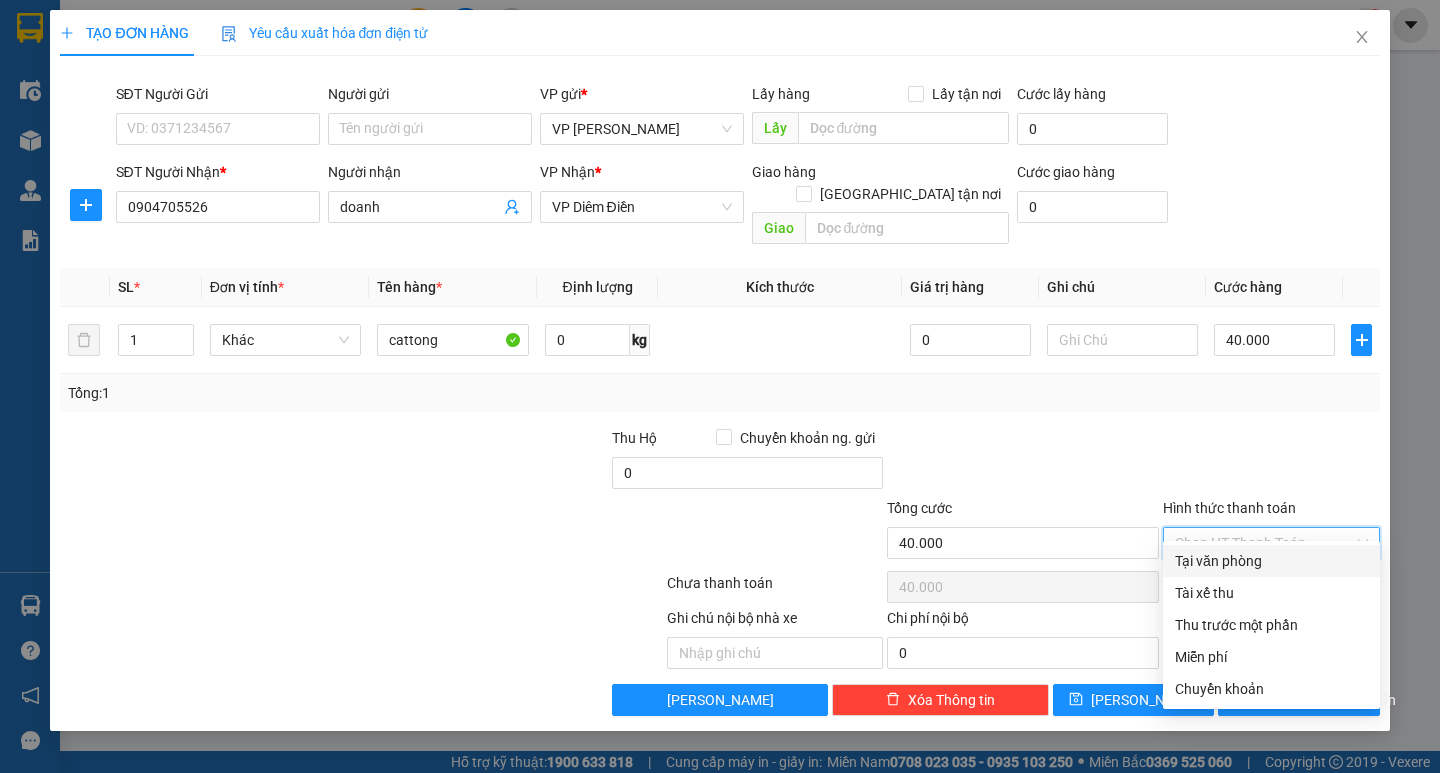 drag, startPoint x: 1301, startPoint y: 526, endPoint x: 1289, endPoint y: 539, distance: 17.691807 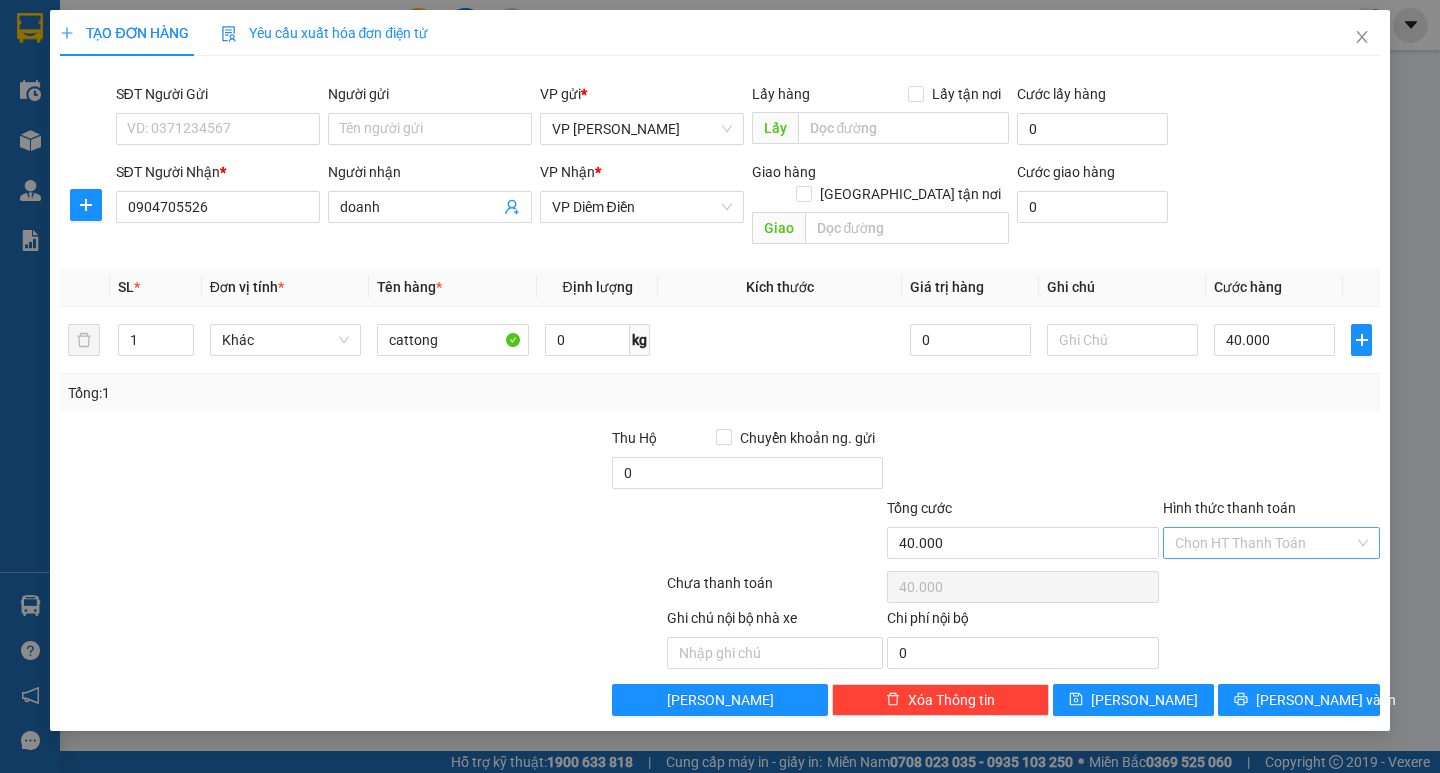 click on "Hình thức thanh toán" at bounding box center [1264, 543] 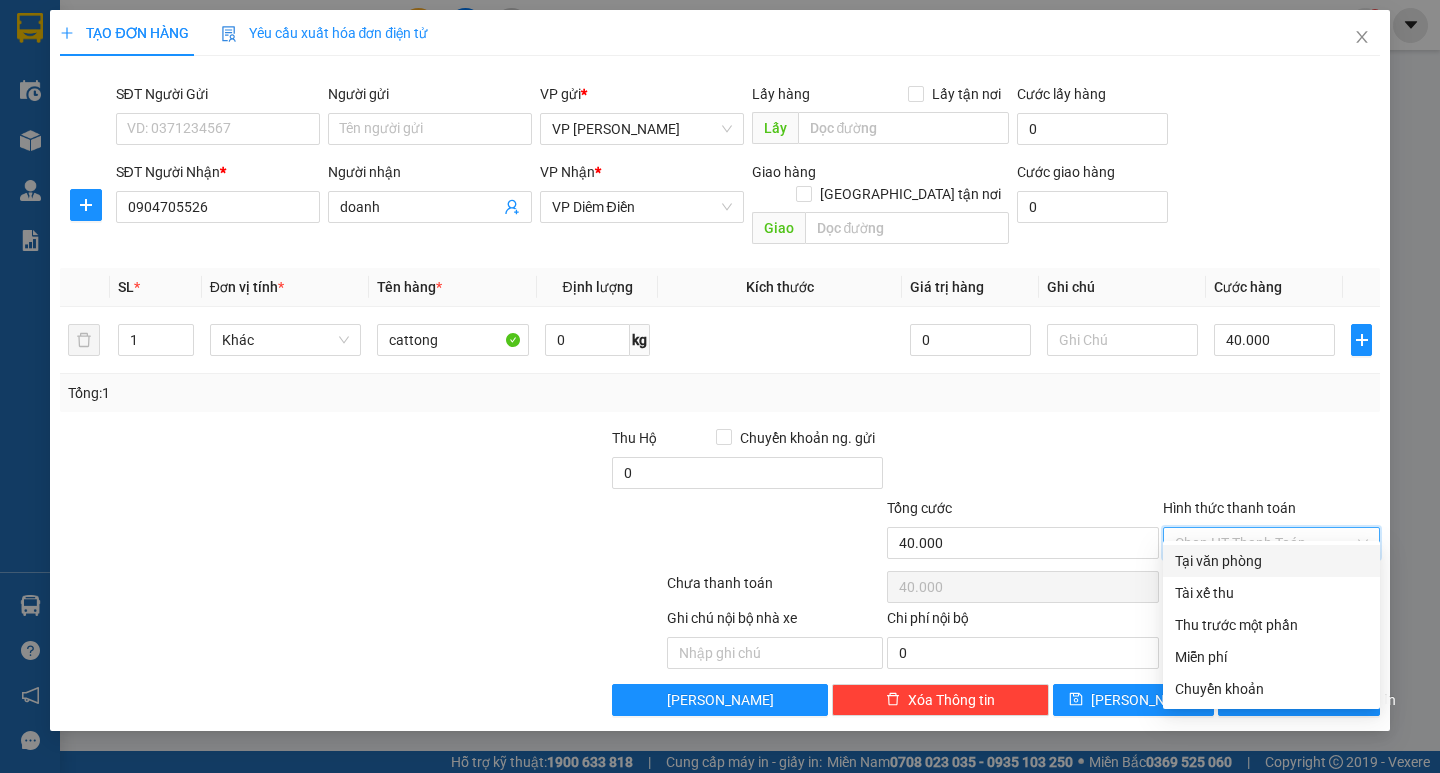 click on "Tại văn phòng" at bounding box center (1271, 561) 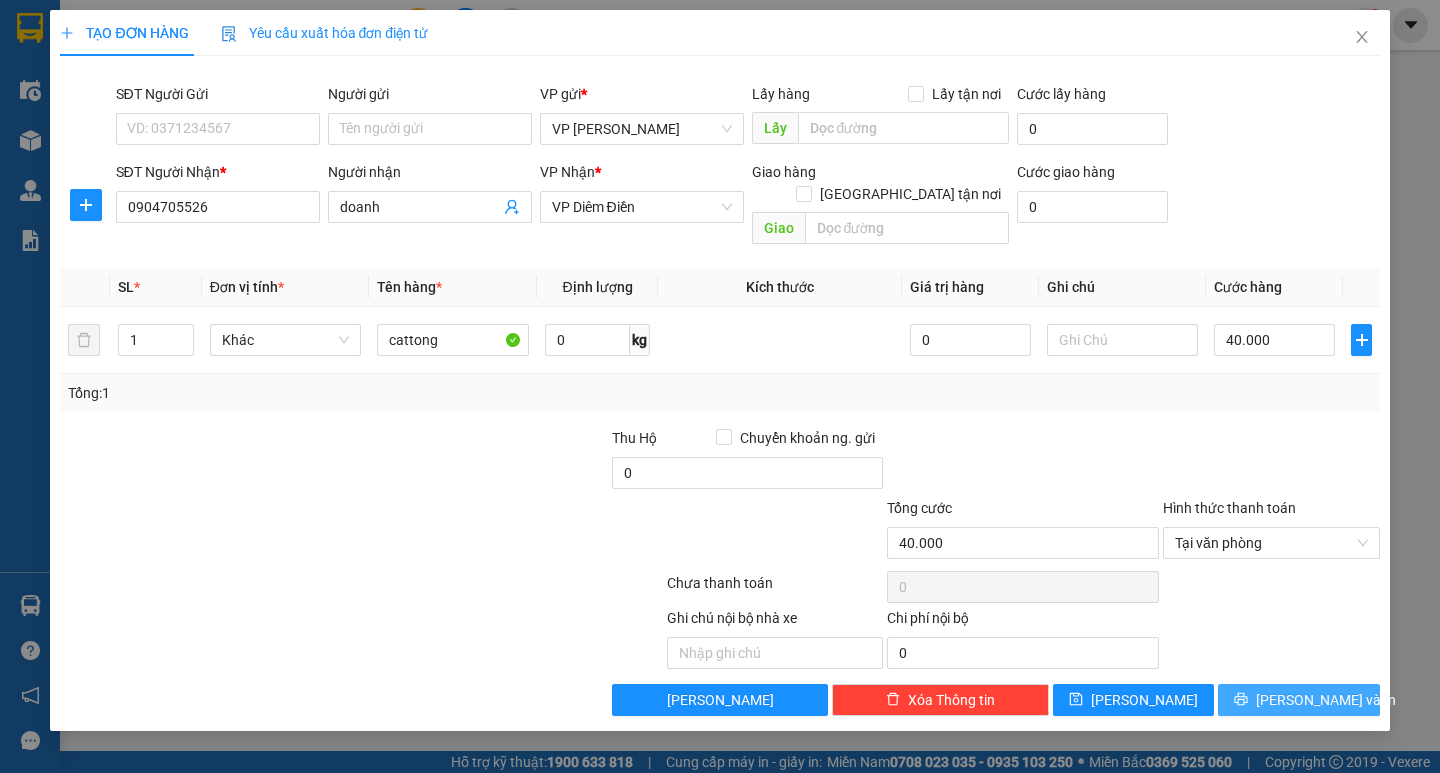 drag, startPoint x: 1236, startPoint y: 677, endPoint x: 1226, endPoint y: 685, distance: 12.806249 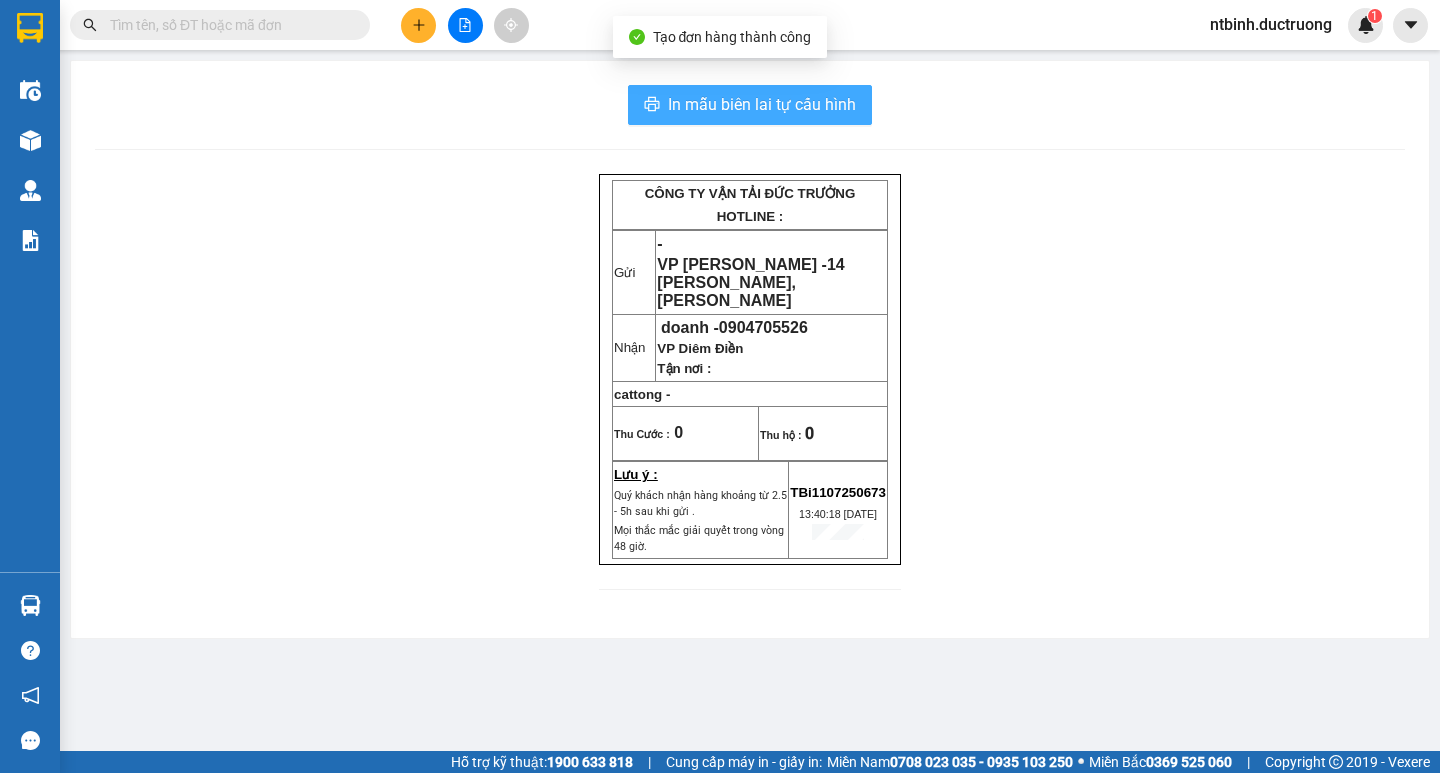 click on "In mẫu biên lai tự cấu hình" at bounding box center [750, 105] 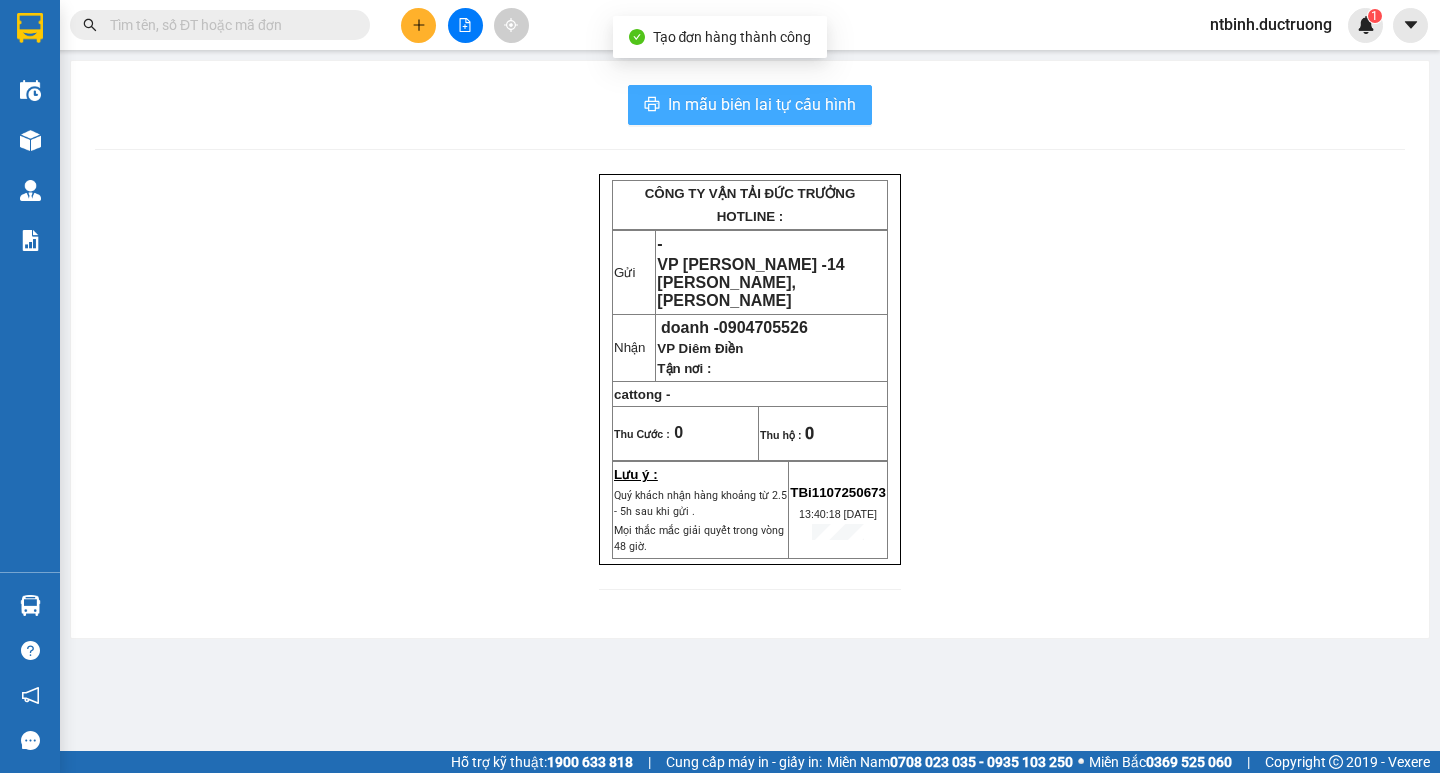 scroll, scrollTop: 0, scrollLeft: 0, axis: both 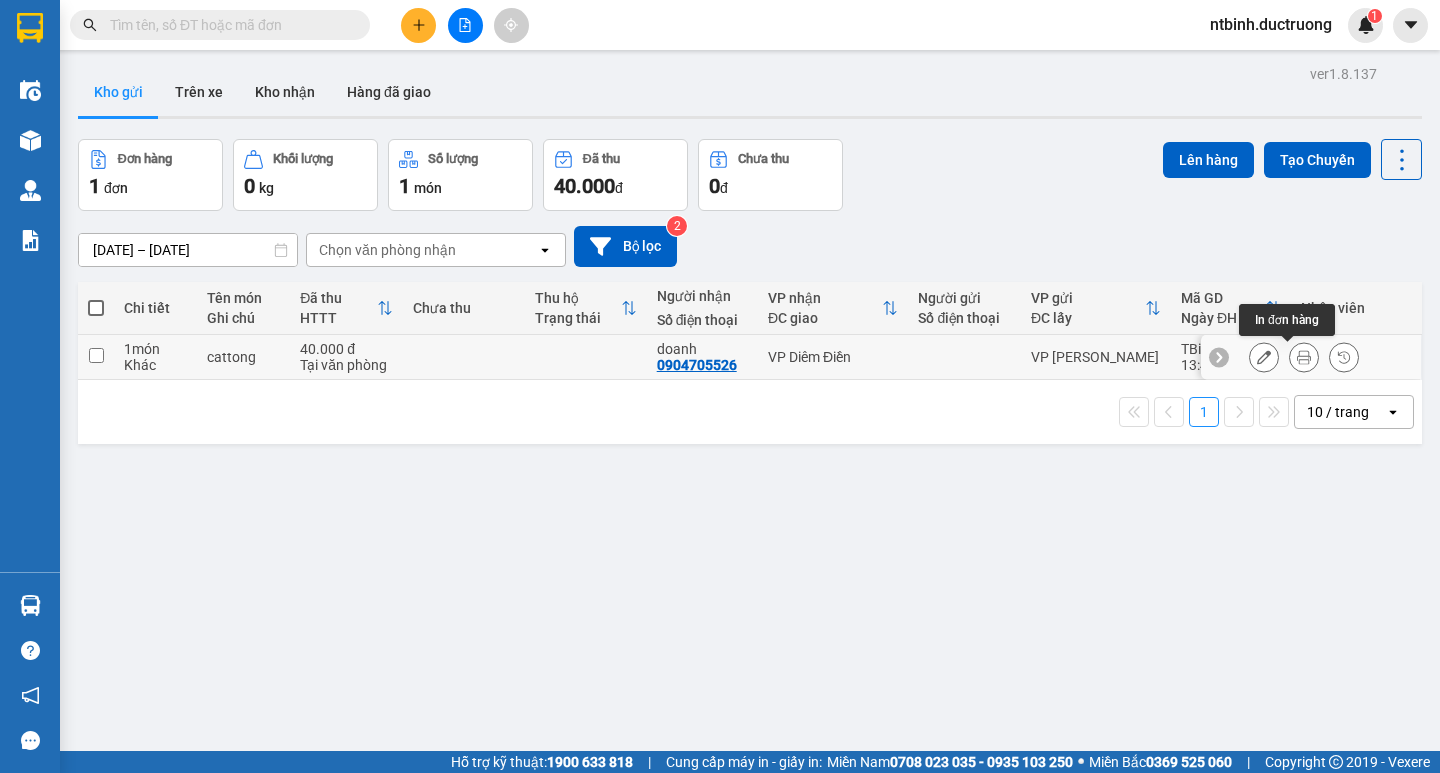 click 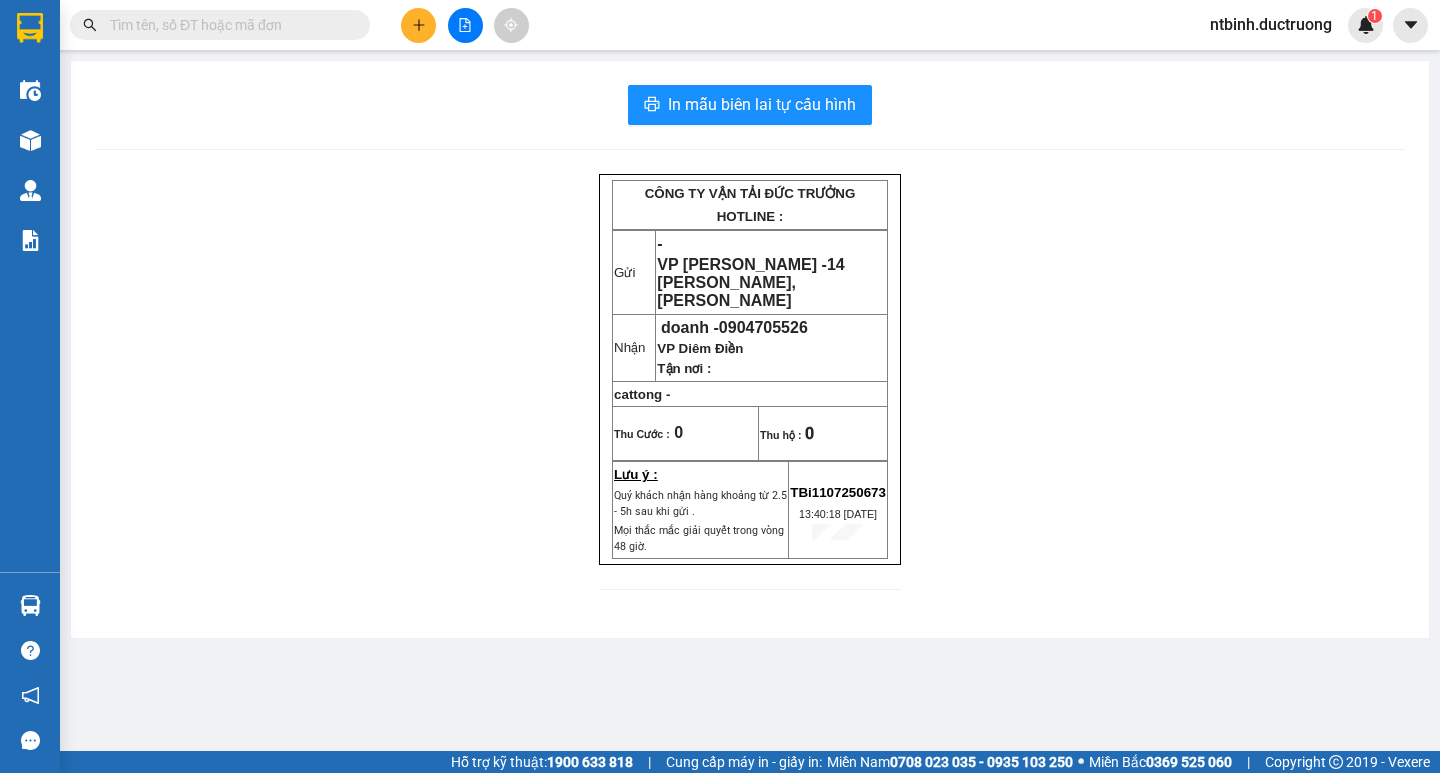 click on "In mẫu biên lai tự cấu hình
CÔNG TY VẬN TẢI ĐỨC TRƯỞNG
HOTLINE :
Gửi
-
VP [PERSON_NAME] -  14 [PERSON_NAME], [PERSON_NAME]
Nhận
doanh -  0904705526
VP [GEOGRAPHIC_DATA]
Tận nơi :
[GEOGRAPHIC_DATA] -
Thu Cước :   0
Thu hộ :   0
Lưu ý :
Quý khách nhận hàng khoảng từ 2.5 - 5h sau khi gửi .
Mọi thắc mắc giải quyết trong vòng 48 giờ.
TBi1107250673
13:40:18 [DATE]" at bounding box center [750, 349] 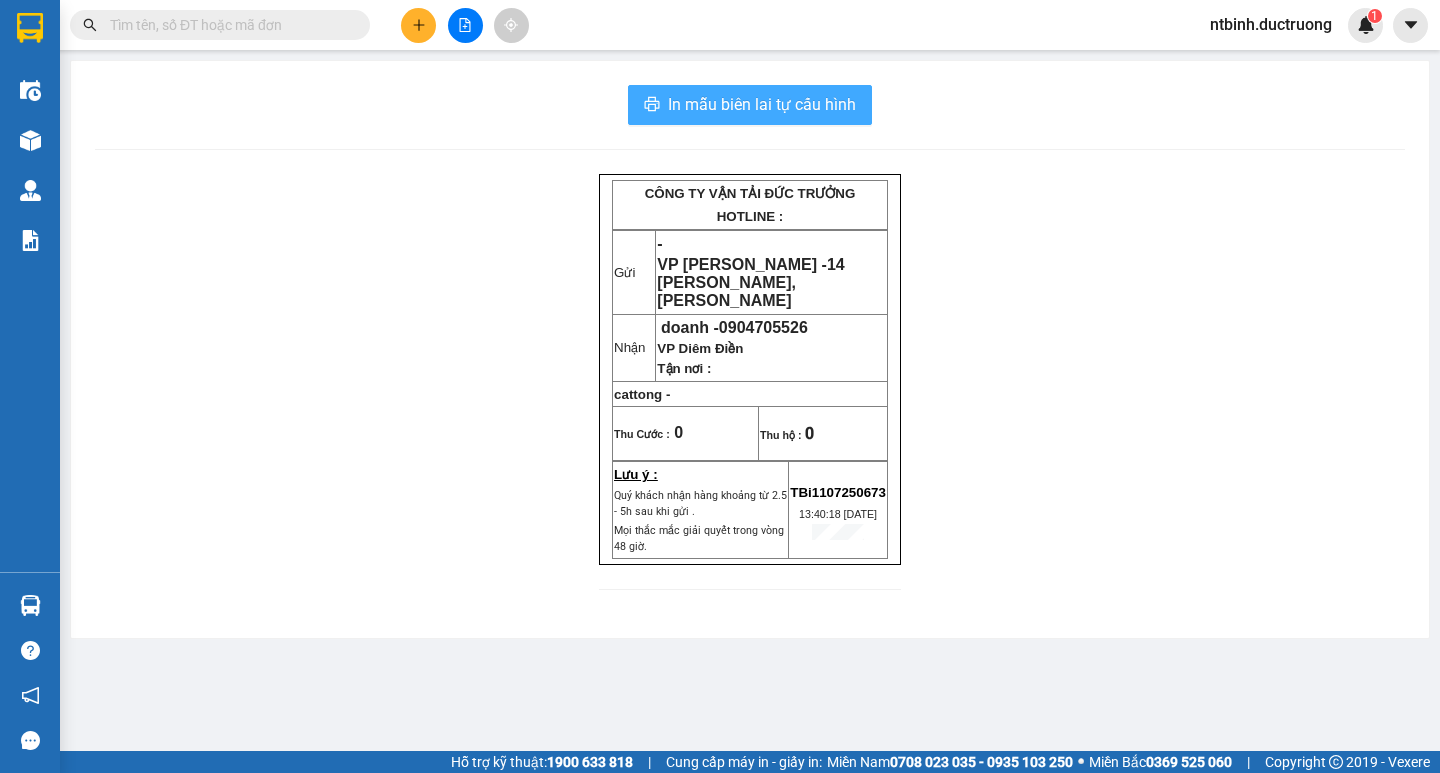 click on "In mẫu biên lai tự cấu hình" at bounding box center [762, 104] 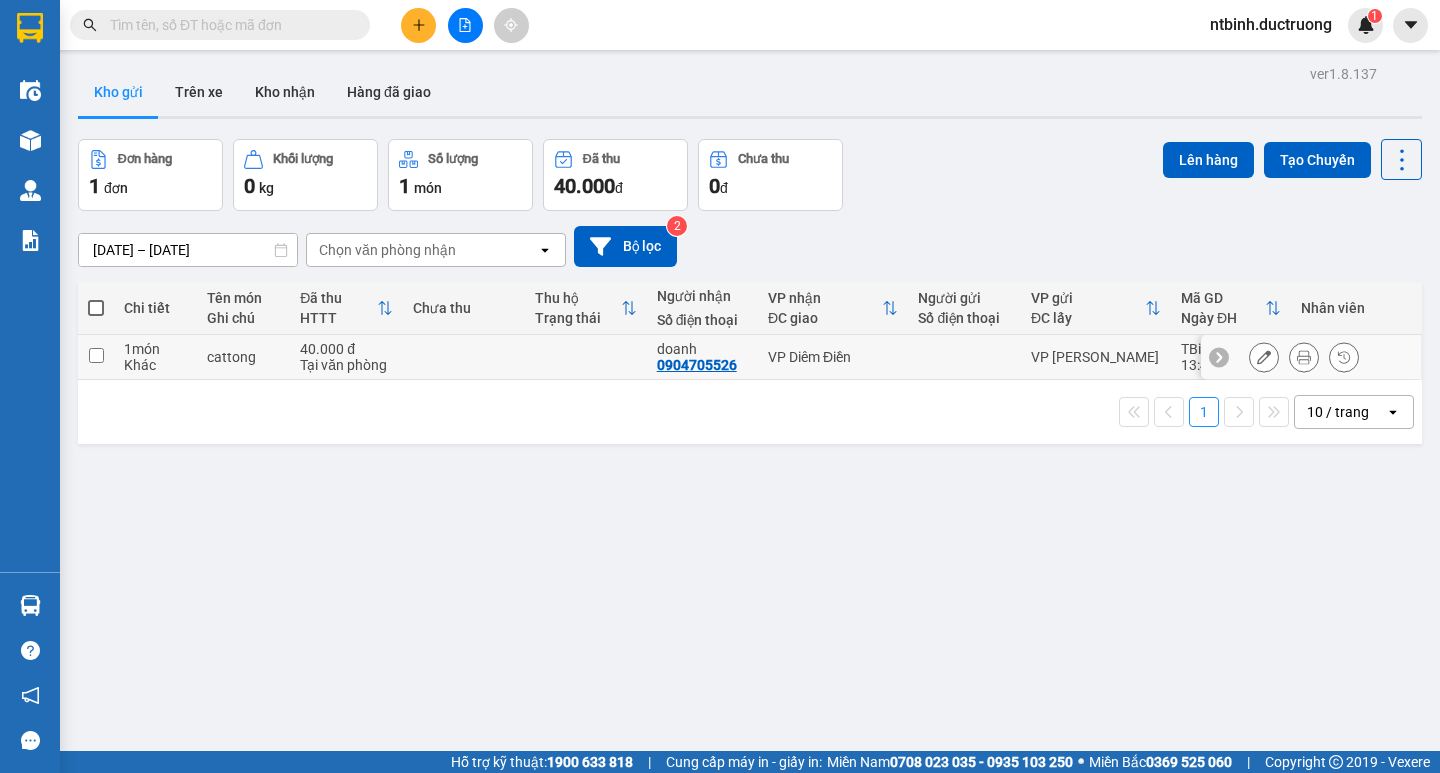 click at bounding box center (464, 357) 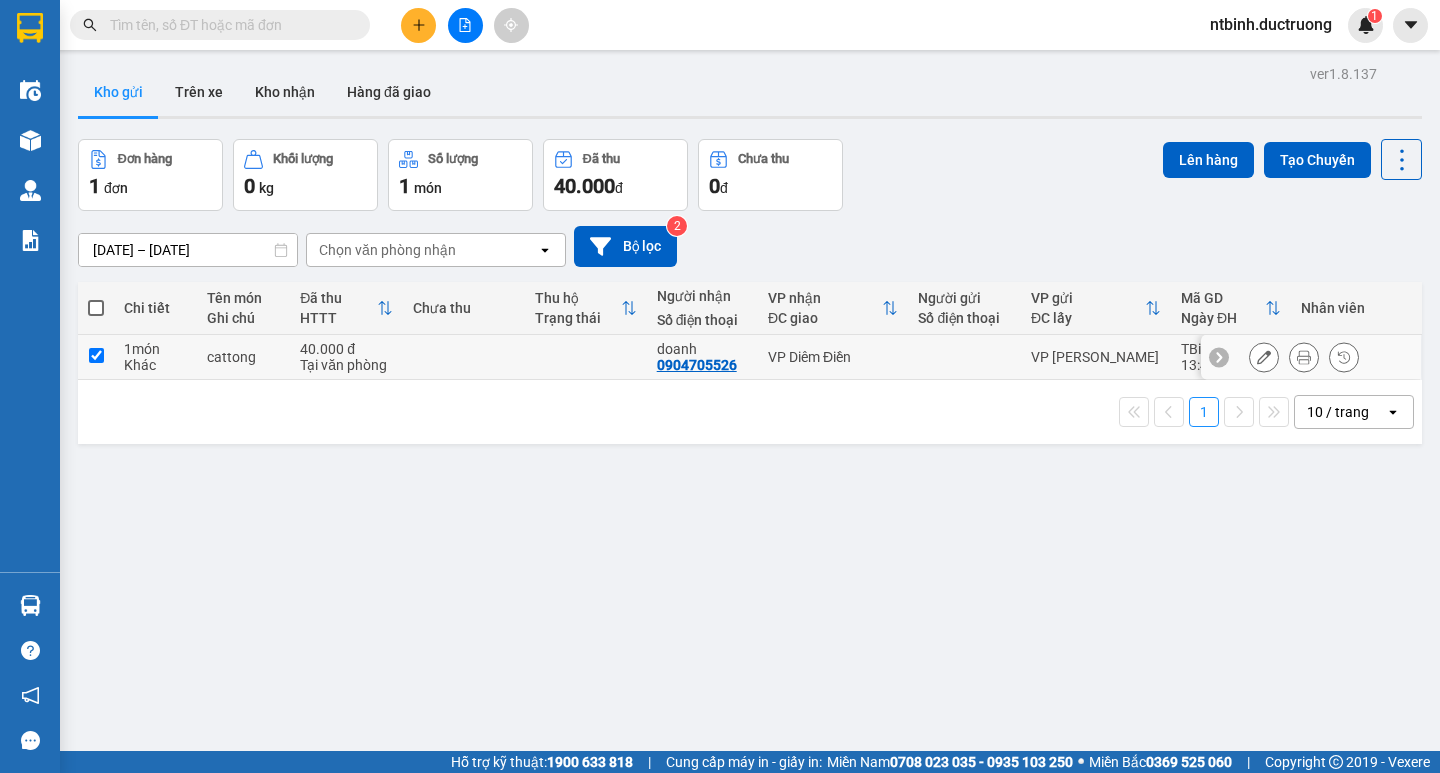 checkbox on "true" 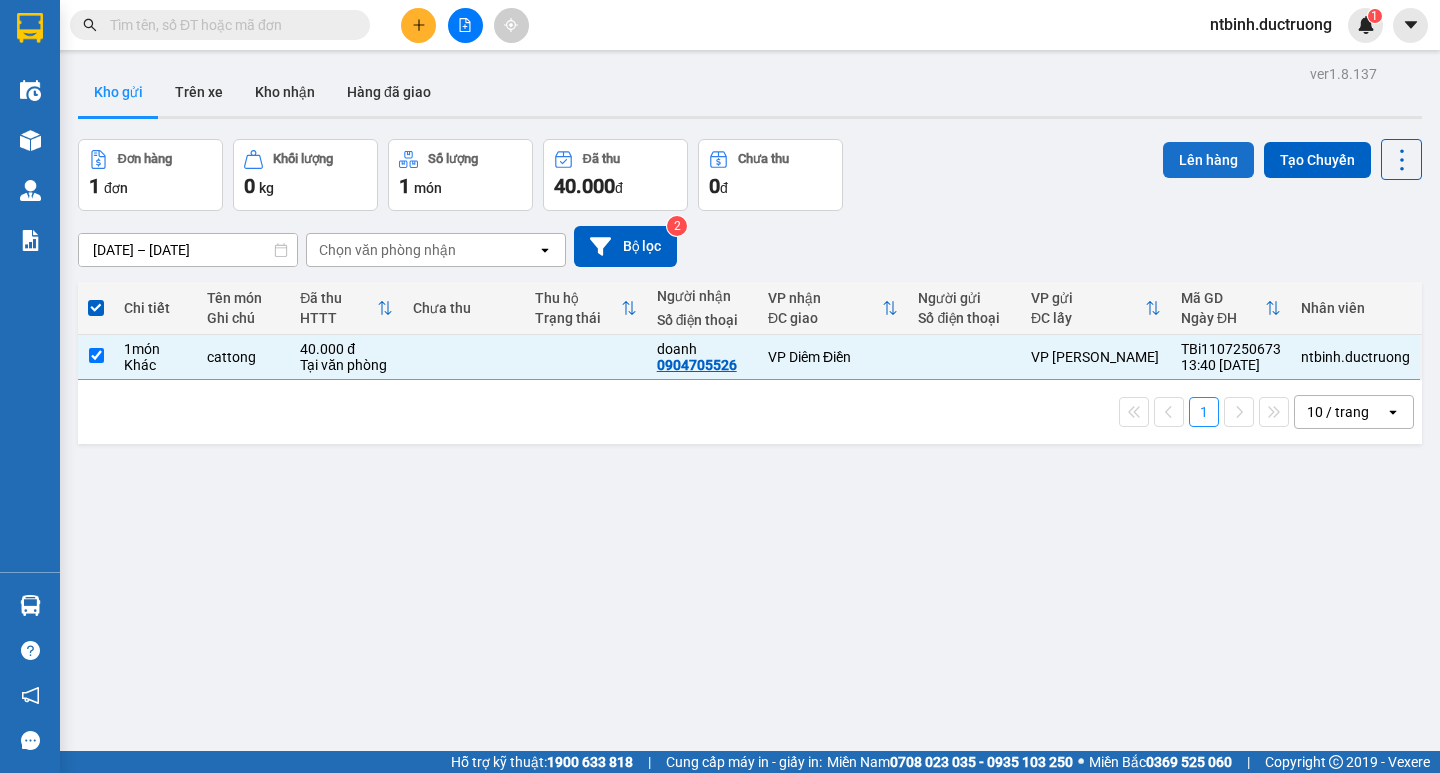 click on "Lên hàng" at bounding box center [1208, 160] 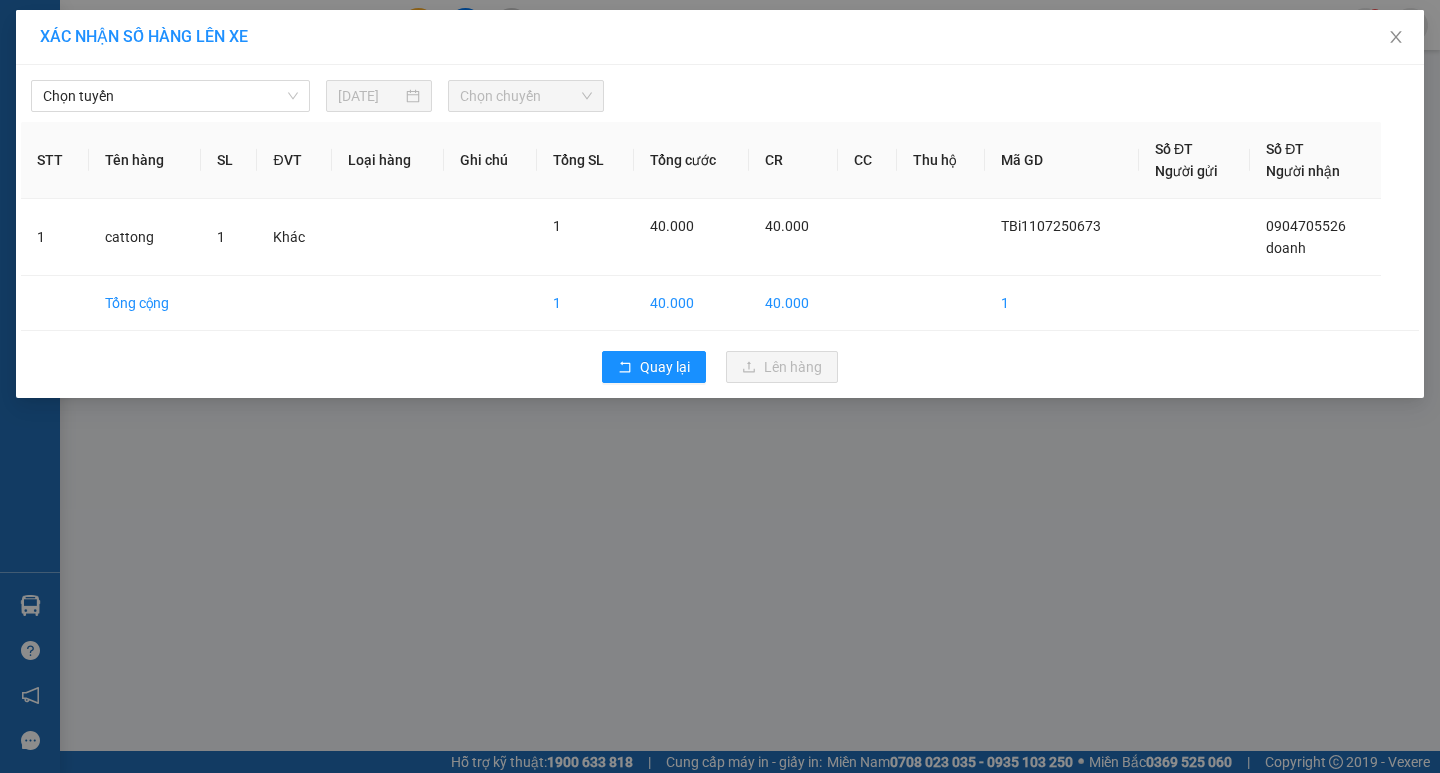click on "Chọn tuyến [DATE] Chọn chuyến" at bounding box center [720, 91] 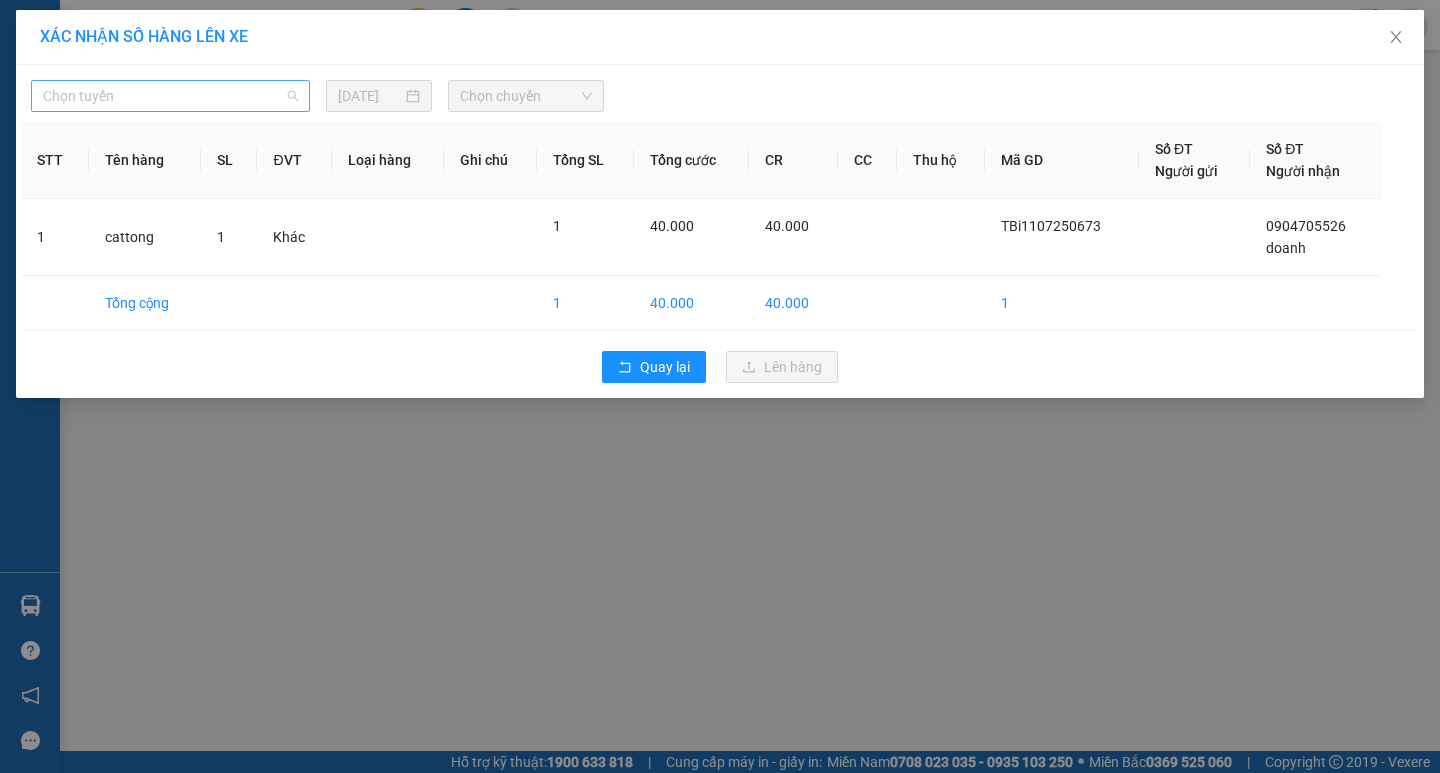 click on "Chọn tuyến" at bounding box center [170, 96] 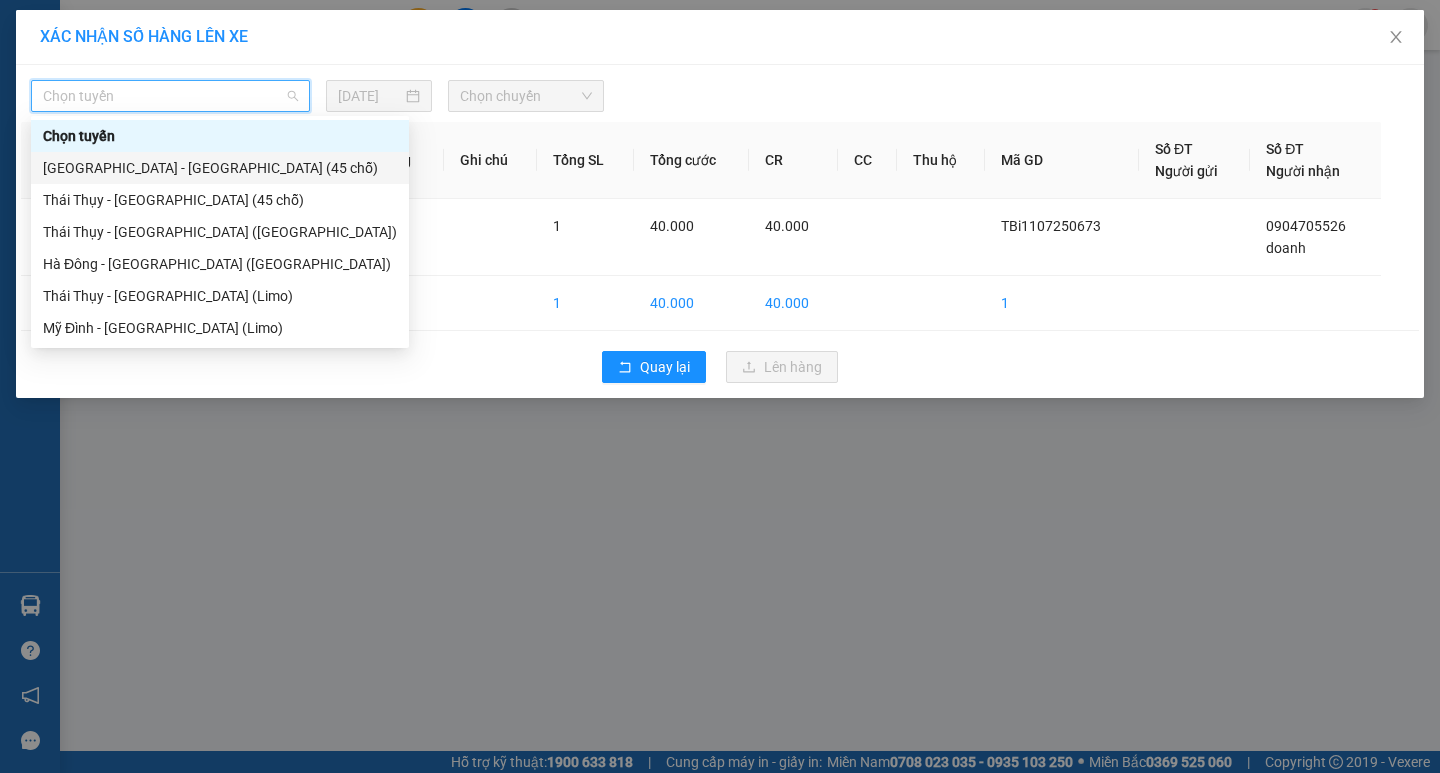 click on "[GEOGRAPHIC_DATA] - [GEOGRAPHIC_DATA] (45 chỗ)" at bounding box center (220, 168) 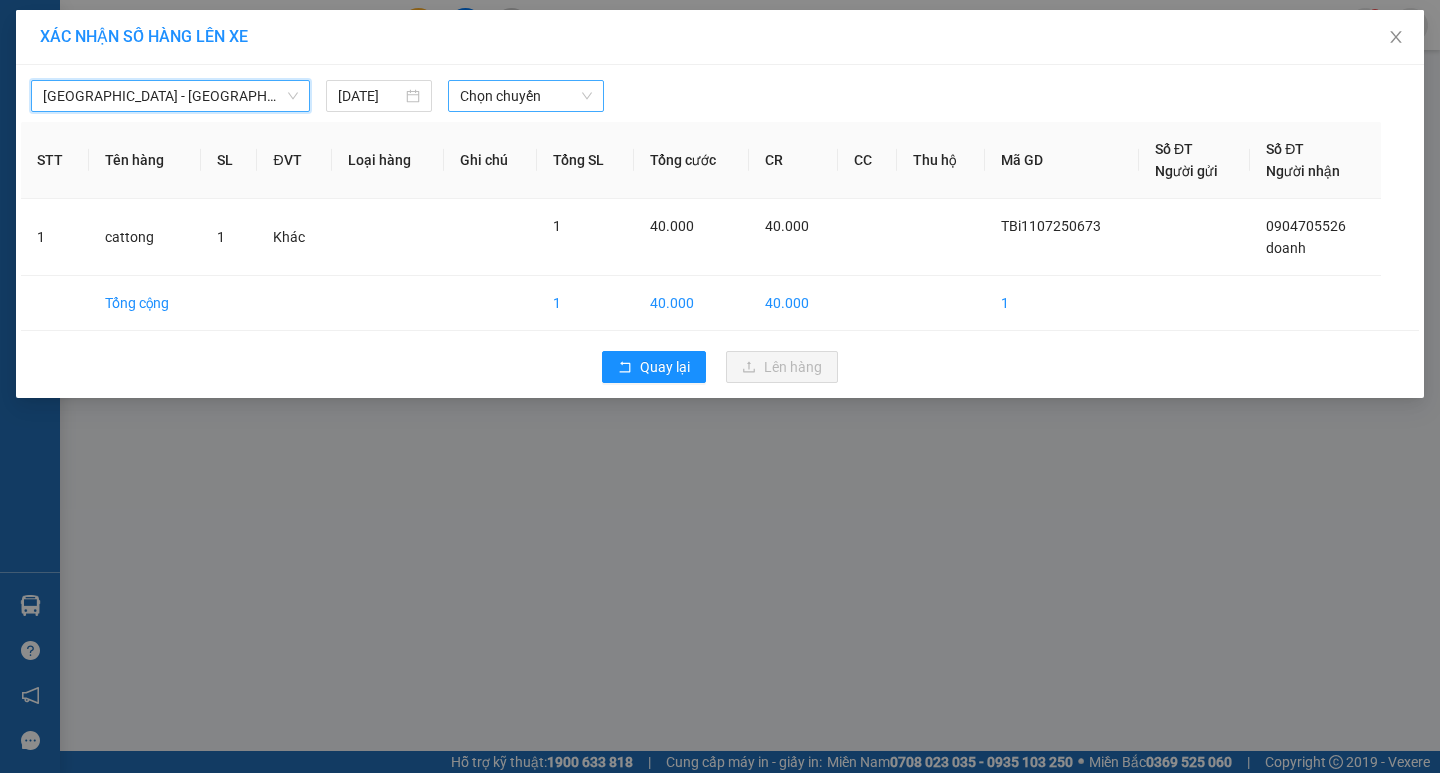 click on "Chọn chuyến" at bounding box center [526, 96] 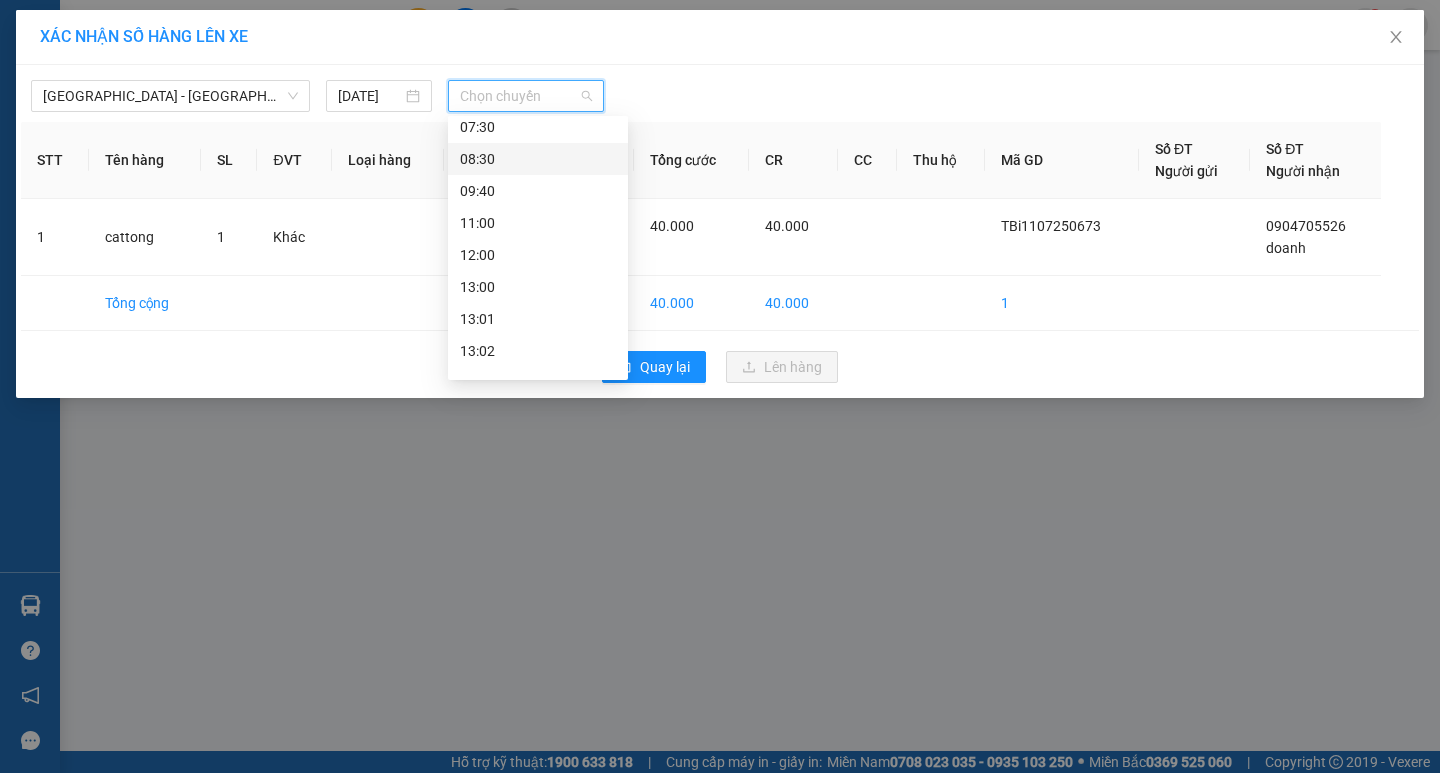 scroll, scrollTop: 126, scrollLeft: 0, axis: vertical 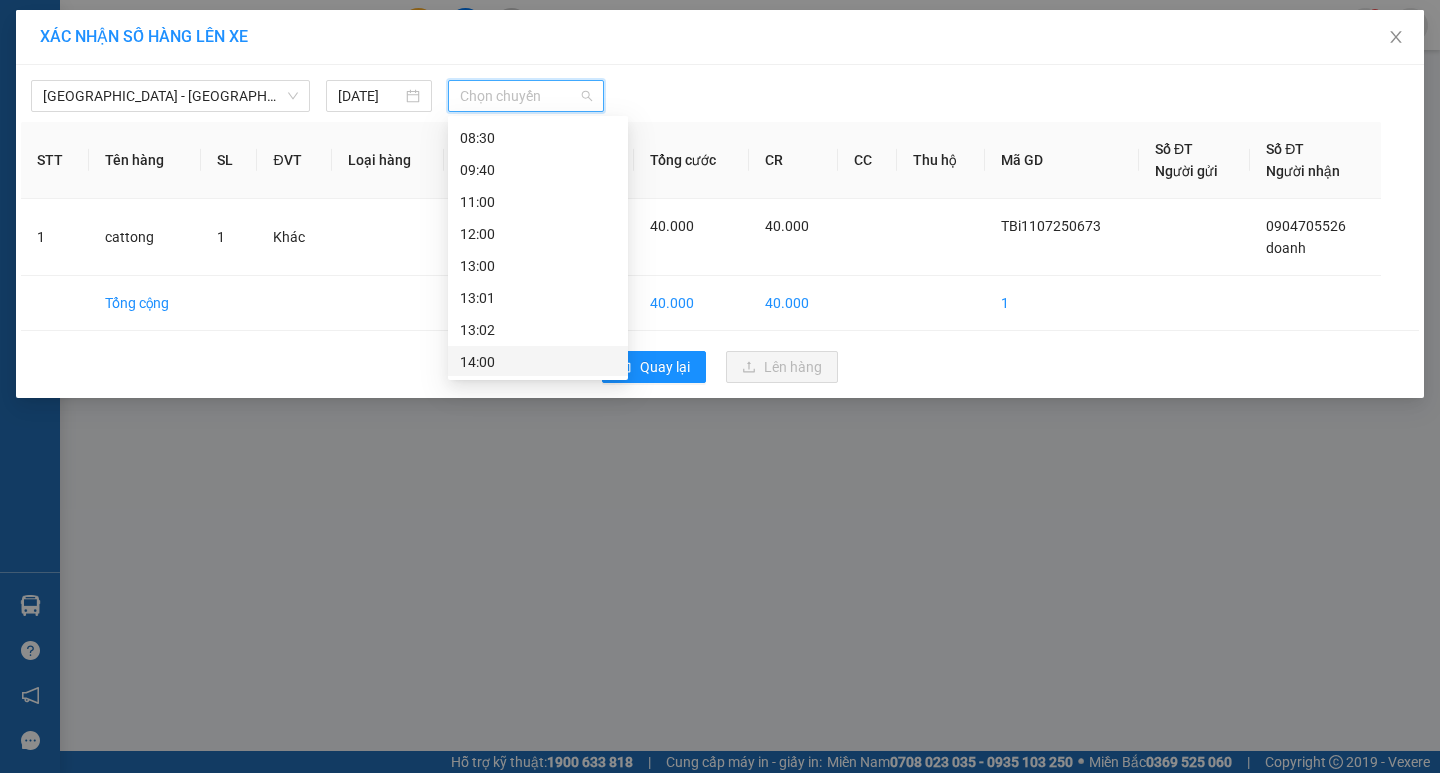 click on "14:00" at bounding box center (538, 362) 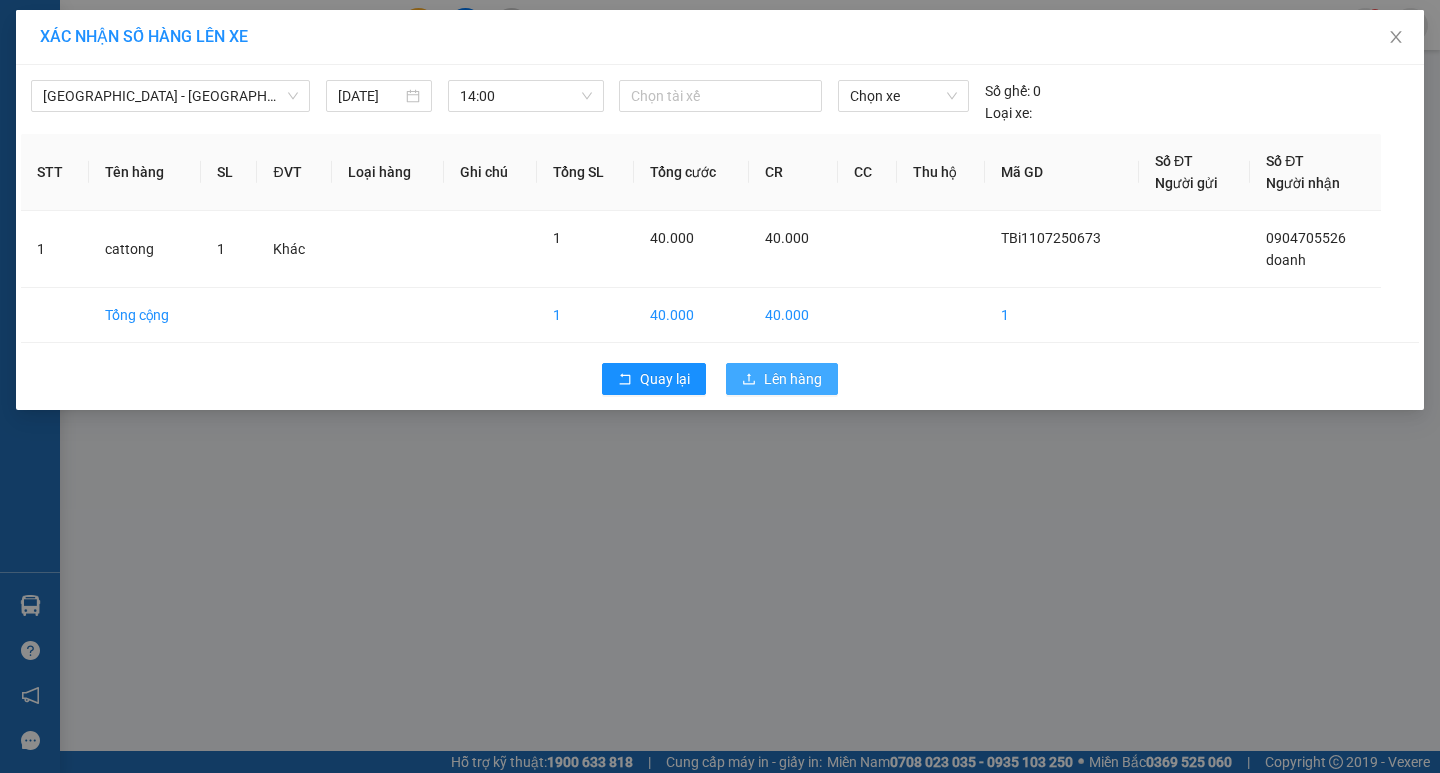 click on "Lên hàng" at bounding box center (793, 379) 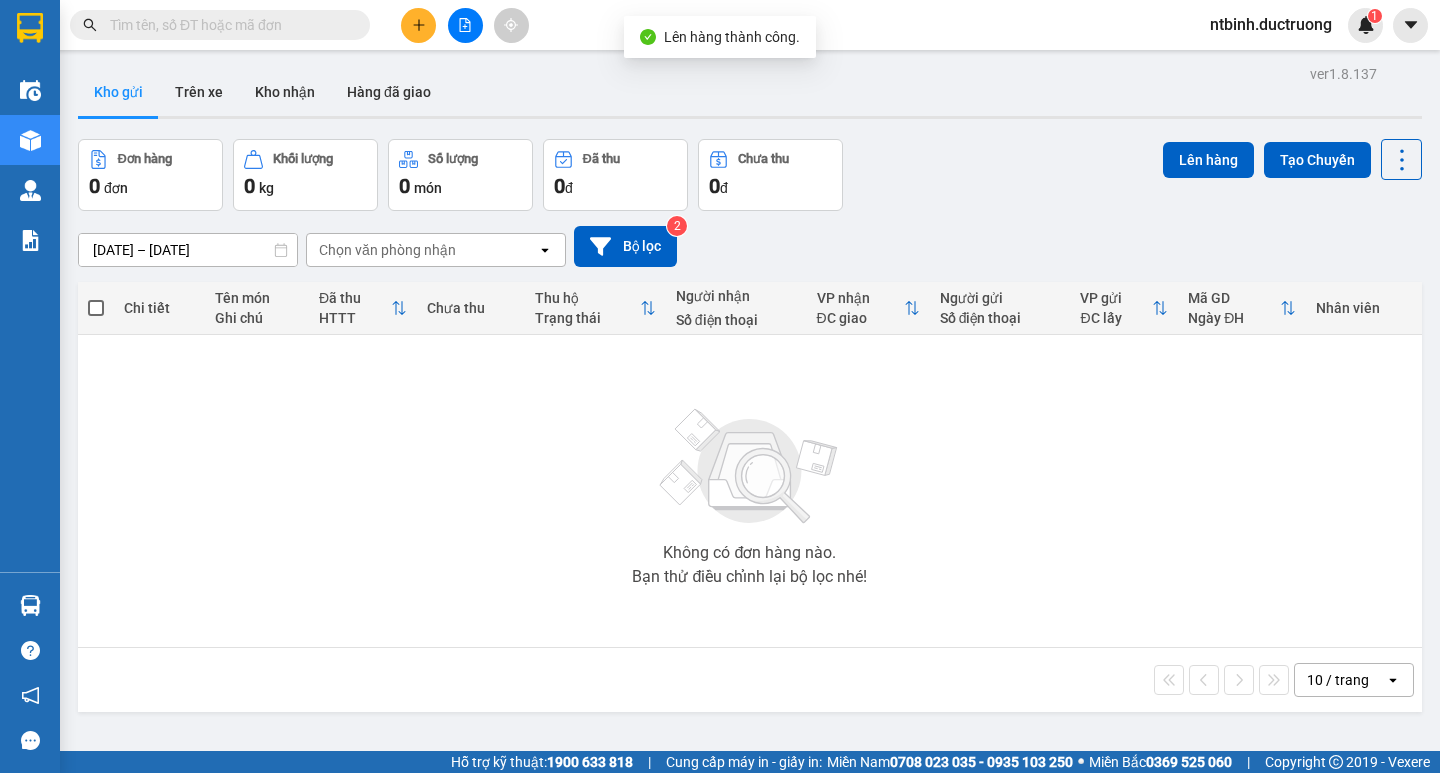 click 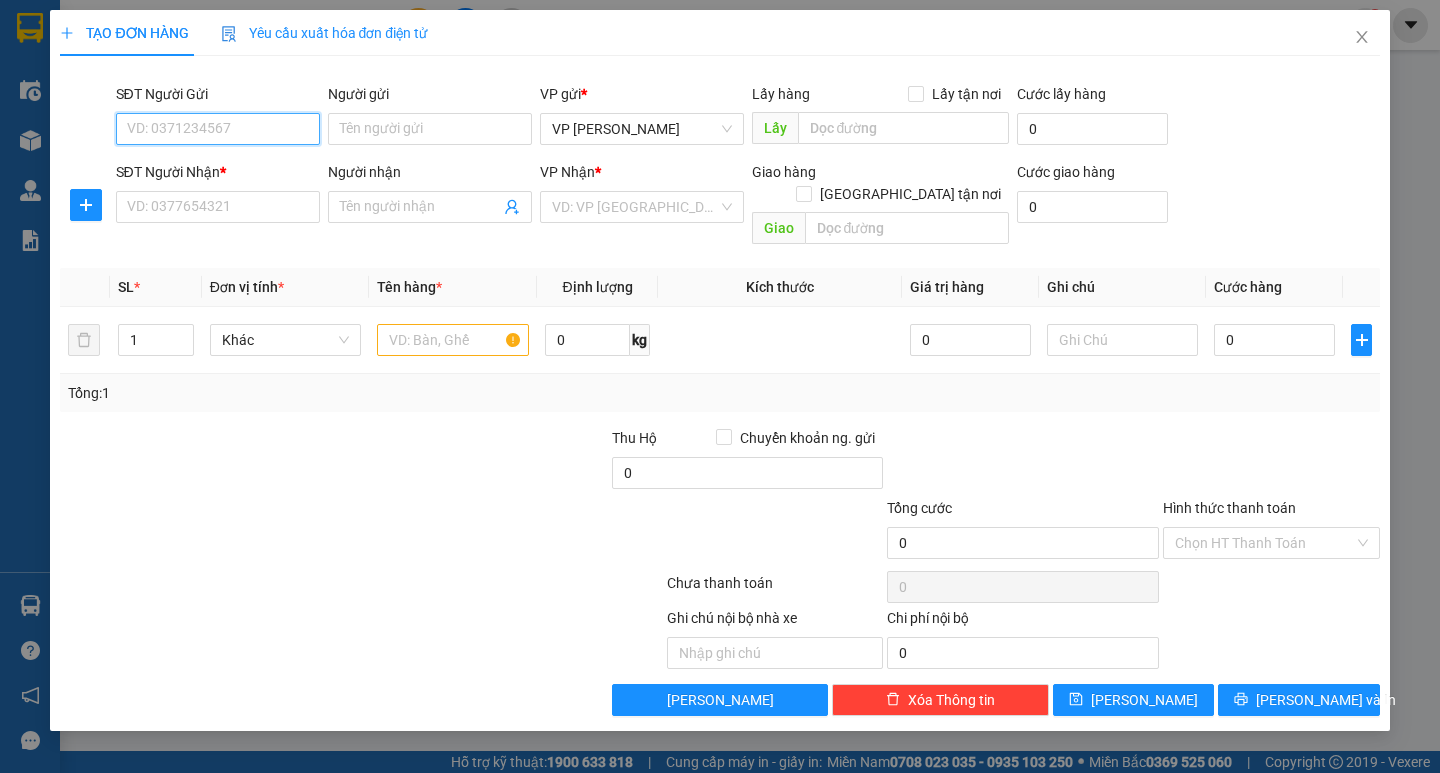 click on "SĐT Người Gửi" at bounding box center [218, 129] 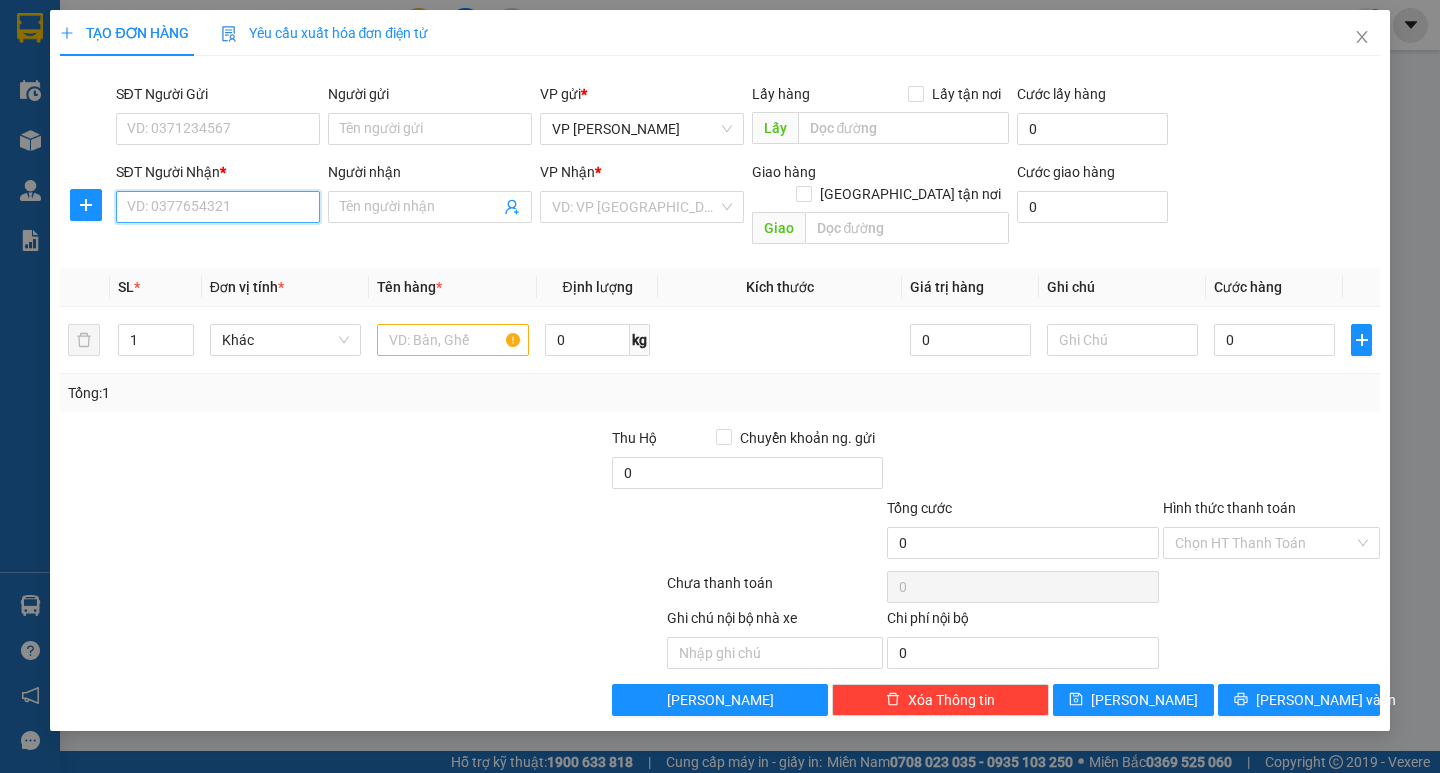 click on "SĐT Người Nhận  *" at bounding box center [218, 207] 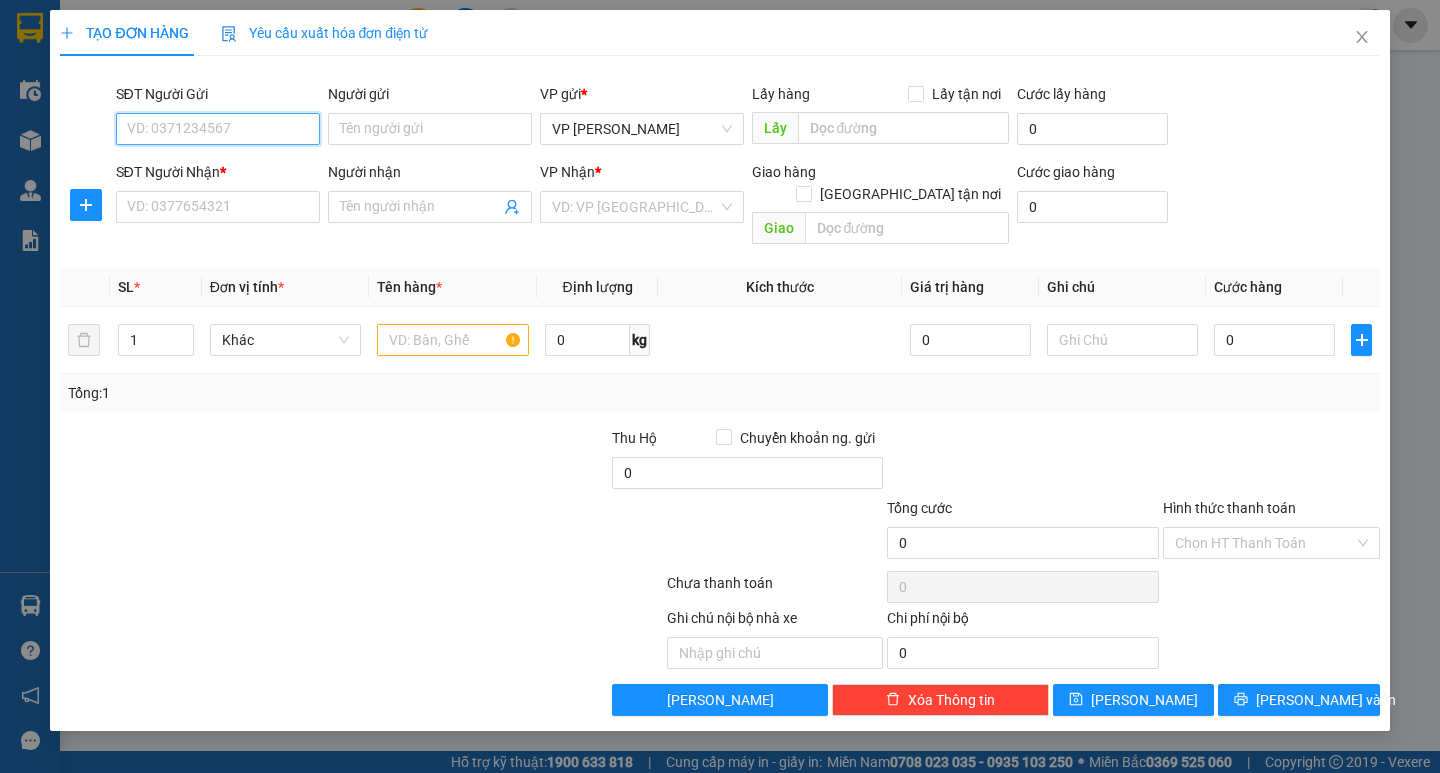 click on "SĐT Người Gửi" at bounding box center (218, 129) 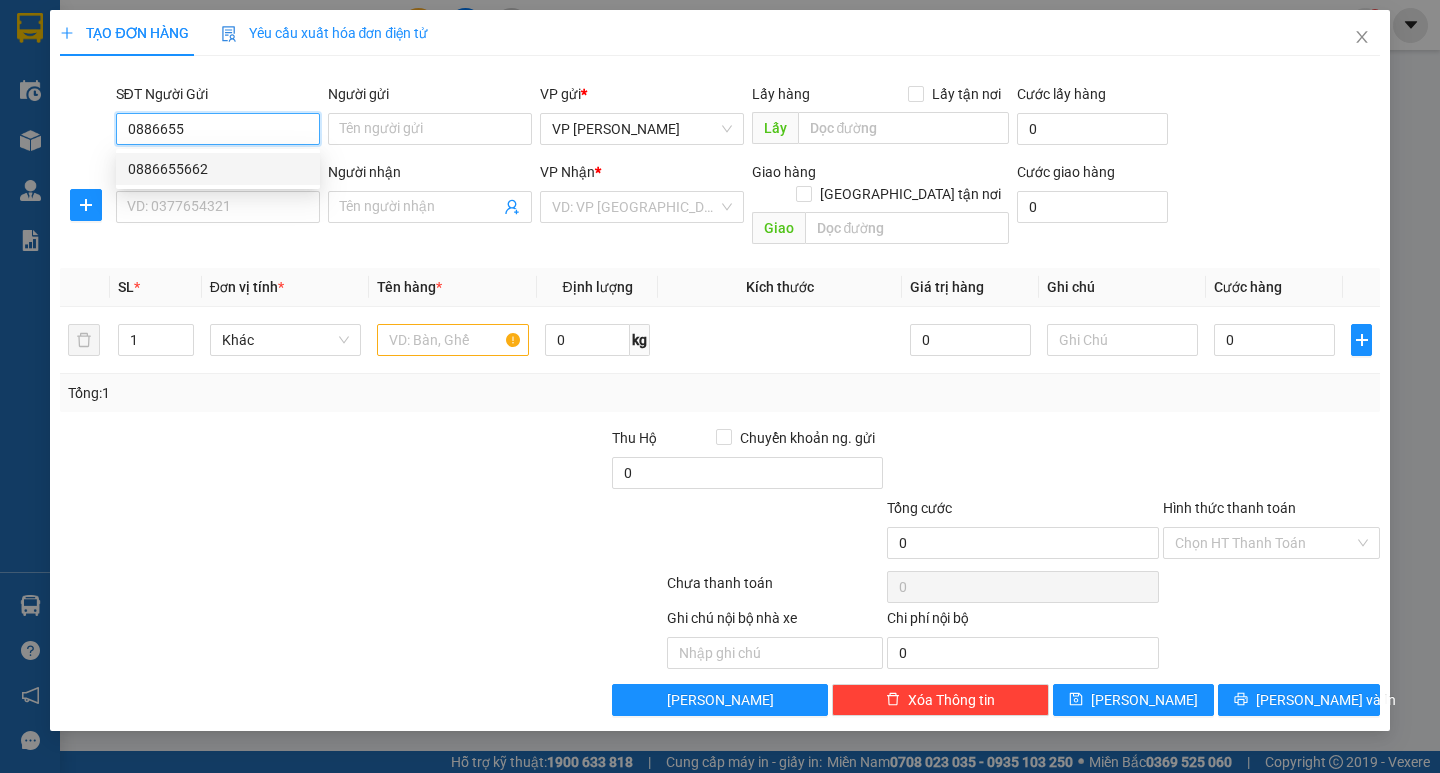 click on "0886655662" at bounding box center (218, 169) 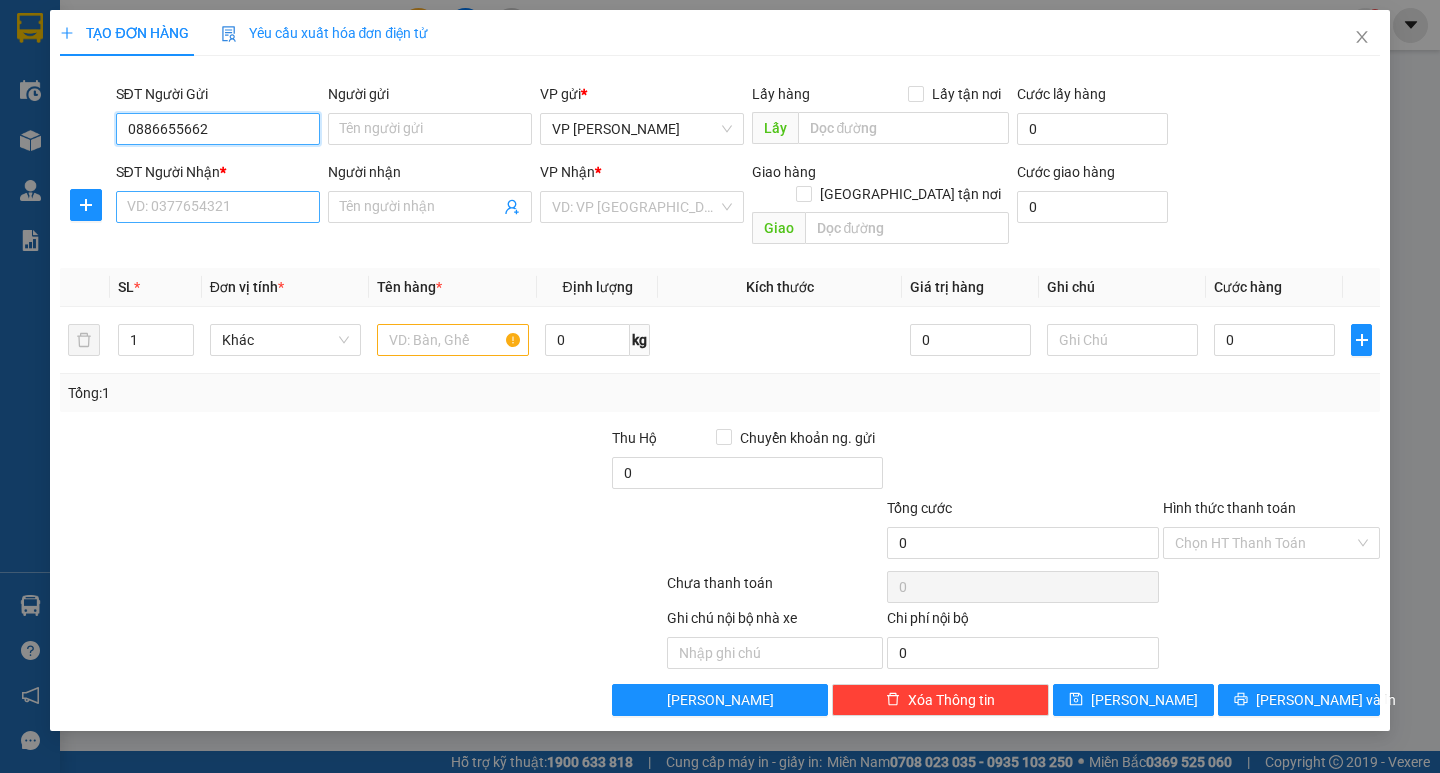type on "0886655662" 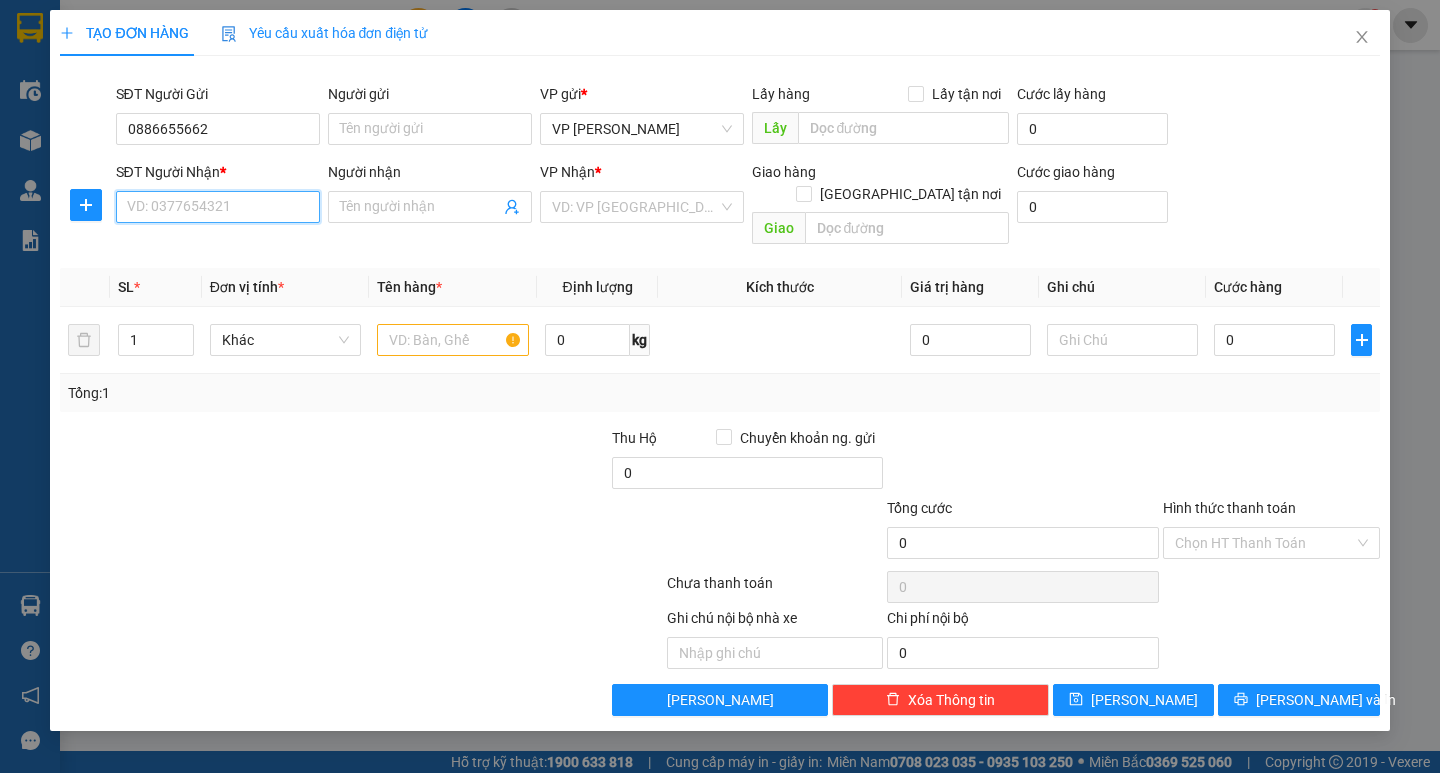click on "SĐT Người Nhận  *" at bounding box center [218, 207] 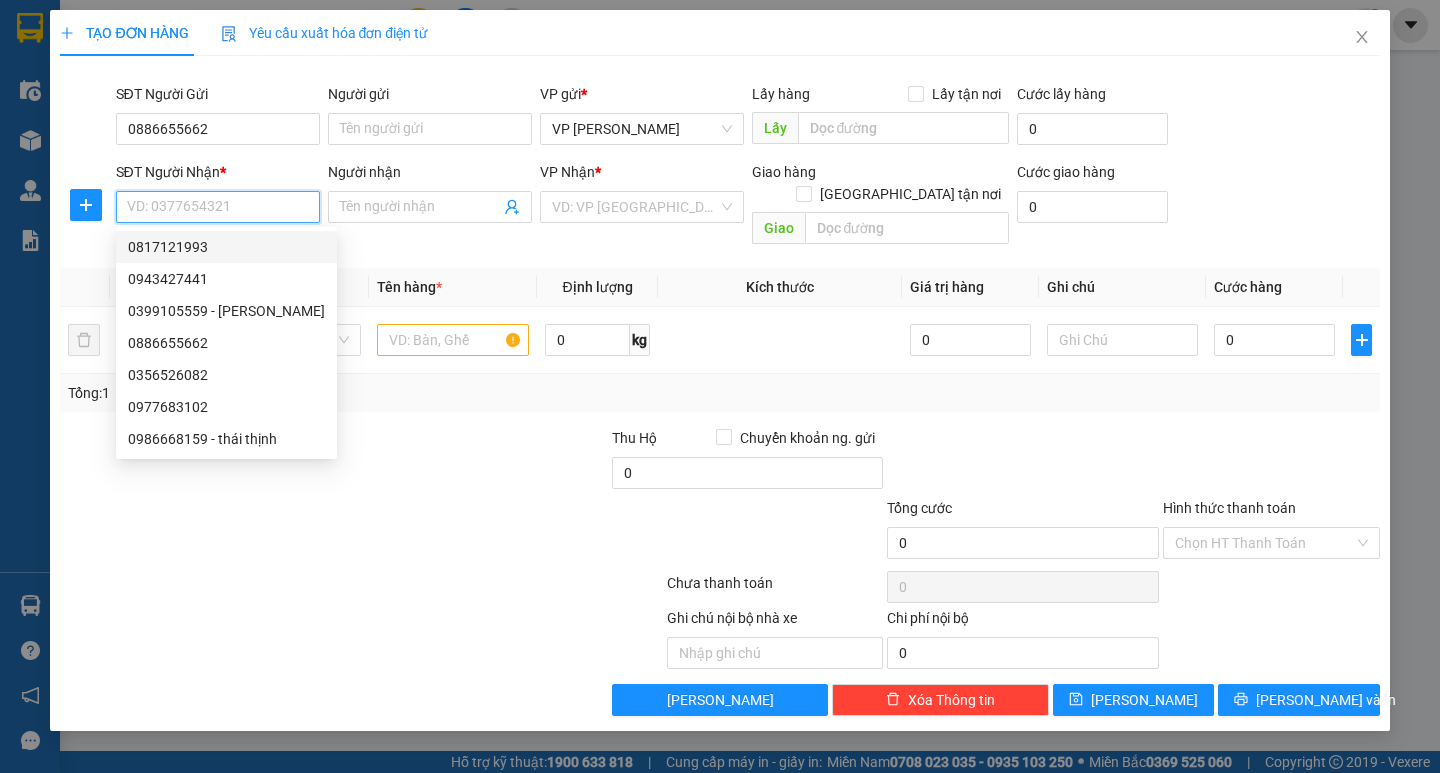 click on "0817121993" at bounding box center (226, 247) 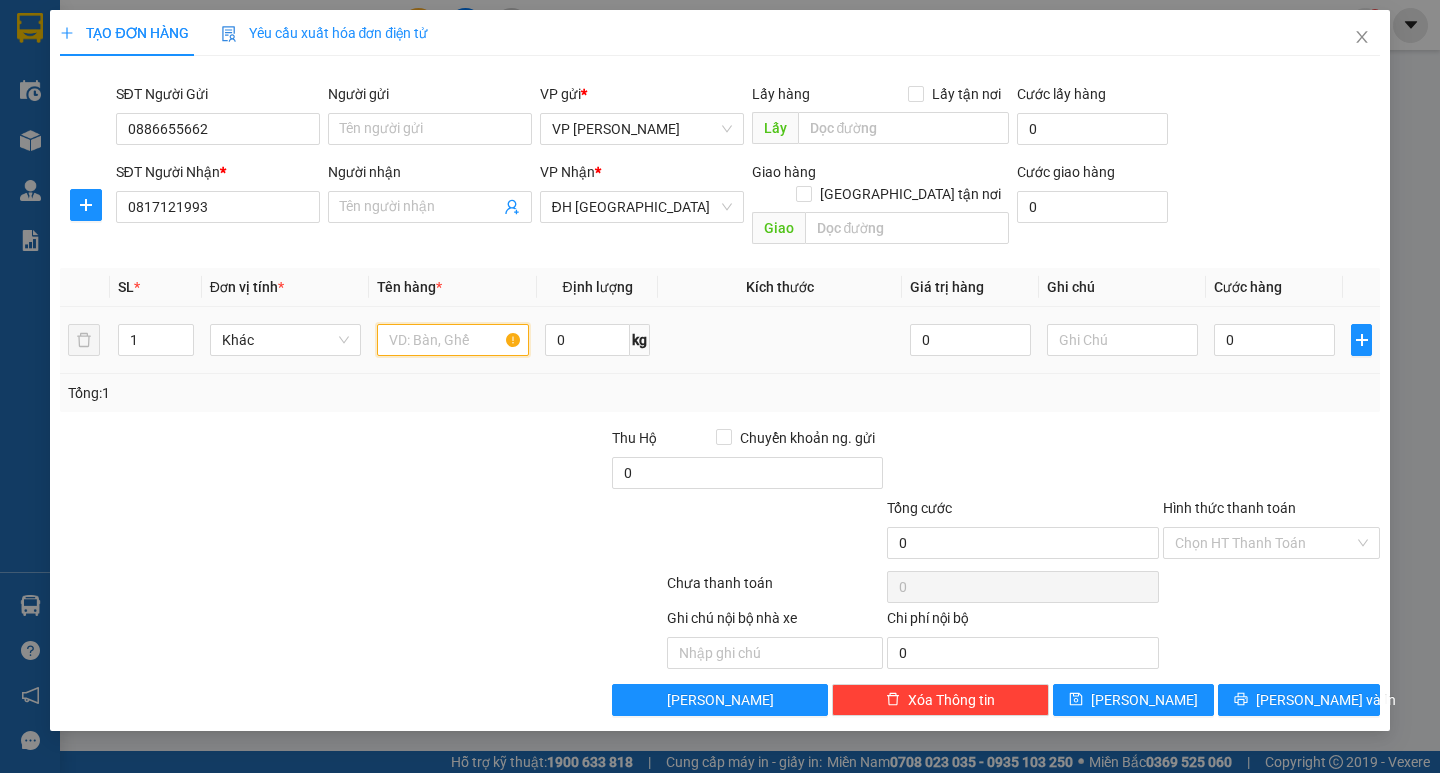click at bounding box center (452, 340) 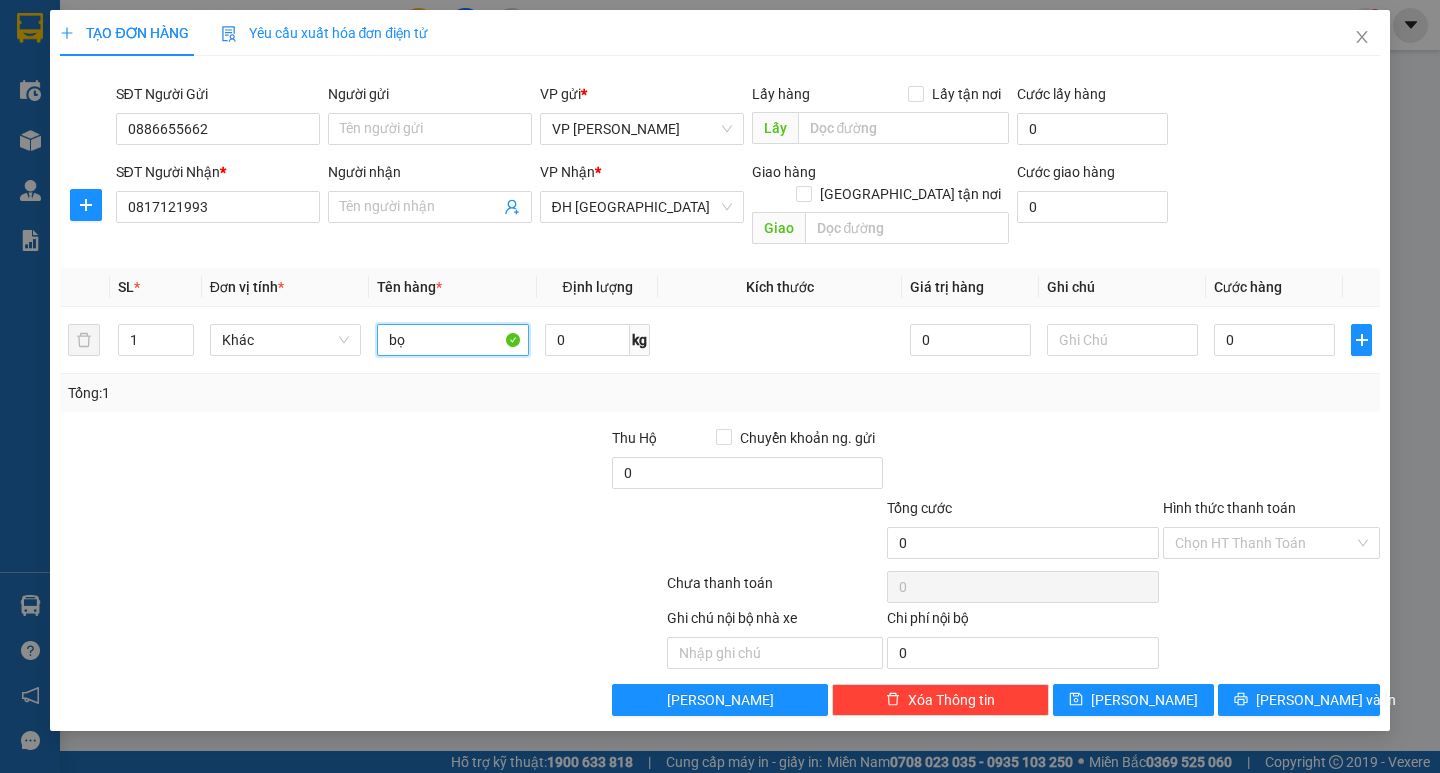 type on "b" 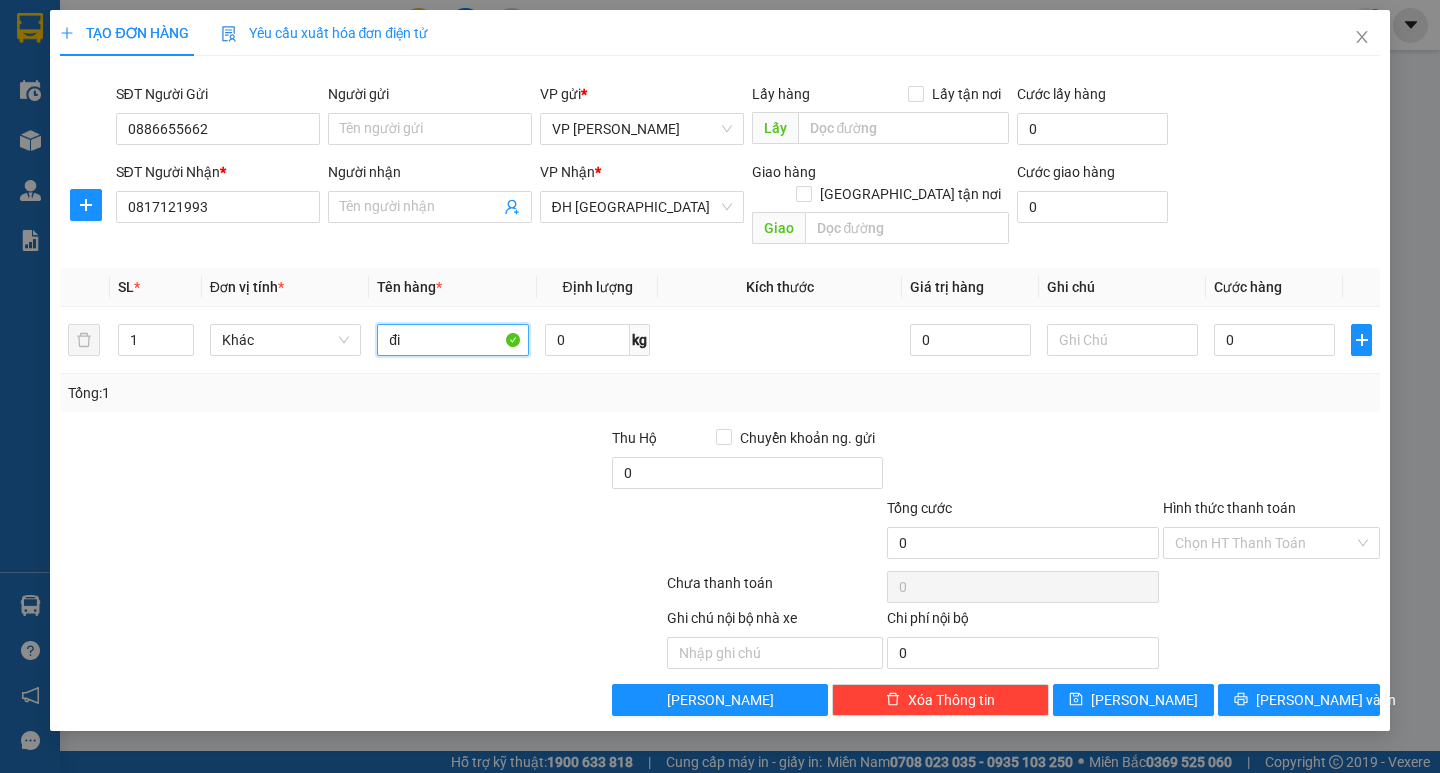 type on "đ" 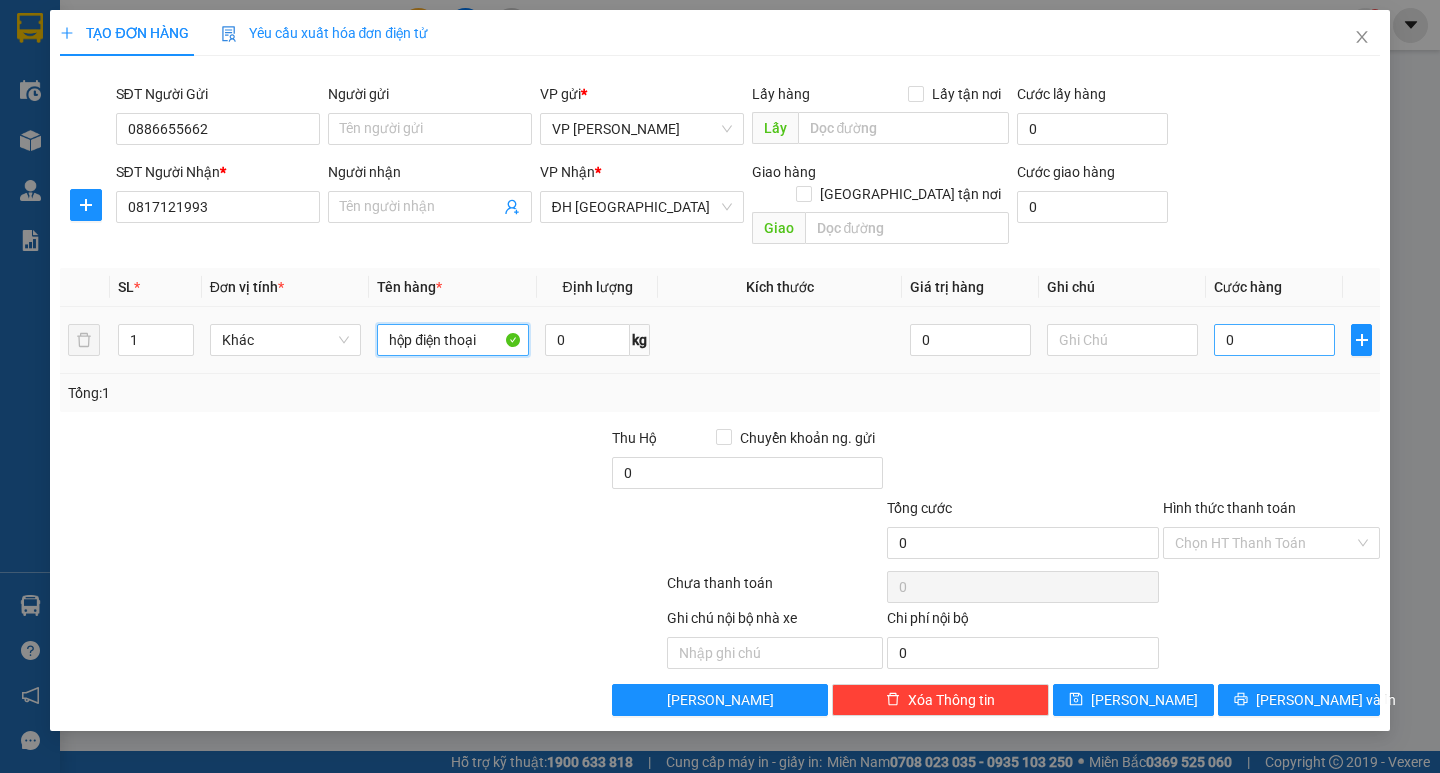 type on "hộp điện thoại" 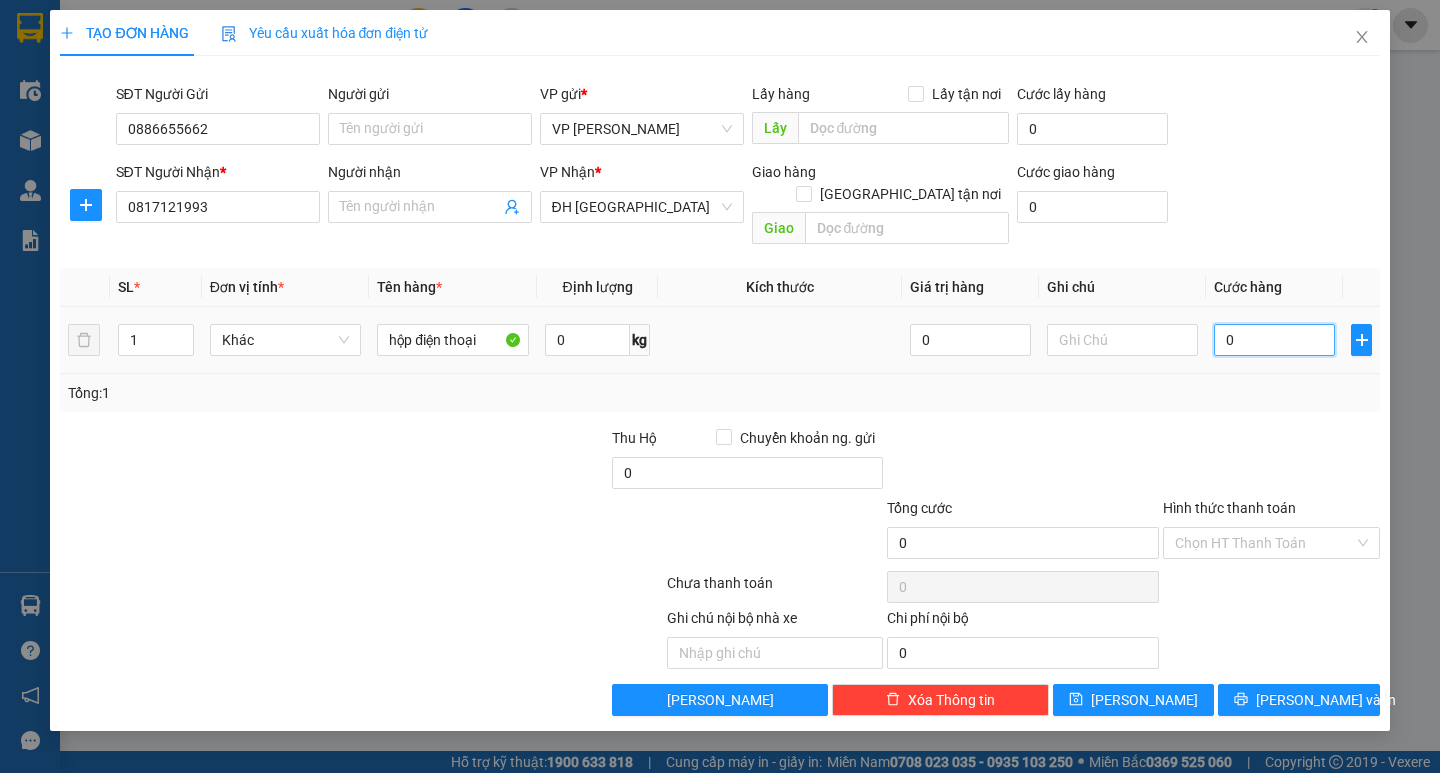click on "0" at bounding box center (1274, 340) 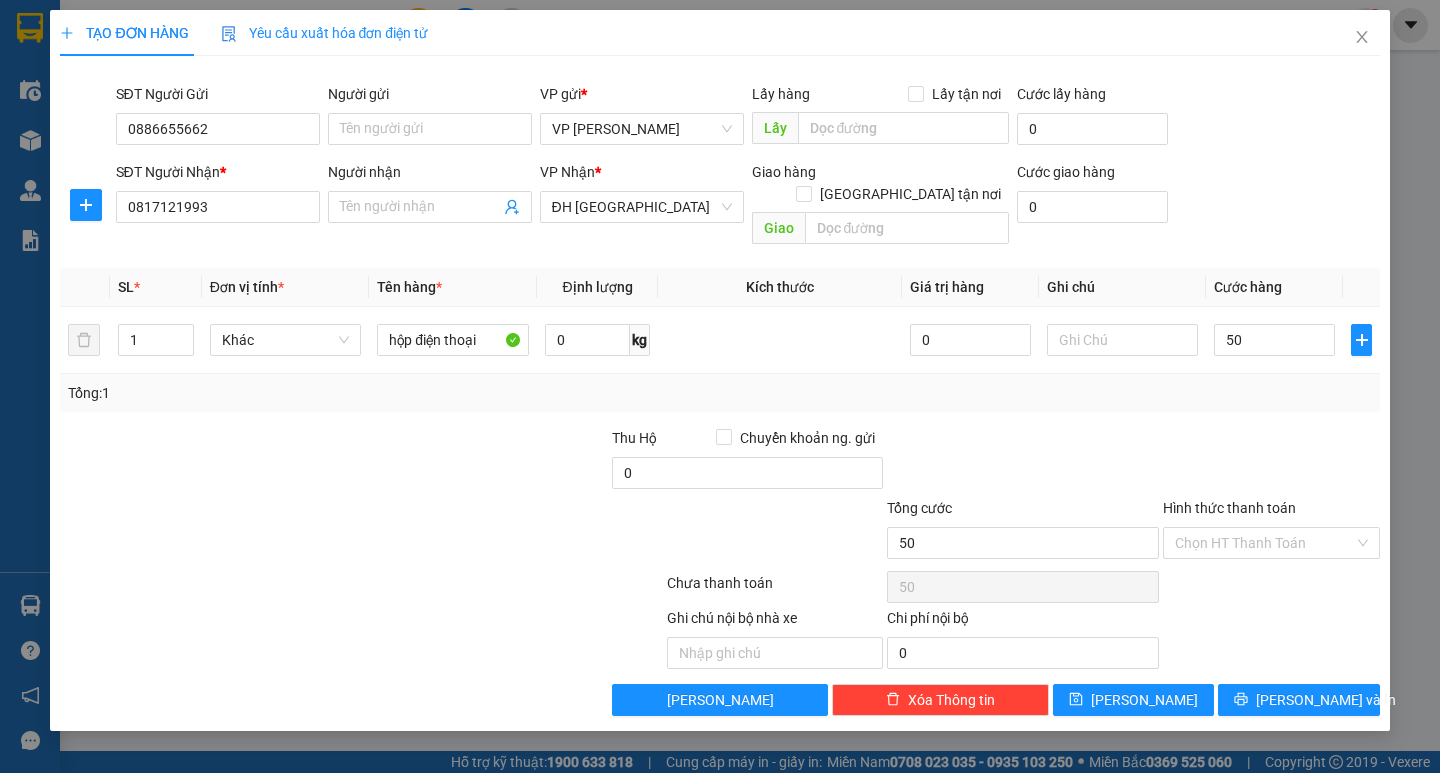 click on "Transit Pickup Surcharge Ids Transit Deliver Surcharge Ids Transit Deliver Surcharge Transit Deliver Surcharge SĐT Người Gửi 0886655662 Người gửi Tên người gửi VP gửi  * VP [PERSON_NAME] Lấy hàng Lấy tận nơi Lấy Cước lấy hàng 0 SĐT Người Nhận  * 0817121993 Người nhận Tên người nhận VP Nhận  * ĐH Tân Bình Giao hàng [GEOGRAPHIC_DATA] tận nơi Giao Cước giao hàng 0 SL  * Đơn vị tính  * Tên hàng  * Định lượng Kích thước Giá trị hàng Ghi chú Cước hàng                     1 Khác hộp điện thoại 0 kg 0 50 Tổng:  1 Thu Hộ Chuyển khoản ng. gửi 0 Tổng cước 50 Hình thức thanh toán Chọn HT Thanh Toán Số tiền thu trước 0 Chưa thanh toán 50 Chọn HT Thanh Toán Ghi chú nội bộ nhà xe Chi phí nội bộ 0 Lưu nháp Xóa Thông tin [PERSON_NAME] và In" at bounding box center [719, 394] 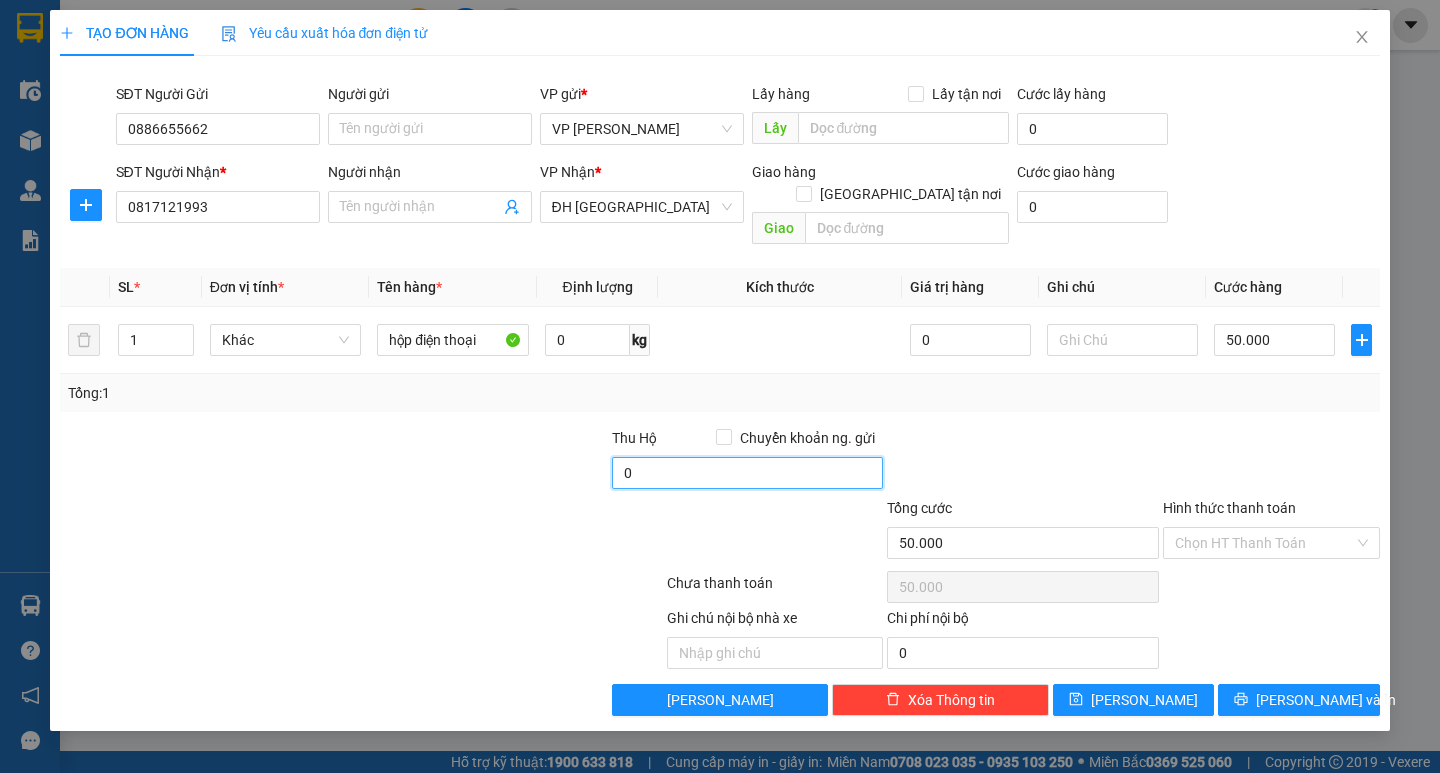 click on "0" at bounding box center (748, 473) 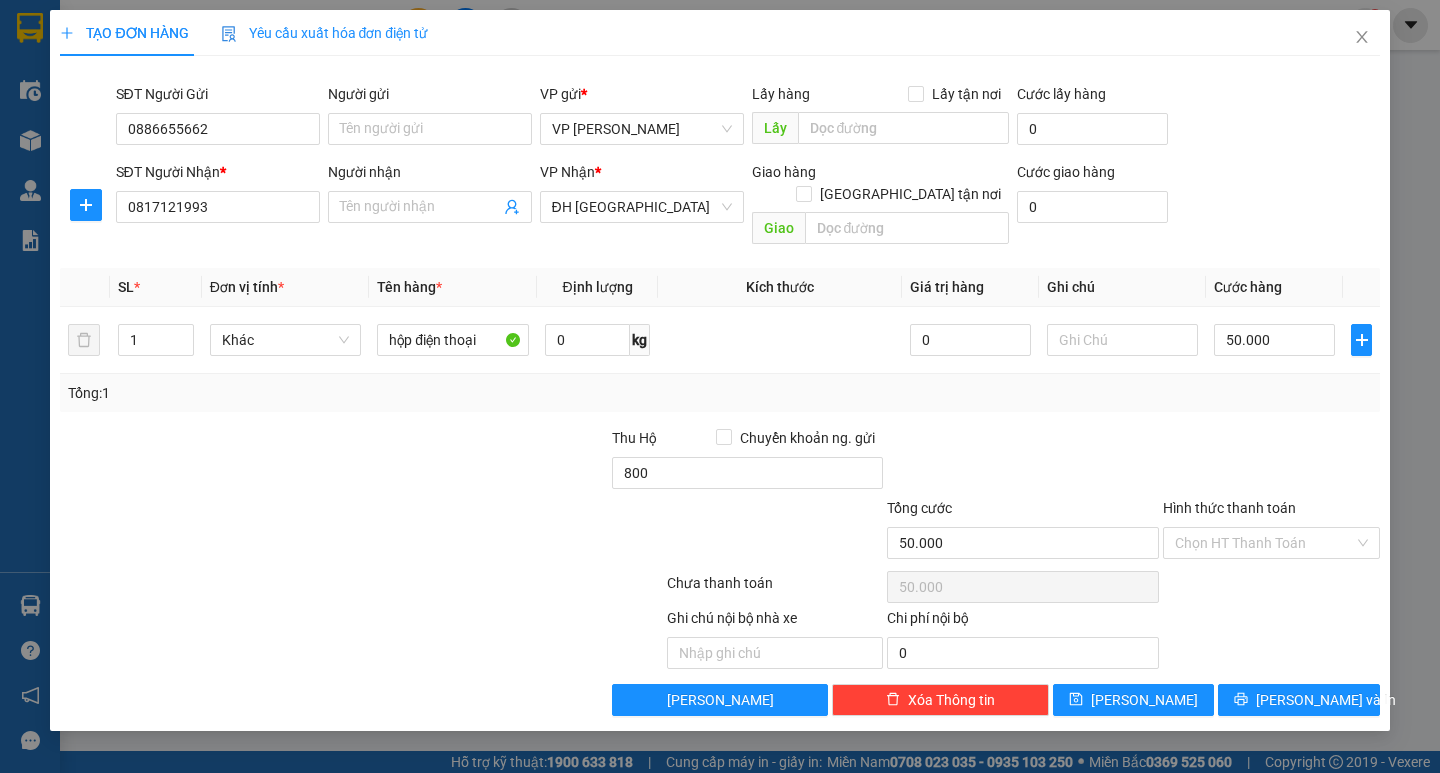 click at bounding box center (361, 587) 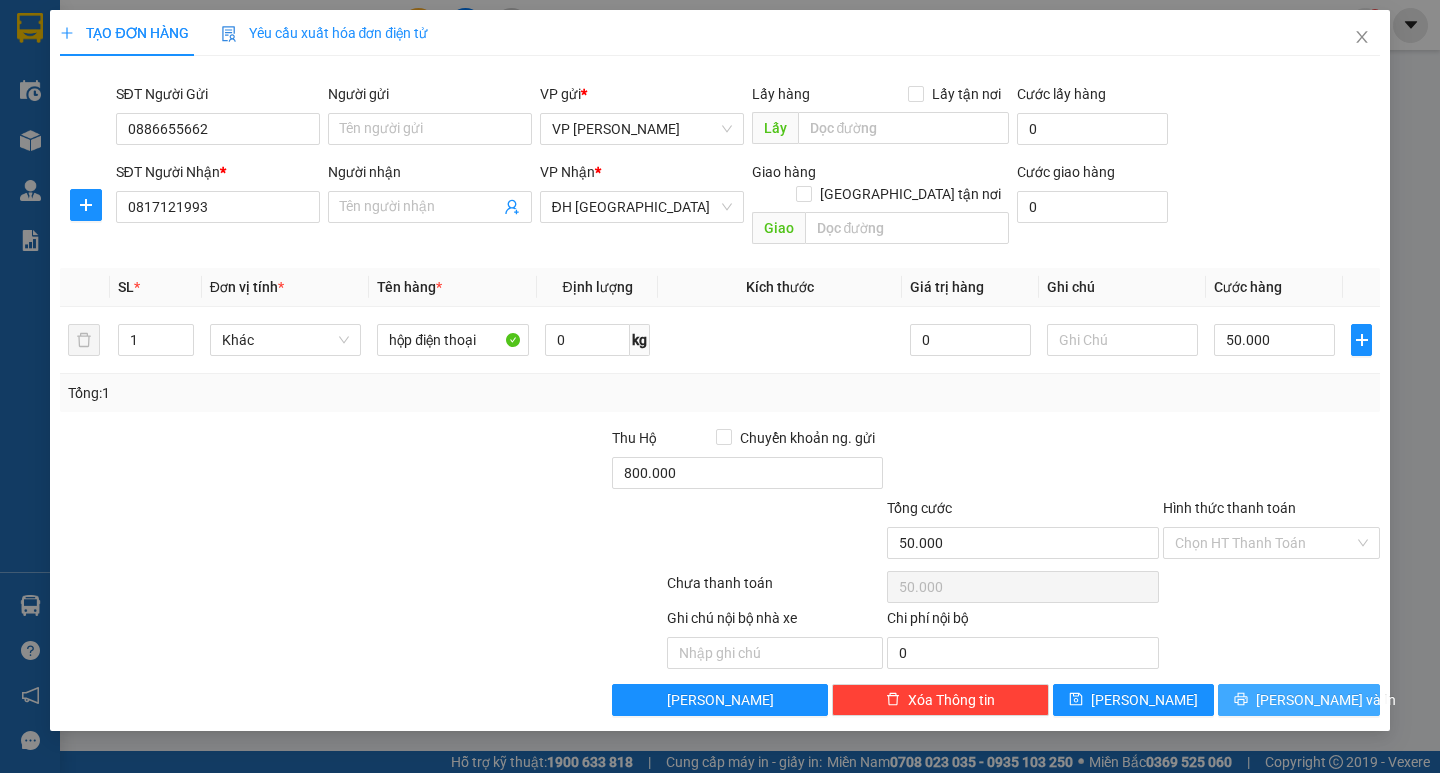 click on "[PERSON_NAME] và In" at bounding box center [1298, 700] 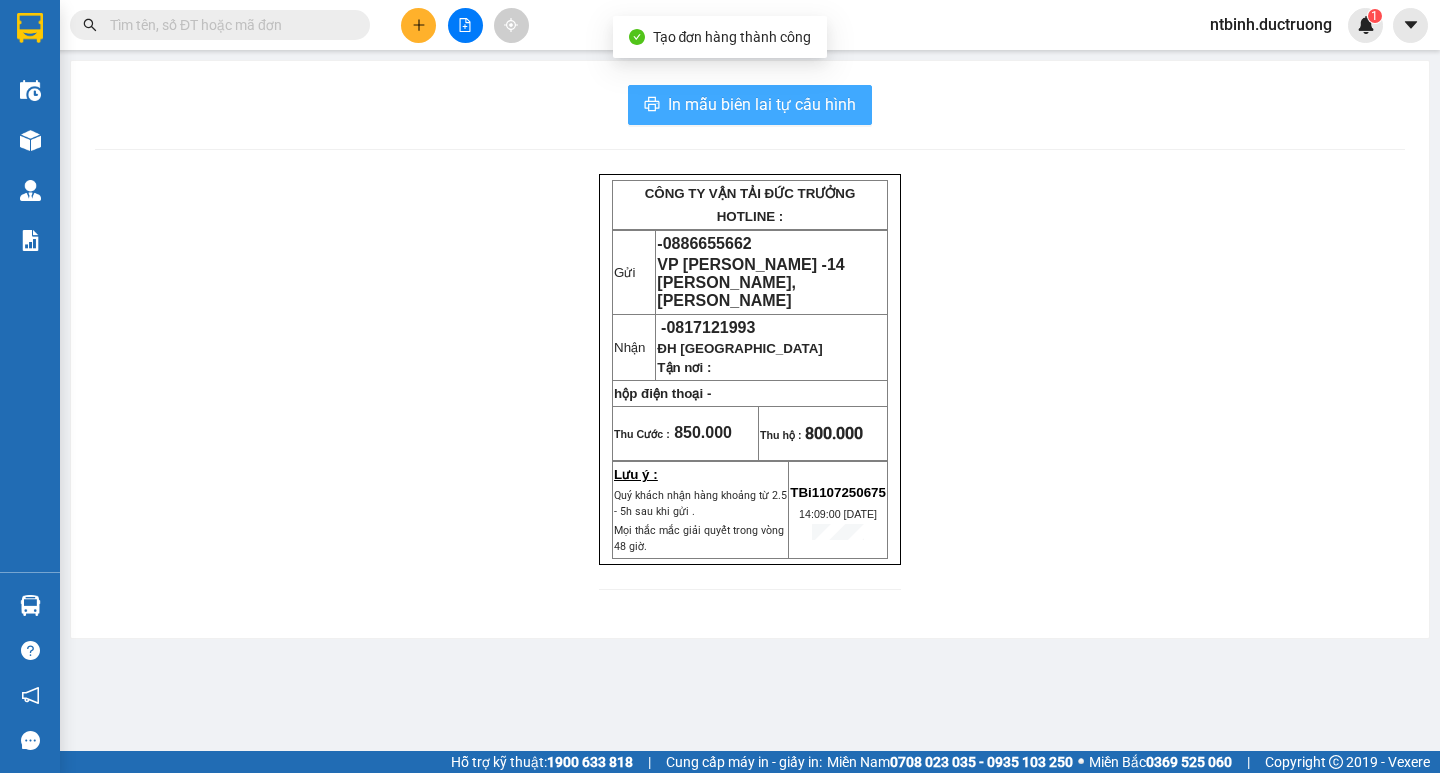 click on "In mẫu biên lai tự cấu hình" at bounding box center [762, 104] 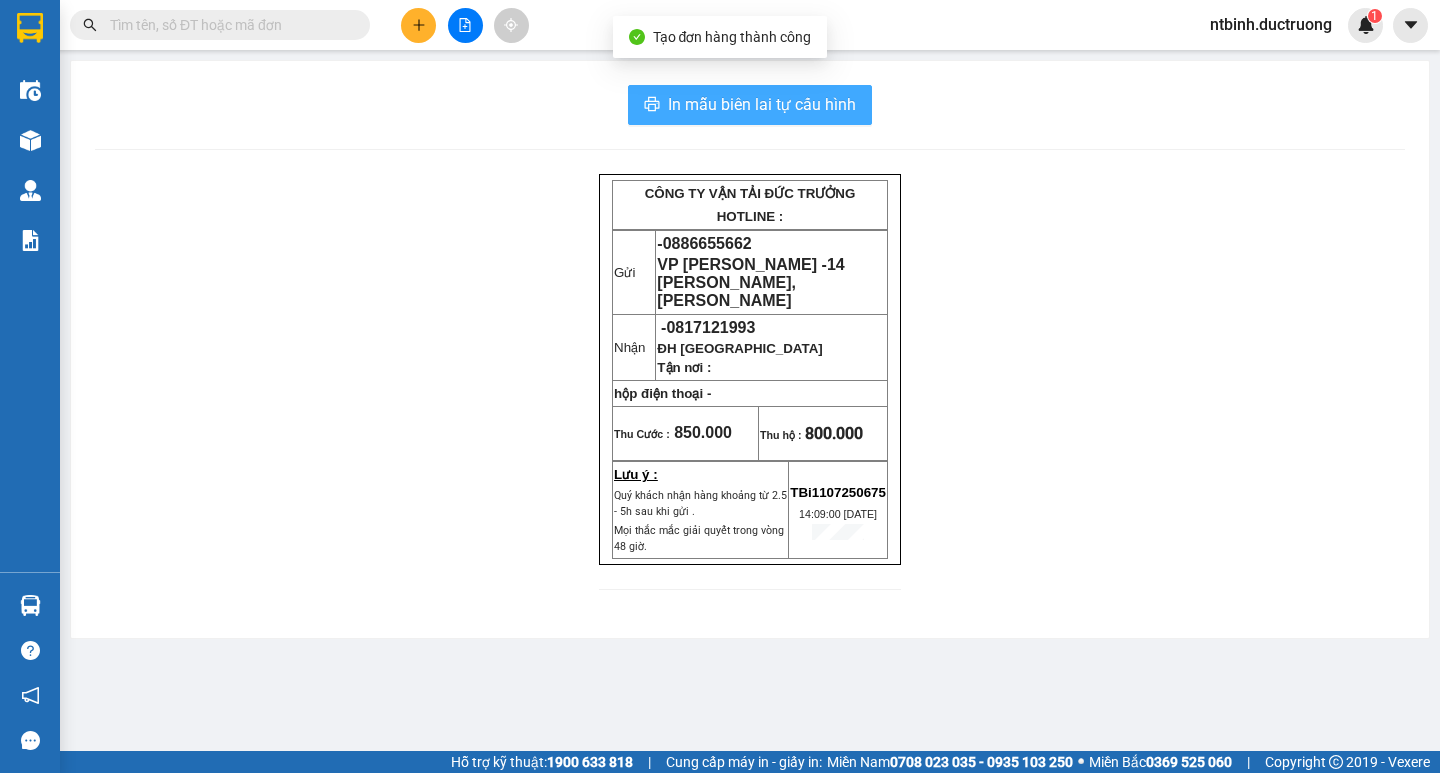 scroll, scrollTop: 0, scrollLeft: 0, axis: both 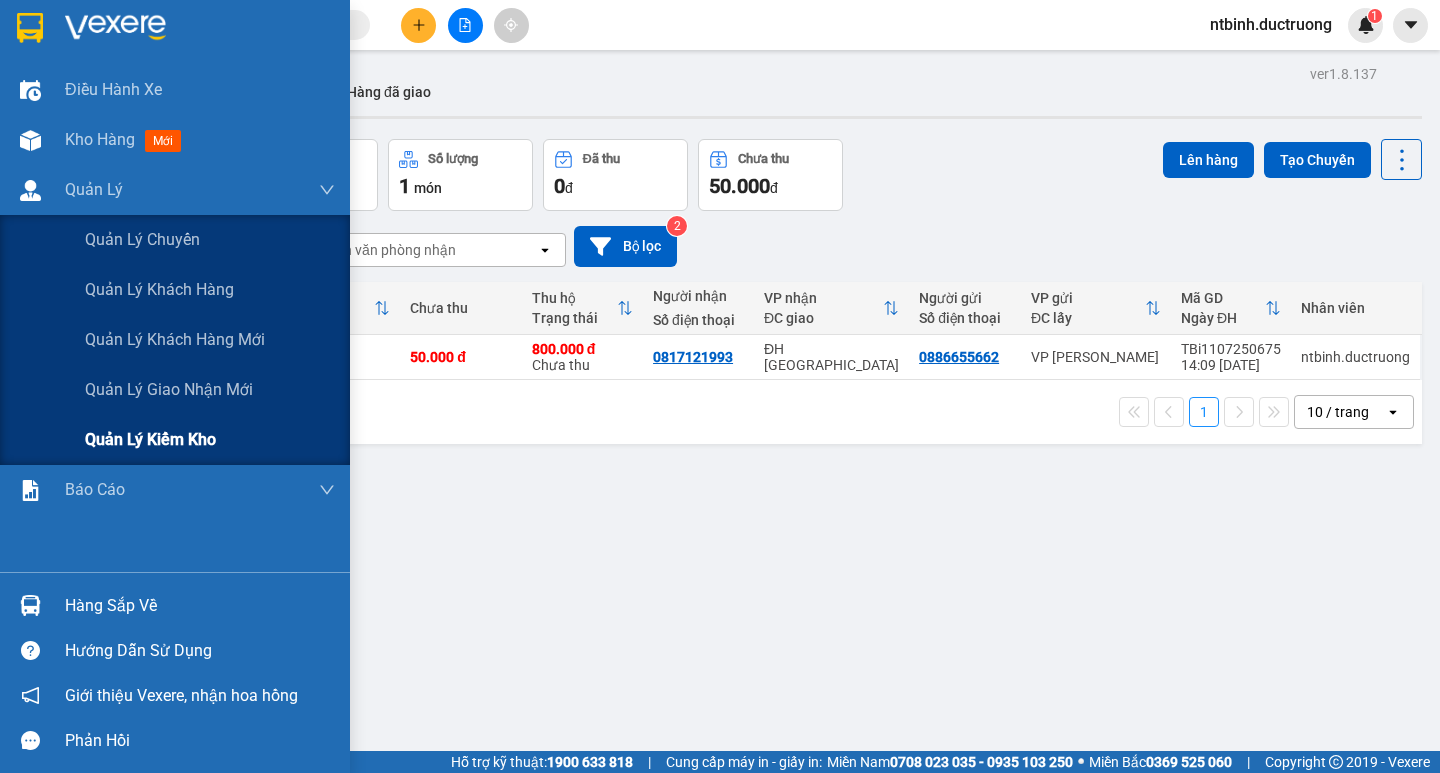 click on "Quản lý kiểm kho" at bounding box center [150, 439] 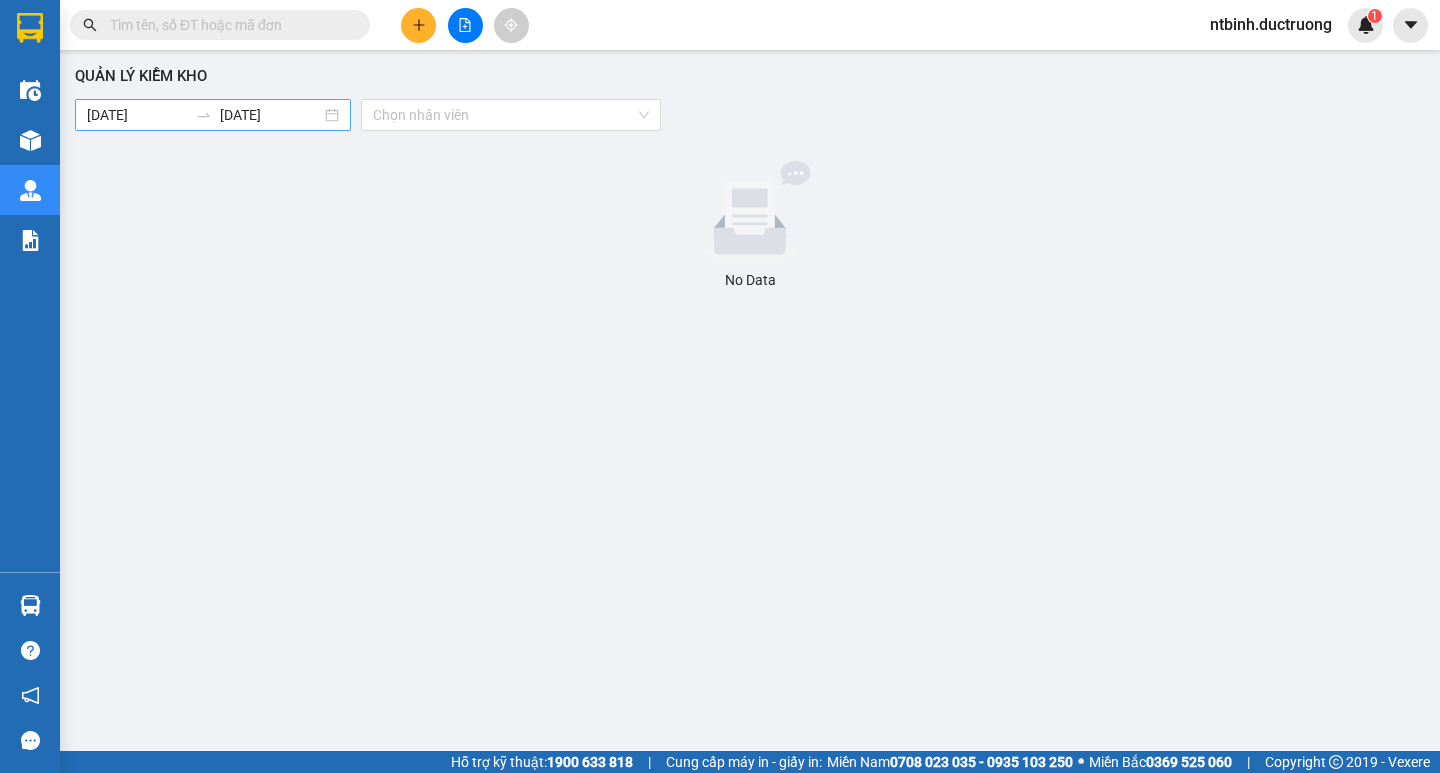 click on "[DATE]" at bounding box center [270, 115] 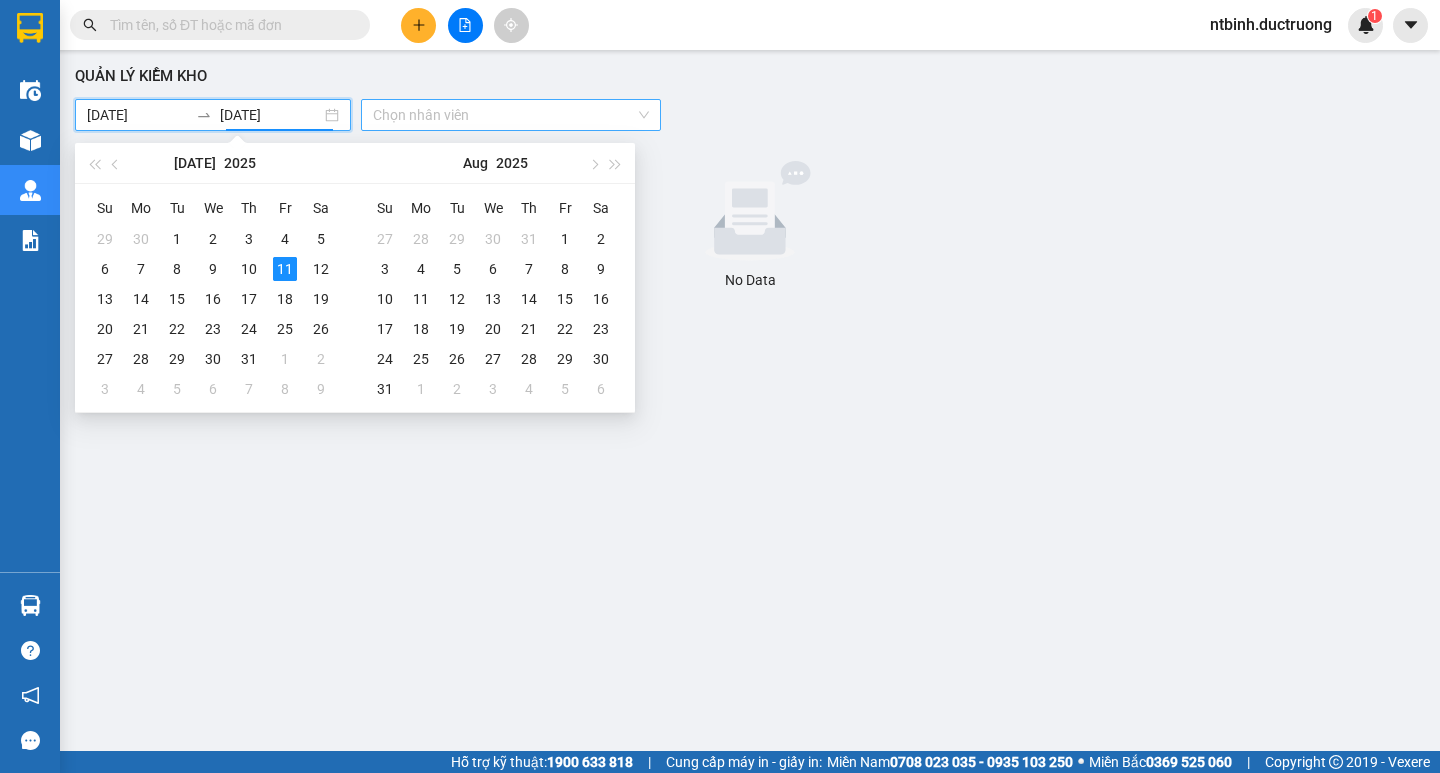 click at bounding box center (504, 115) 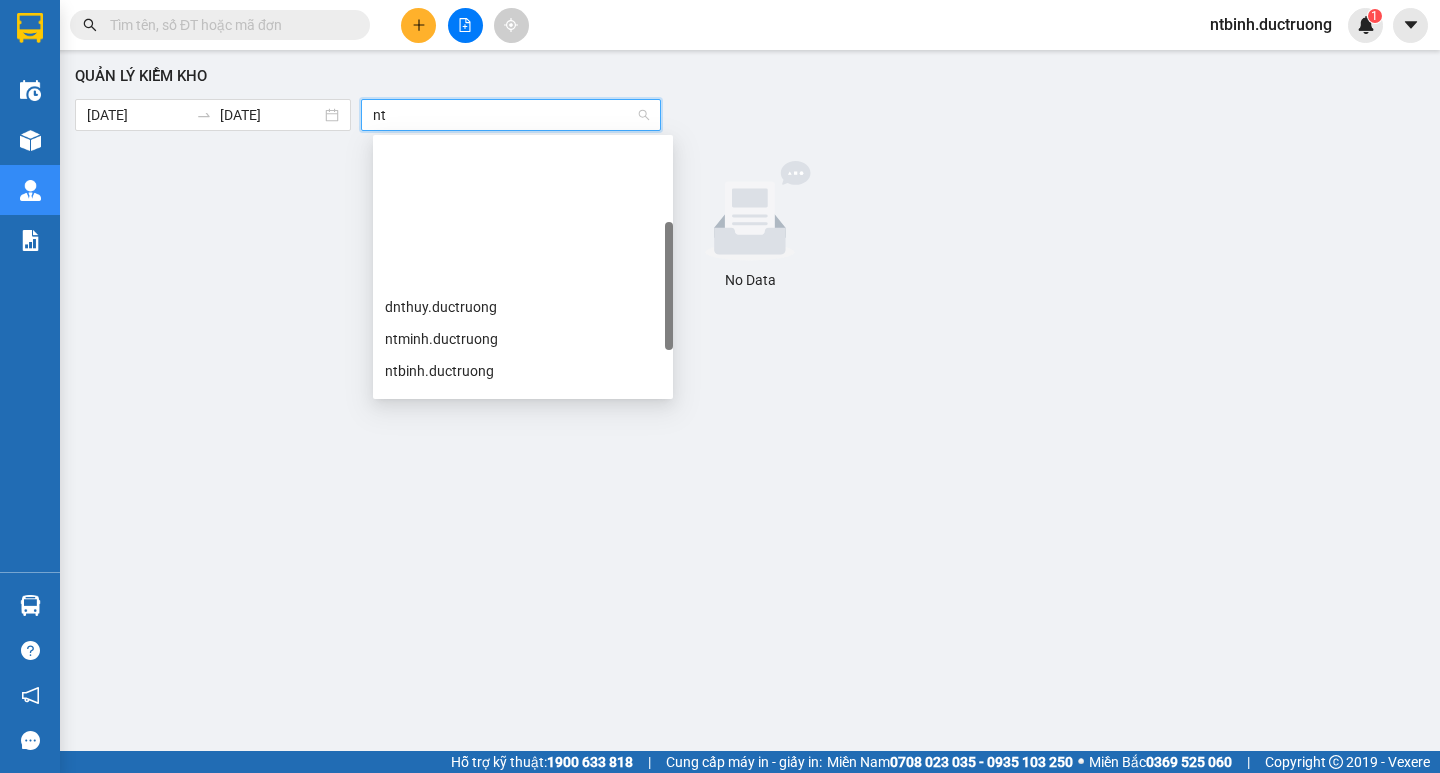 type on "ntb" 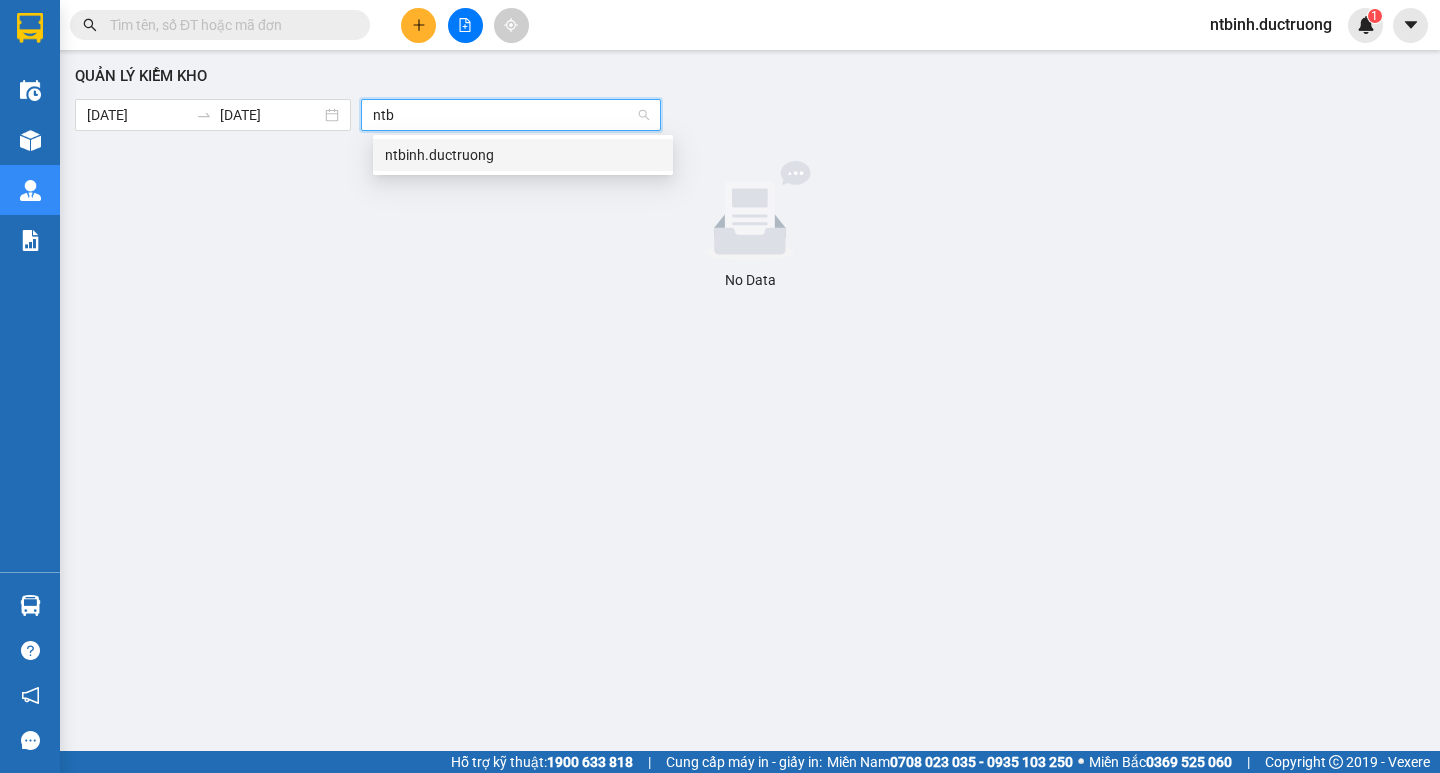 type 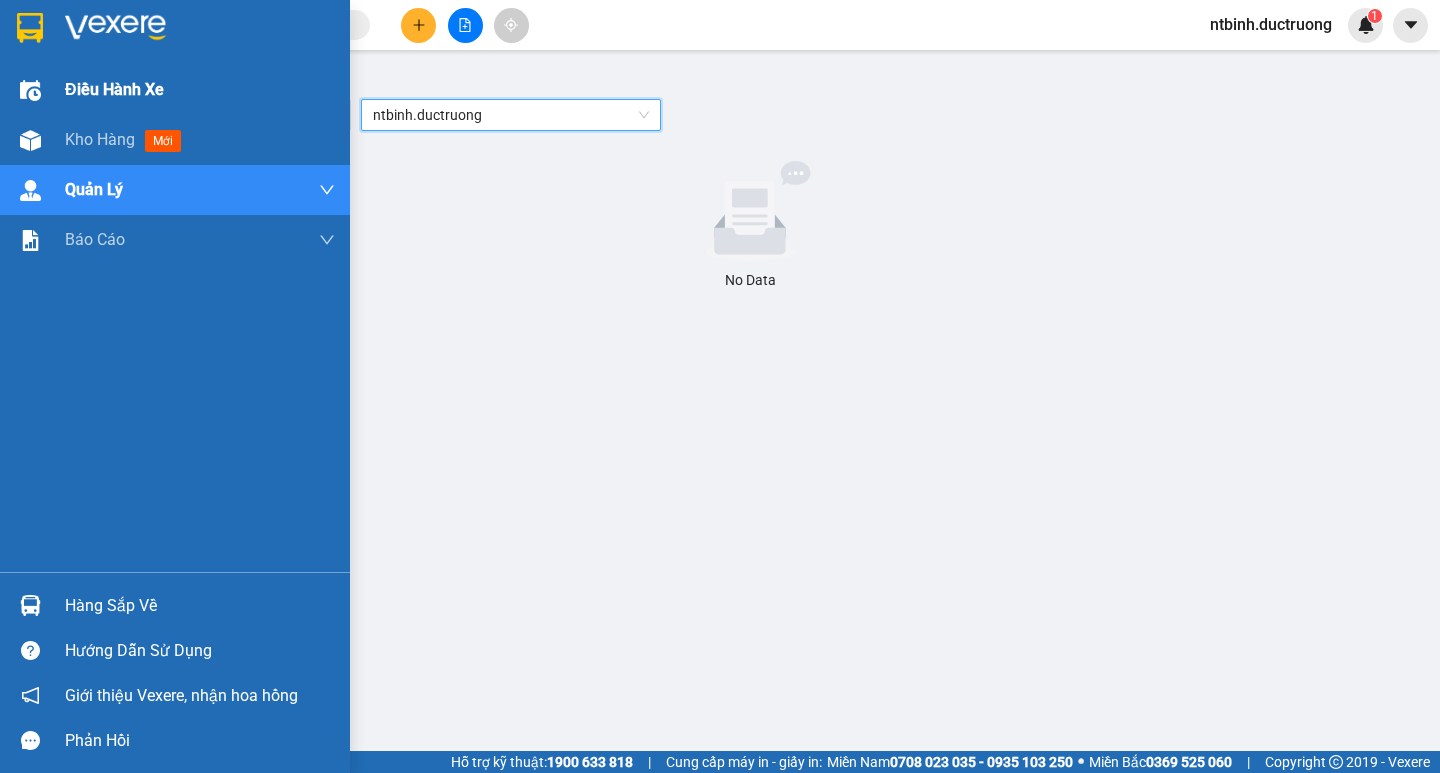 click on "Điều hành xe" at bounding box center [175, 90] 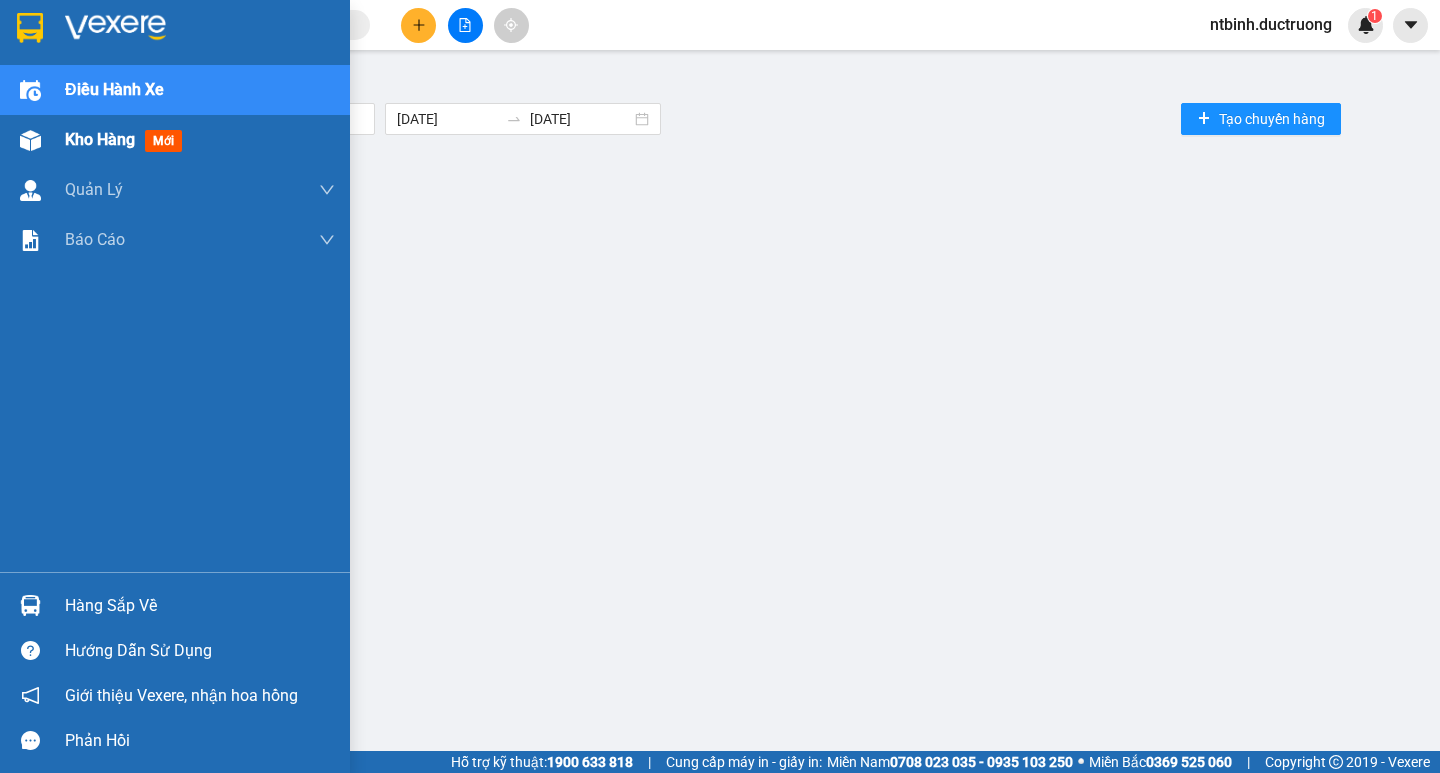 click on "Kho hàng mới" at bounding box center (127, 139) 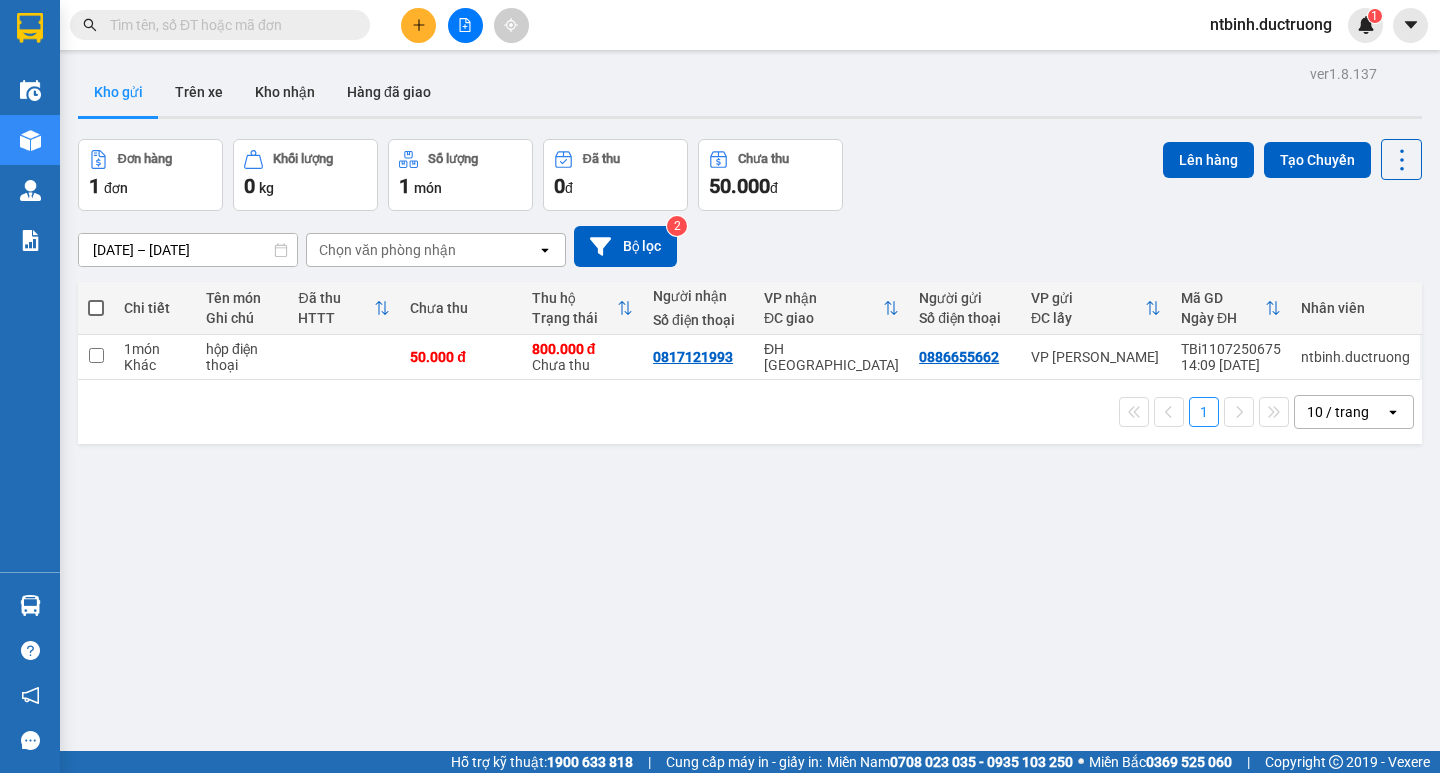 click on "Chọn văn phòng nhận" at bounding box center [422, 250] 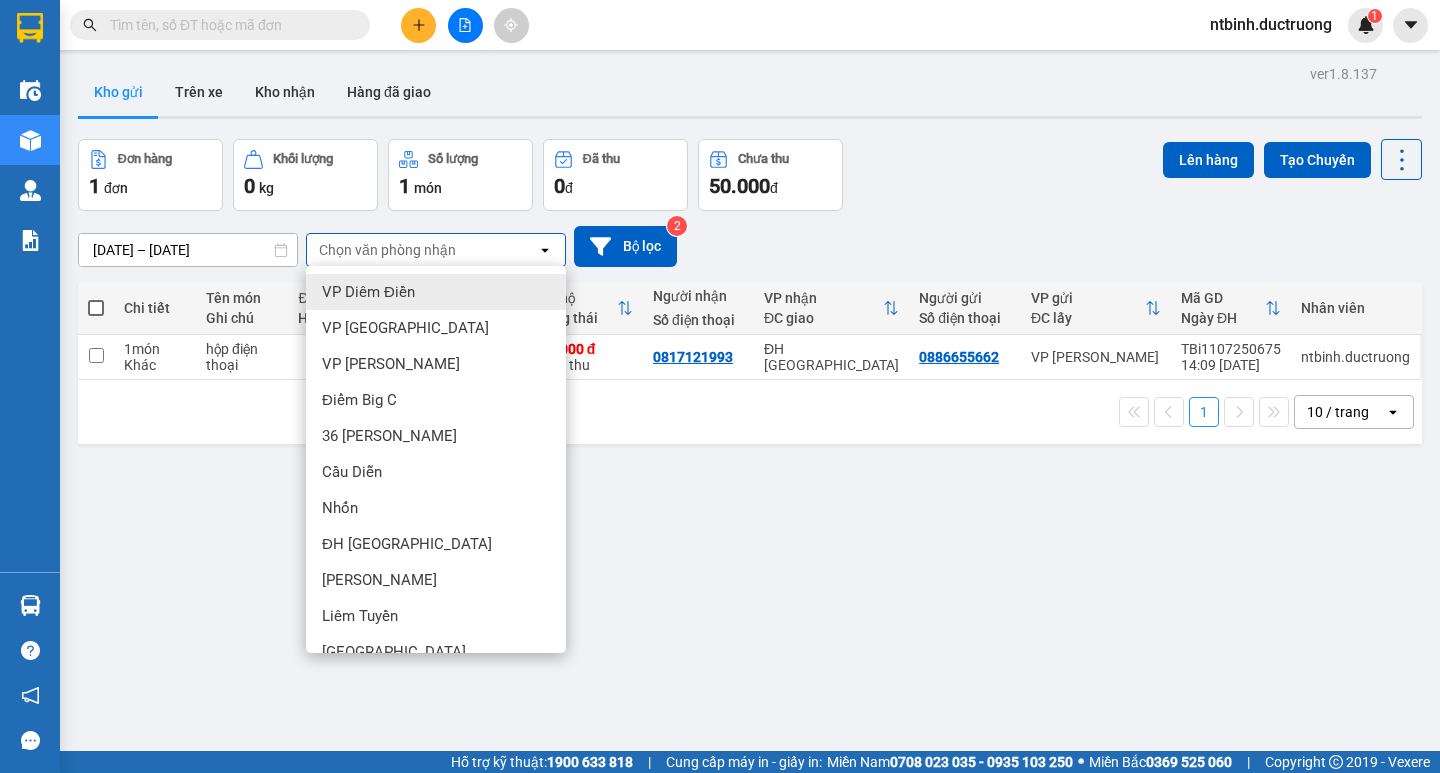 click on "Chọn văn phòng nhận" at bounding box center [422, 250] 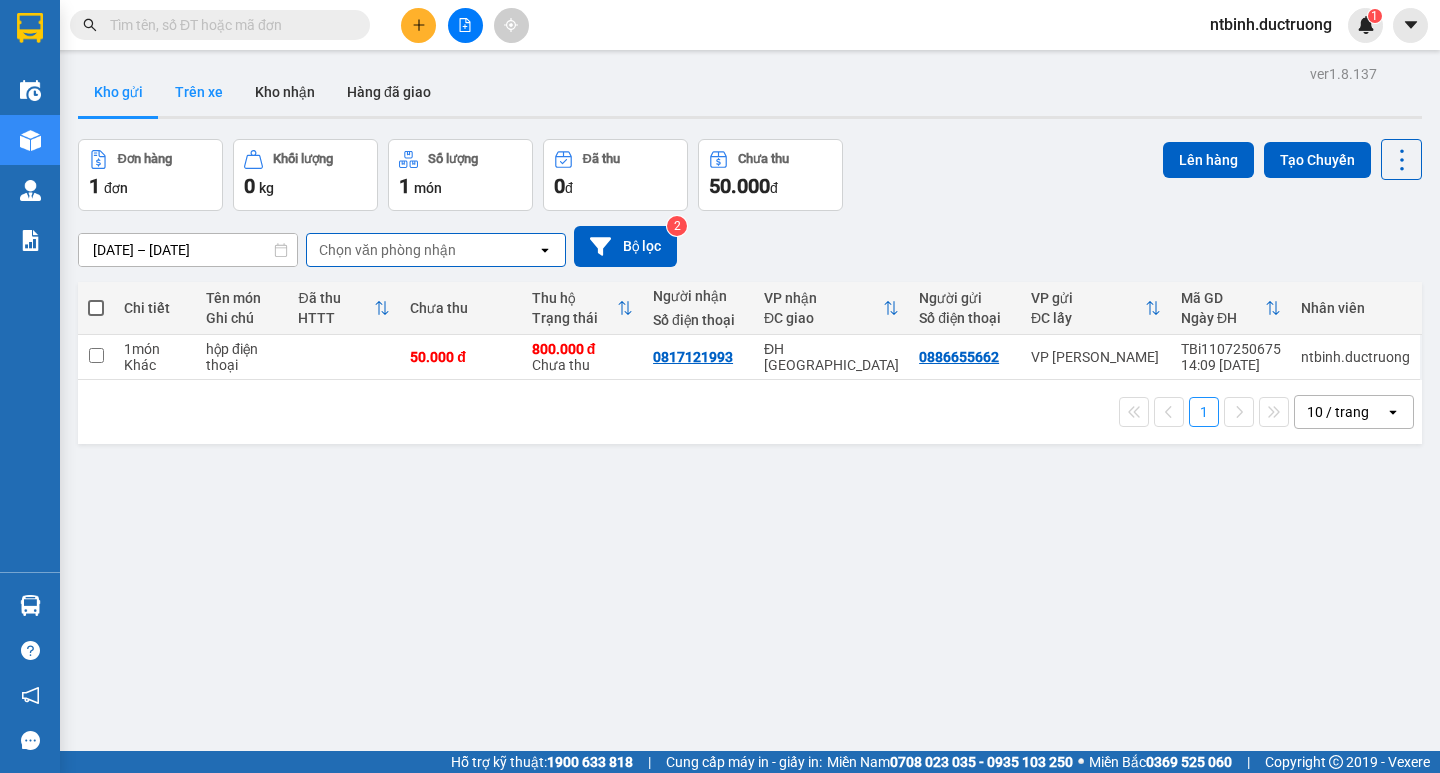 click on "Trên xe" at bounding box center [199, 92] 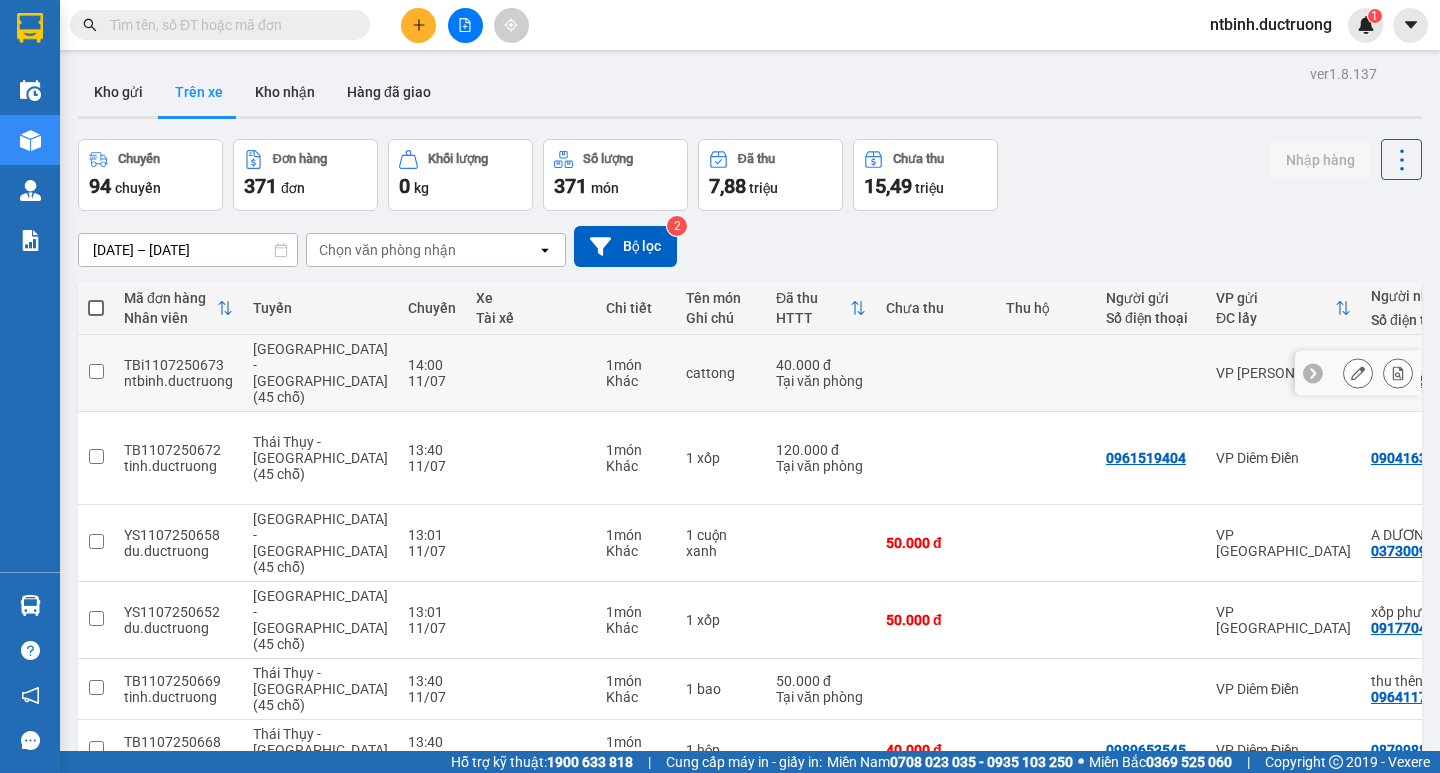 click at bounding box center (531, 373) 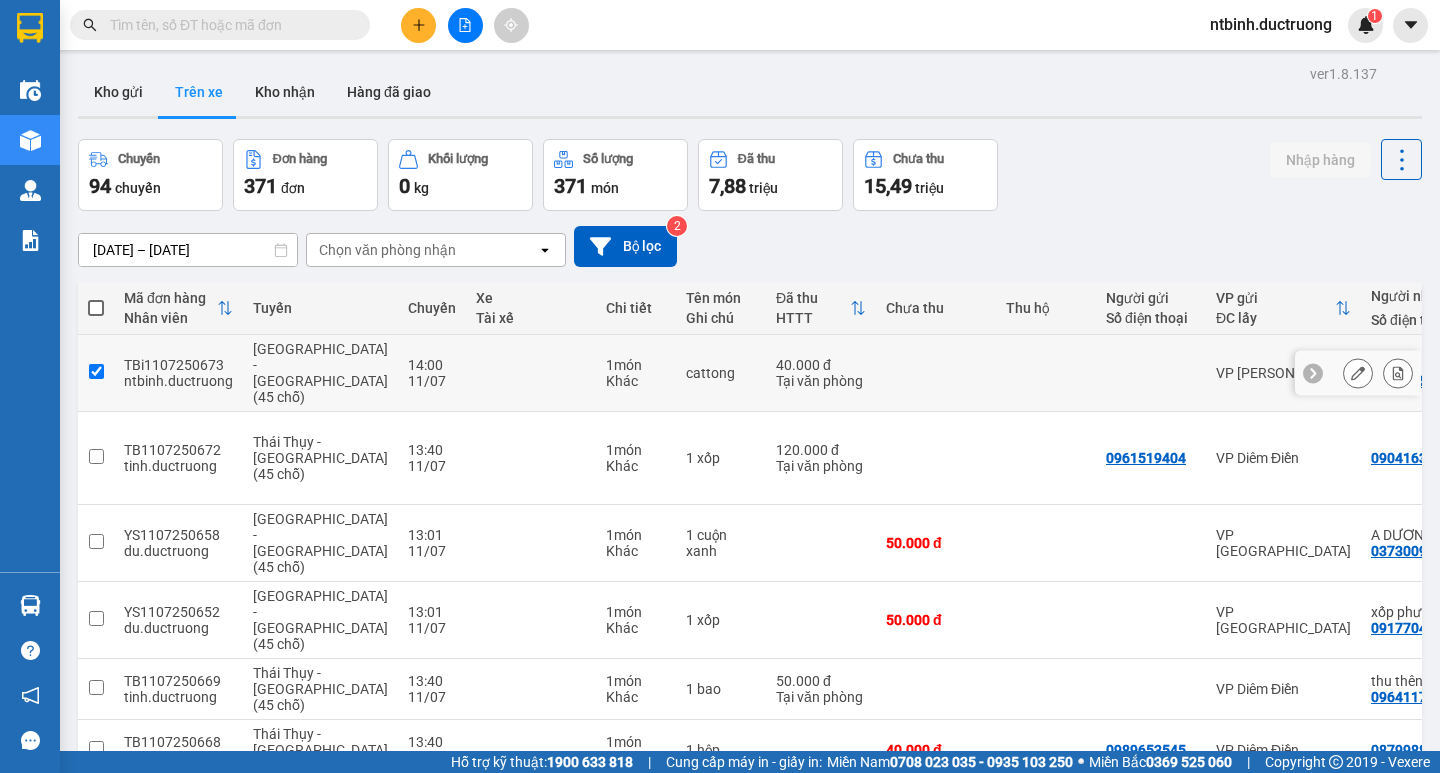 checkbox on "true" 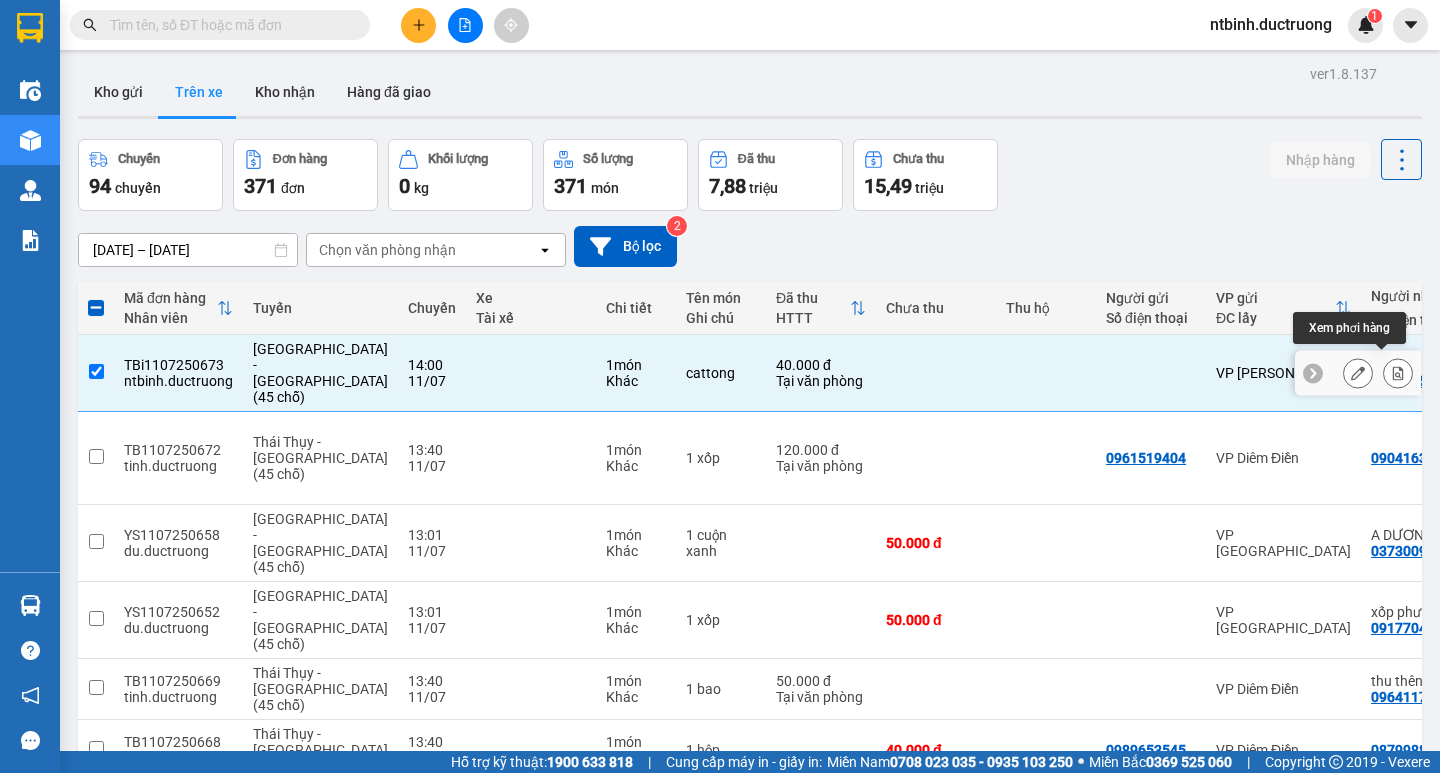 click 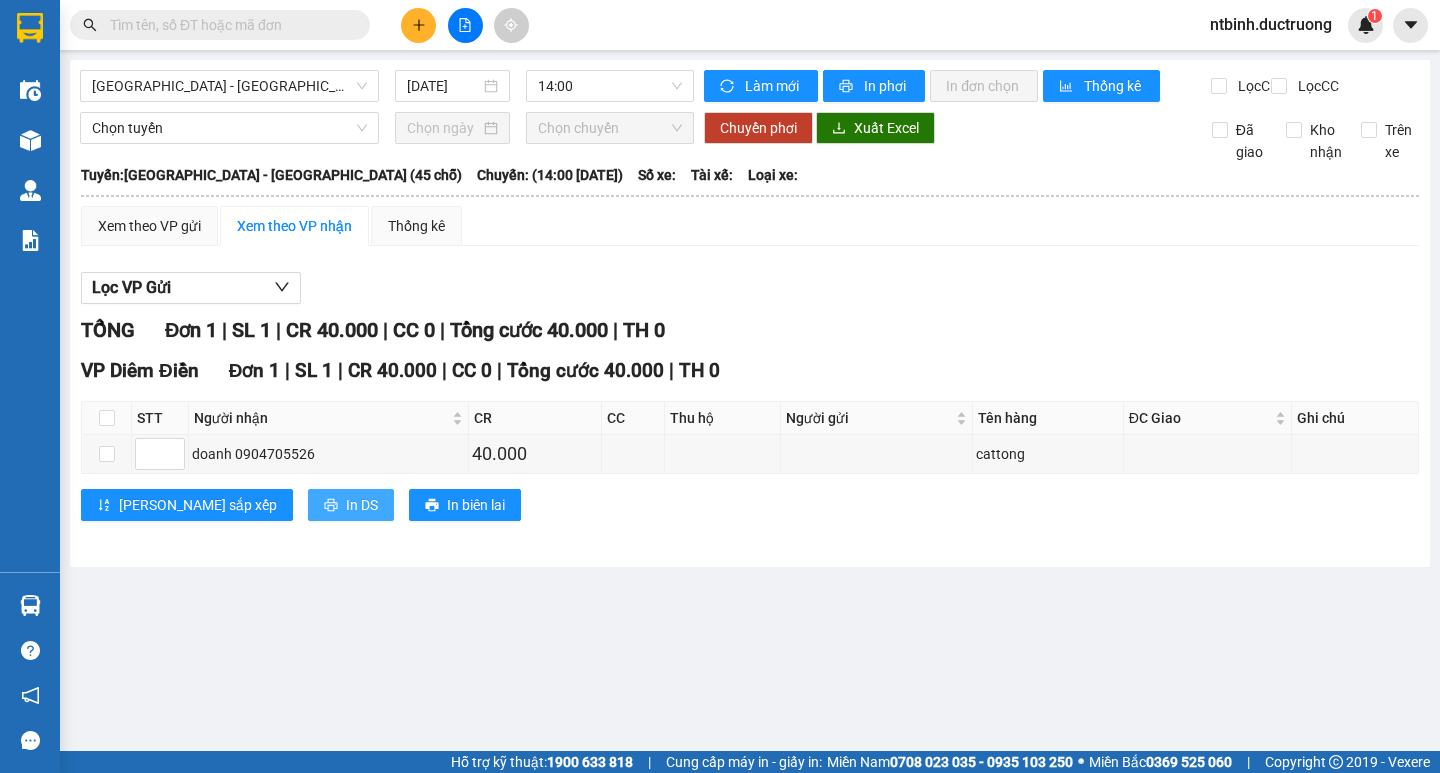 click on "In DS" at bounding box center (362, 505) 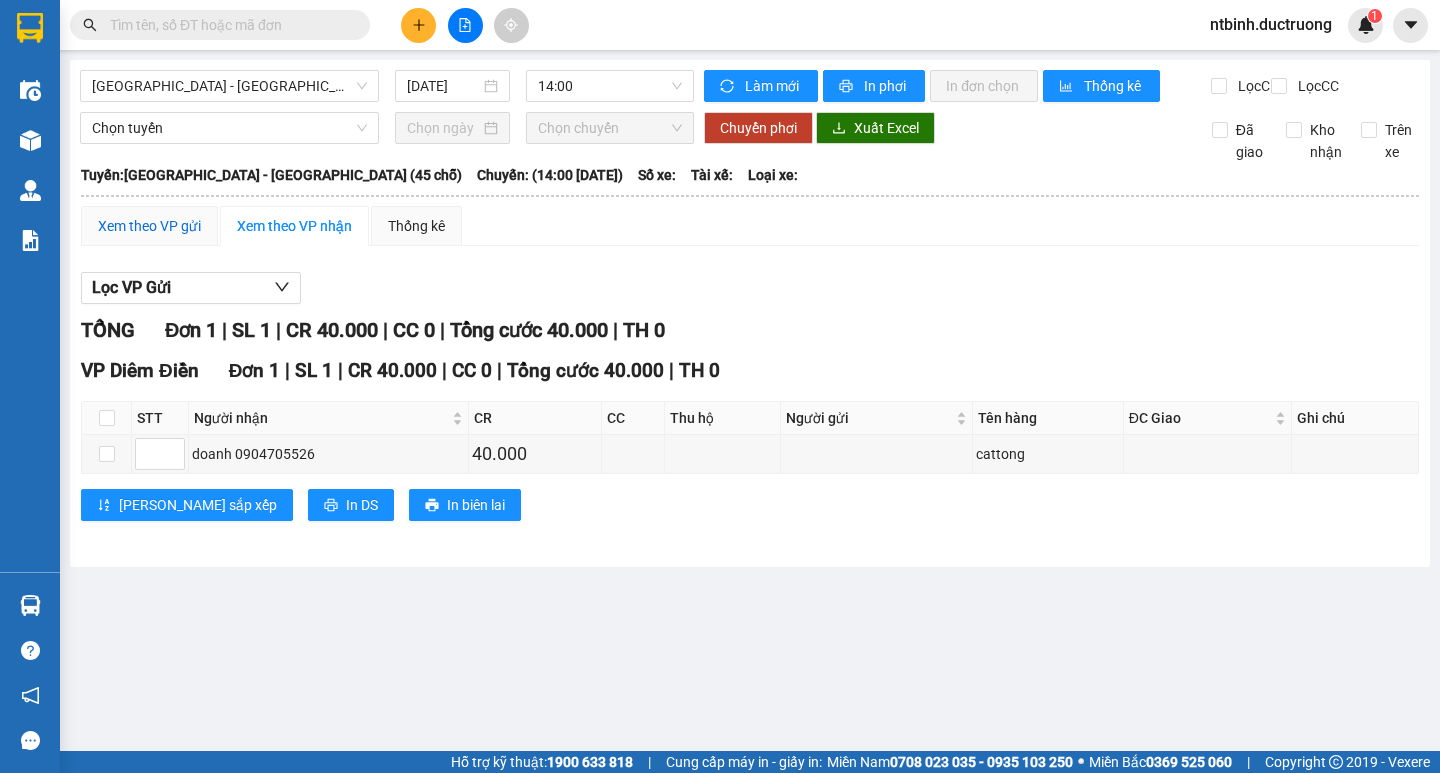 click on "Xem theo VP gửi" at bounding box center (149, 226) 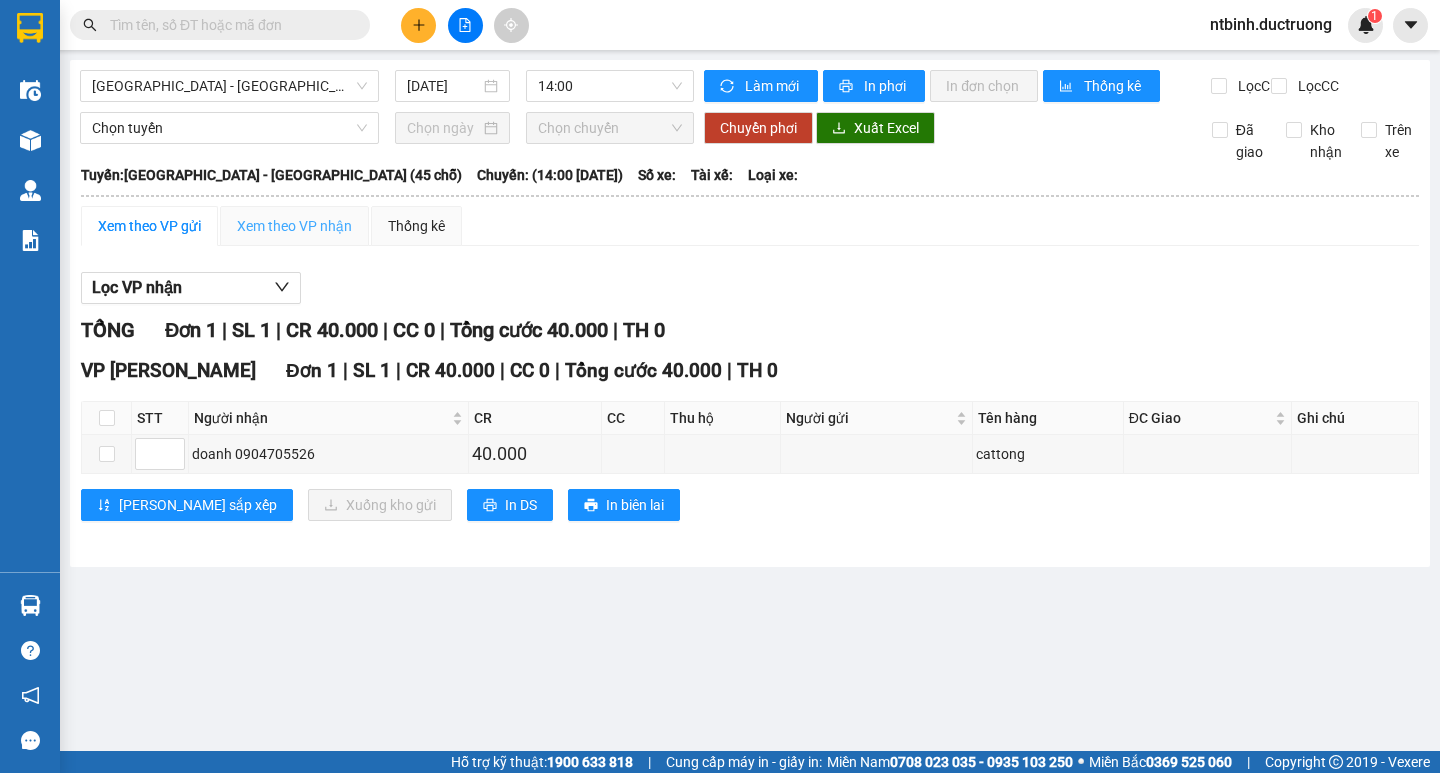 click on "Xem theo VP nhận" at bounding box center [294, 226] 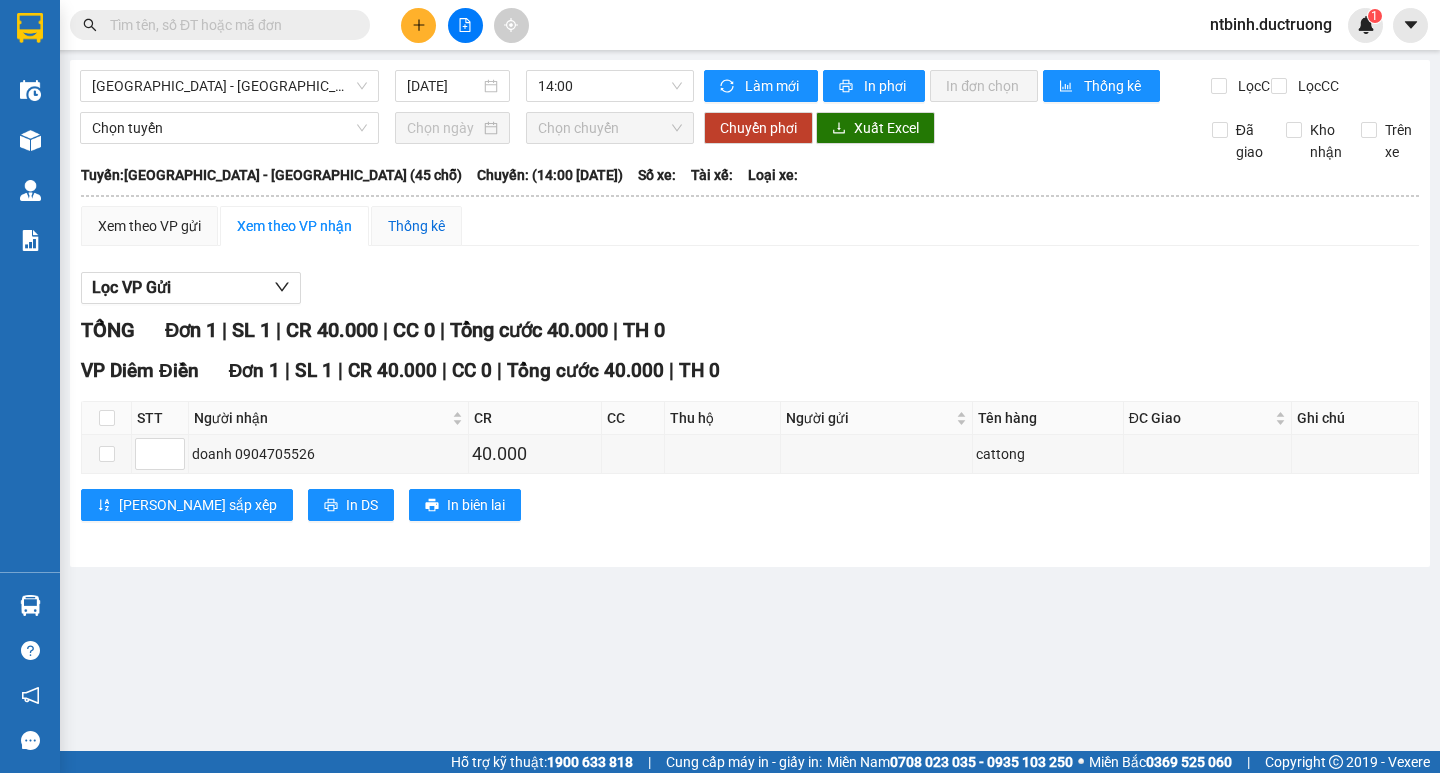 click on "Thống kê" at bounding box center [416, 226] 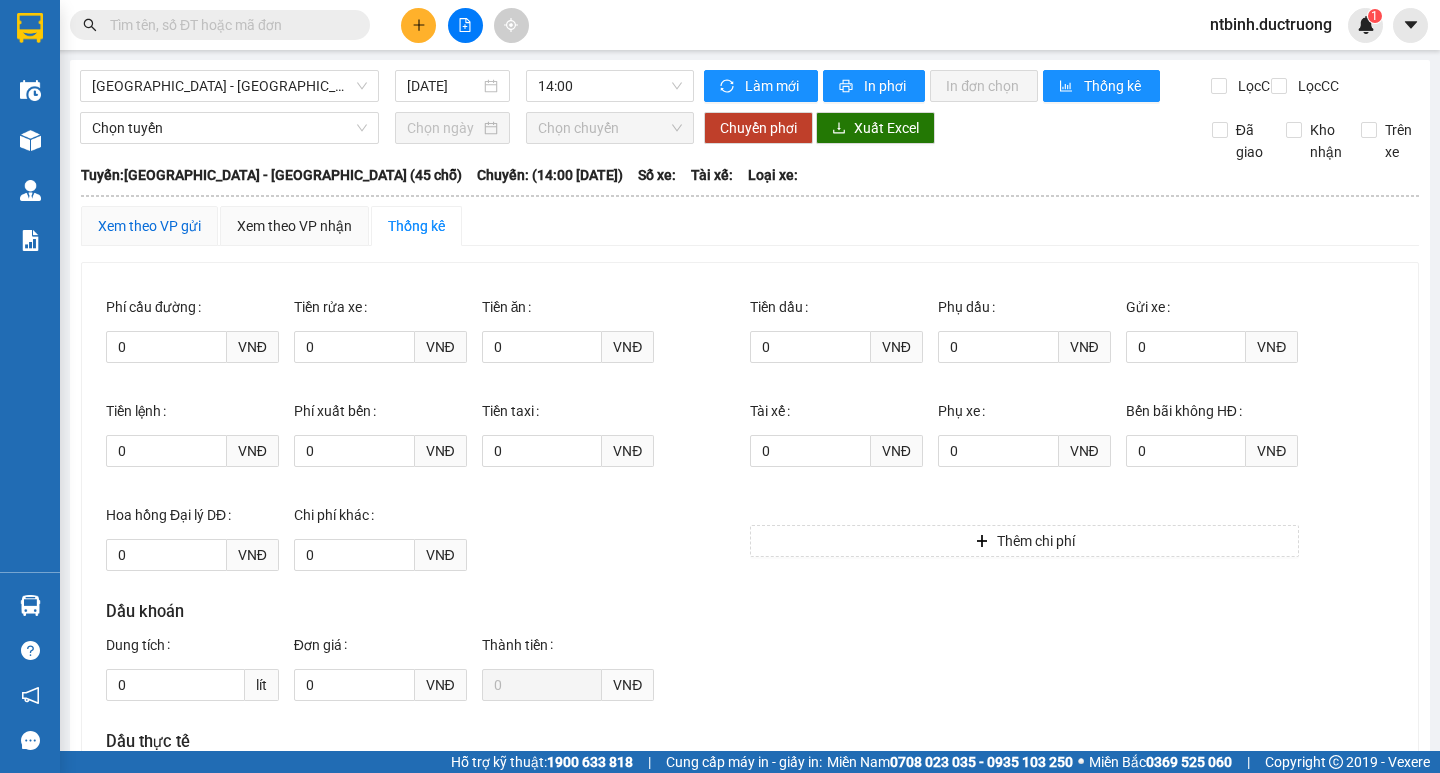 click on "Xem theo VP gửi" at bounding box center [149, 226] 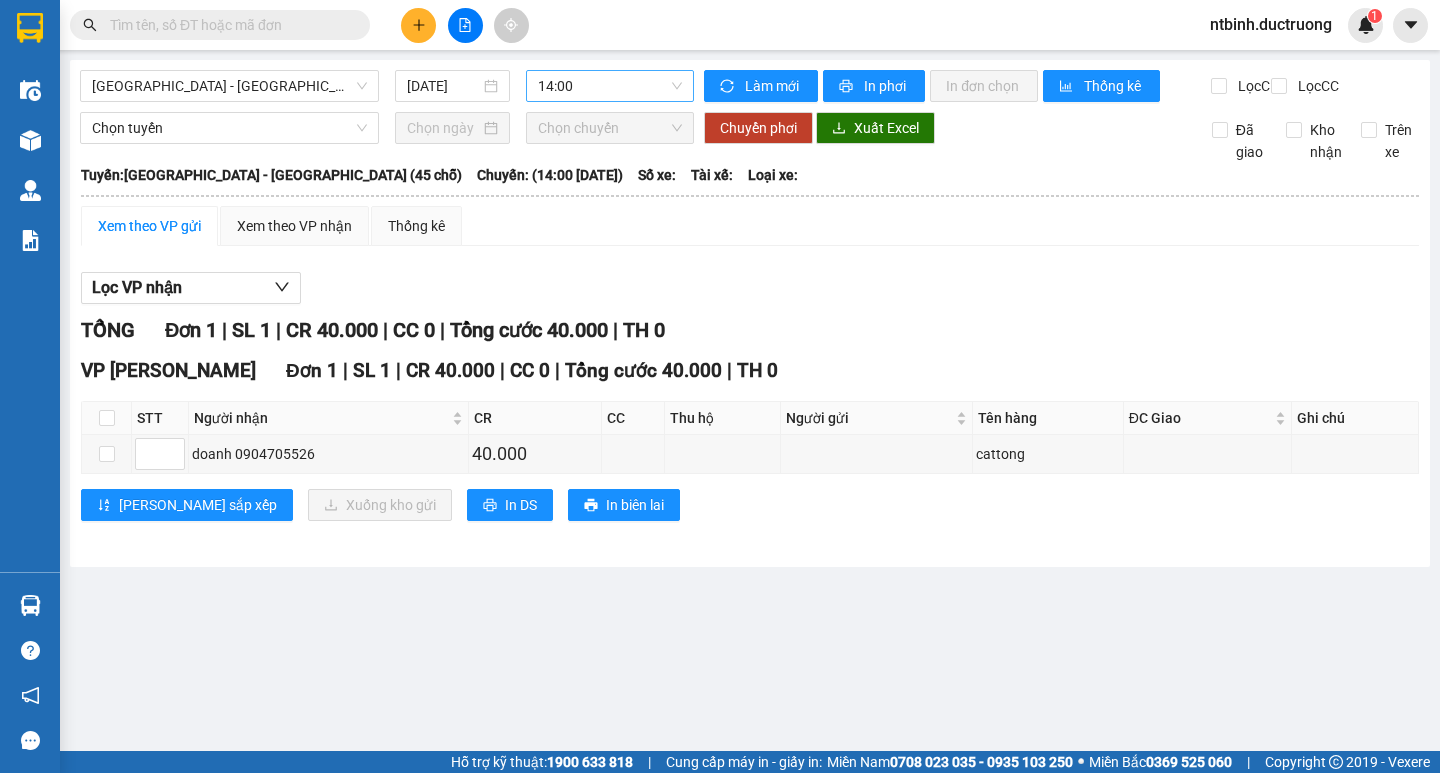 click on "14:00" at bounding box center (610, 86) 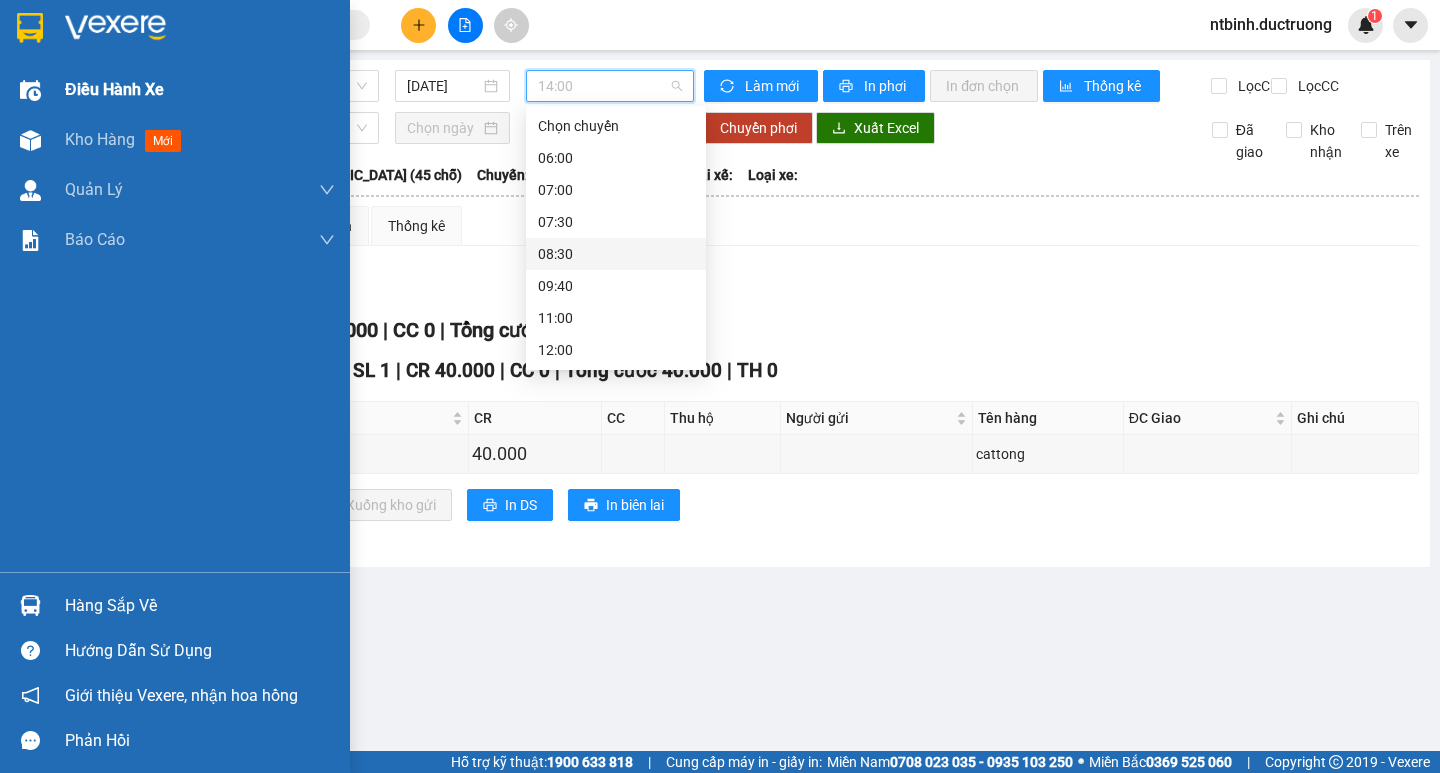 click on "Điều hành xe" at bounding box center (175, 90) 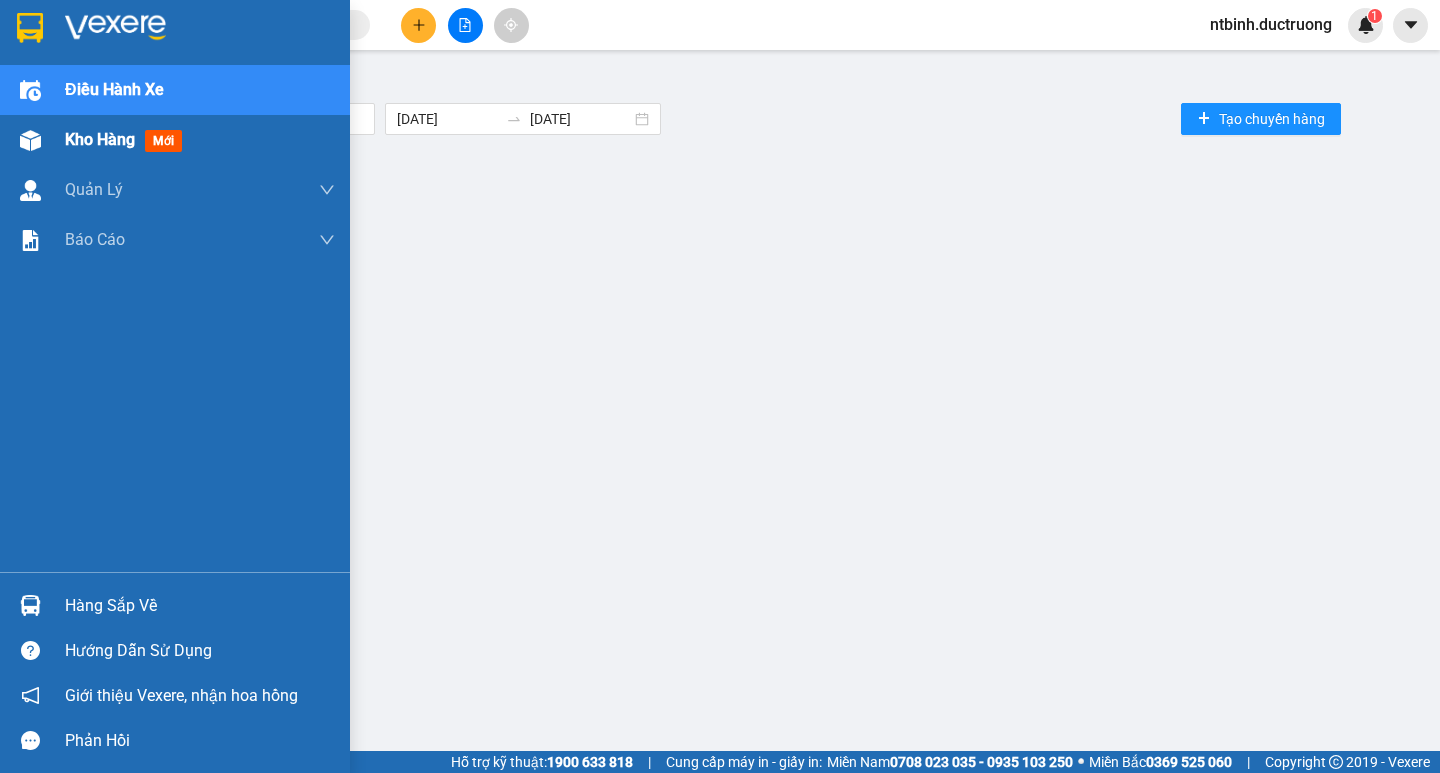 click on "Kho hàng" at bounding box center [100, 139] 